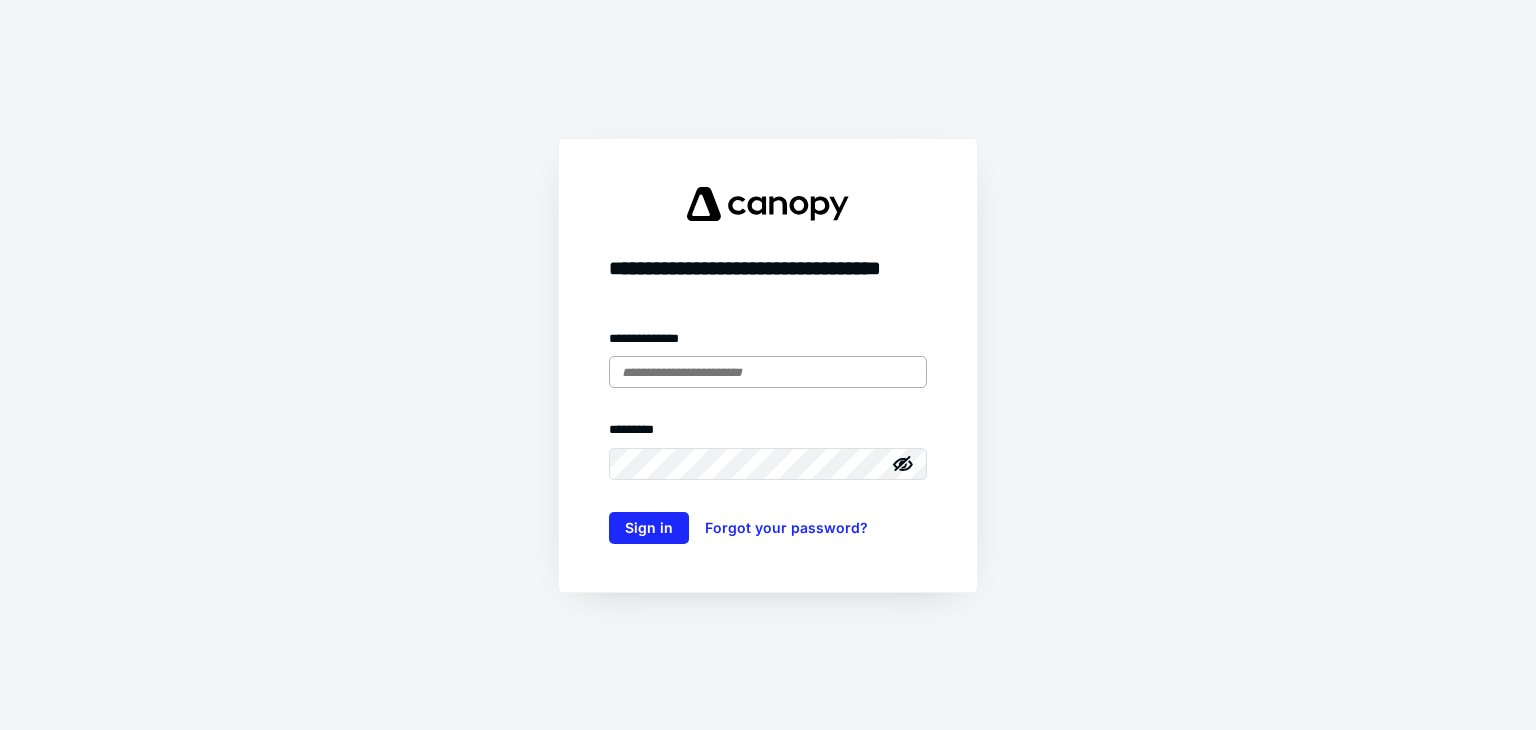 scroll, scrollTop: 0, scrollLeft: 0, axis: both 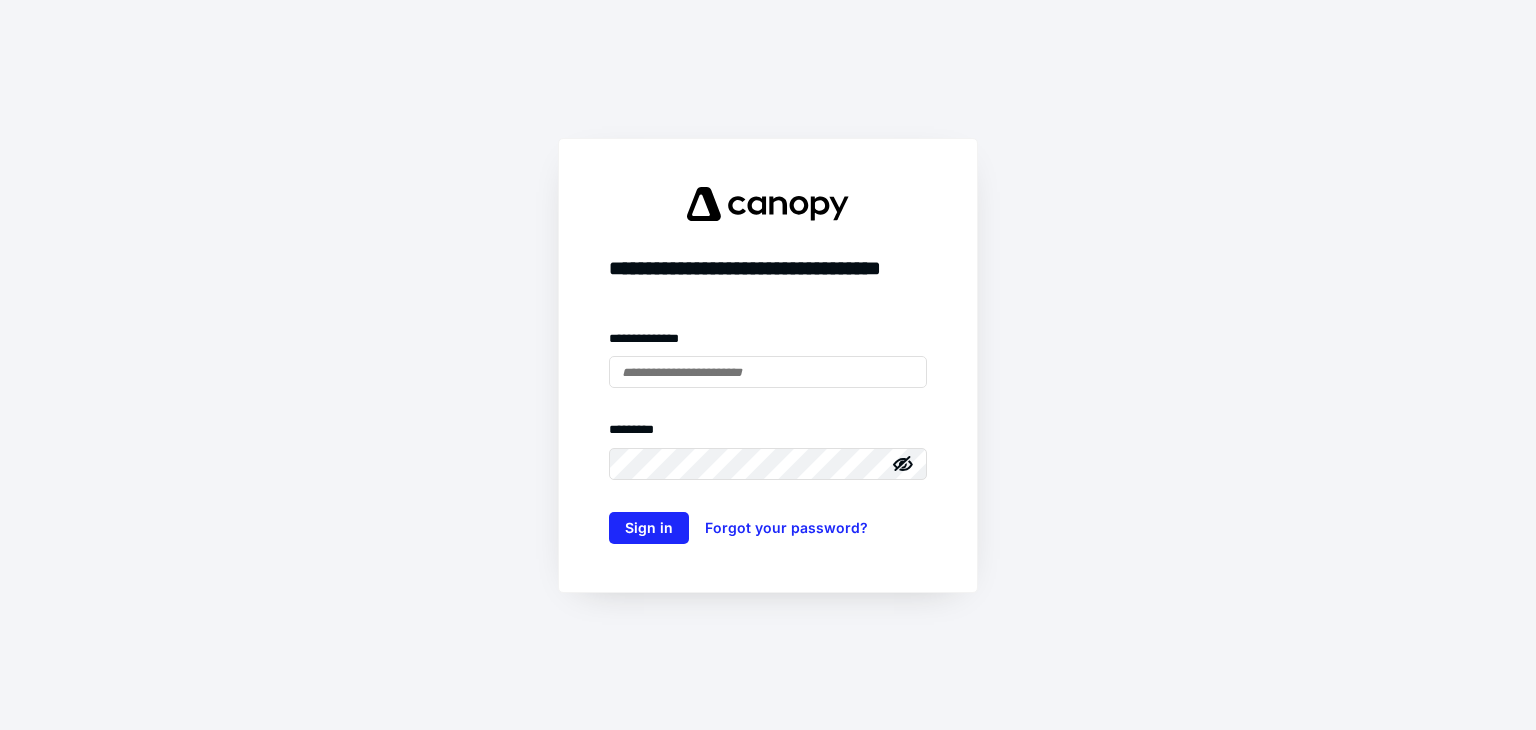 type on "**********" 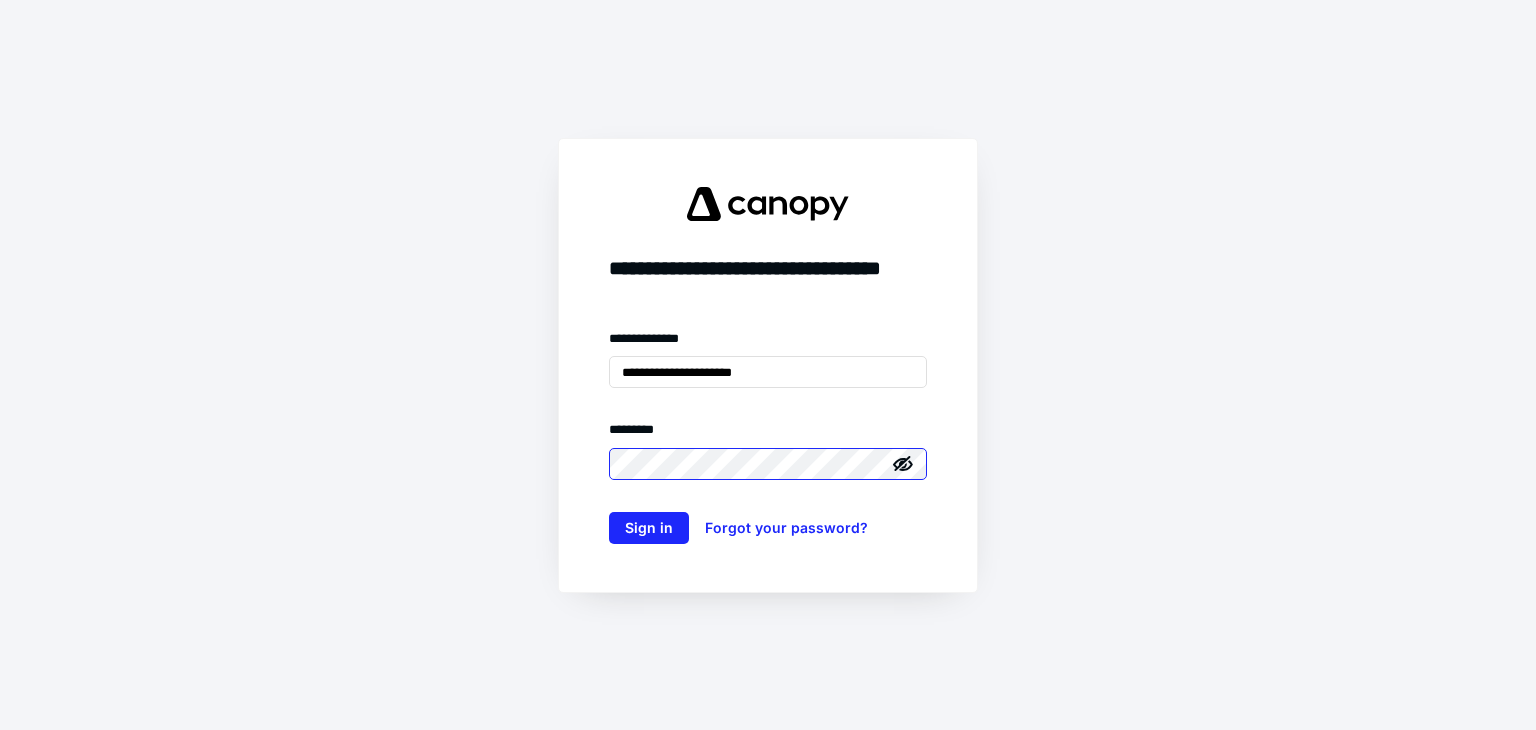click on "Sign in" at bounding box center (649, 528) 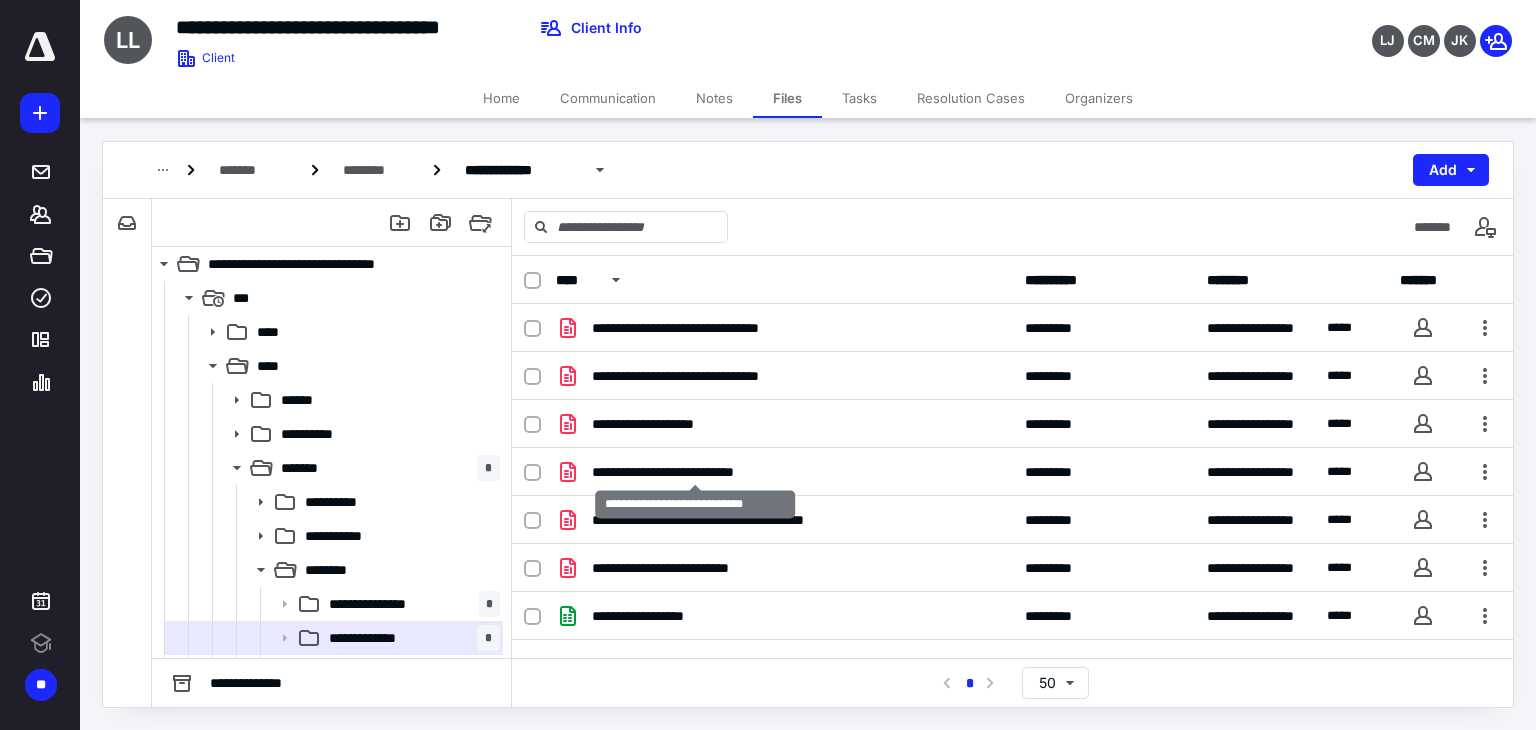 scroll, scrollTop: 0, scrollLeft: 0, axis: both 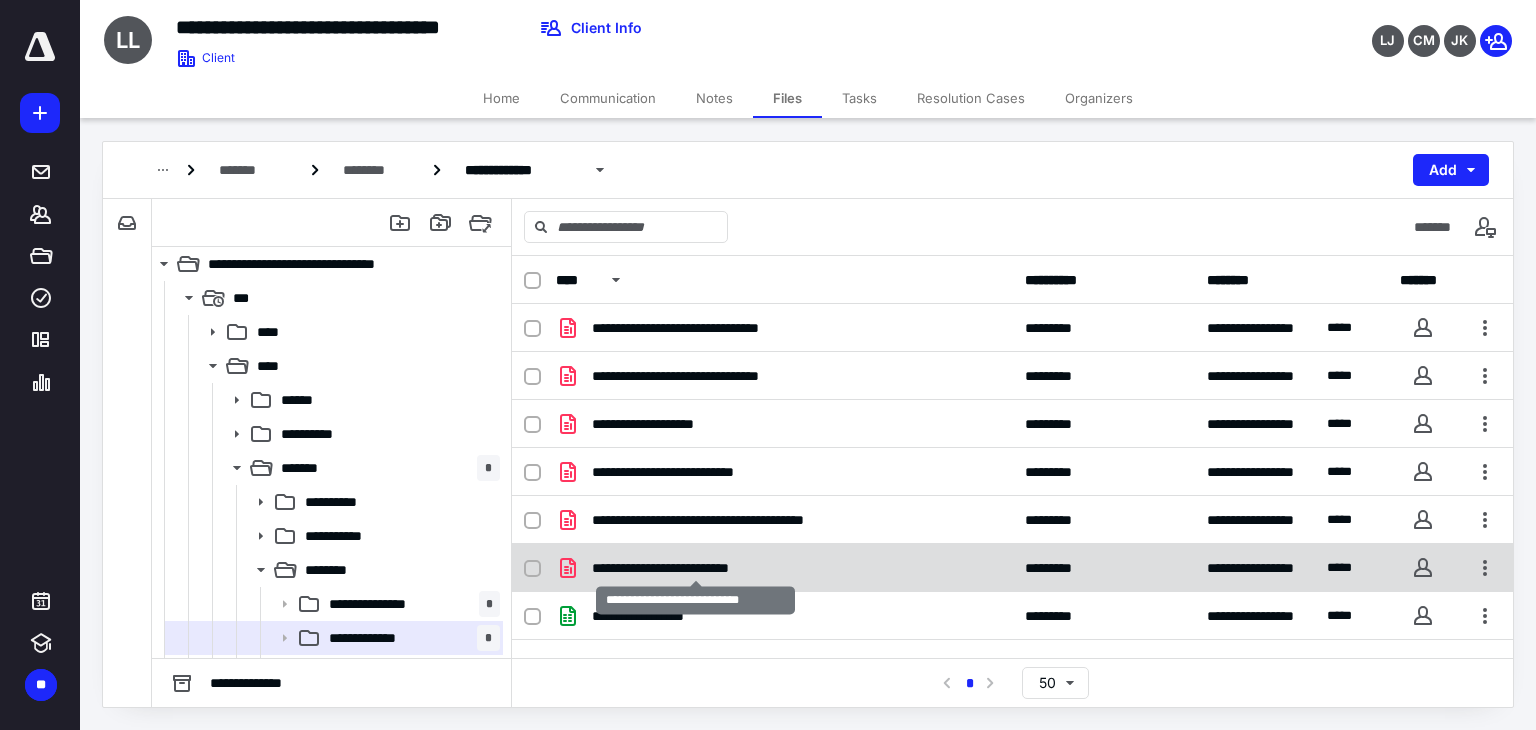 click on "**********" at bounding box center [695, 568] 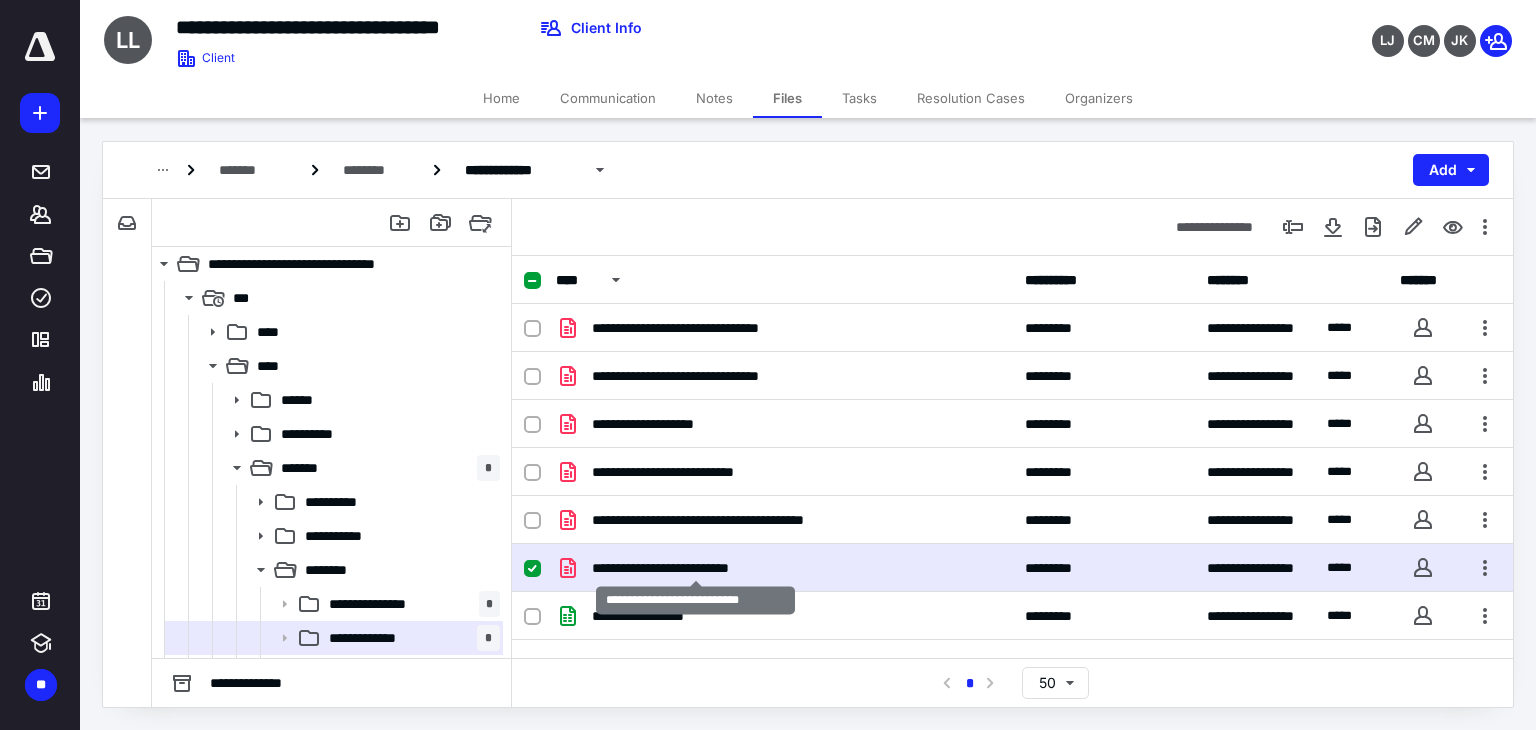click on "**********" at bounding box center [695, 568] 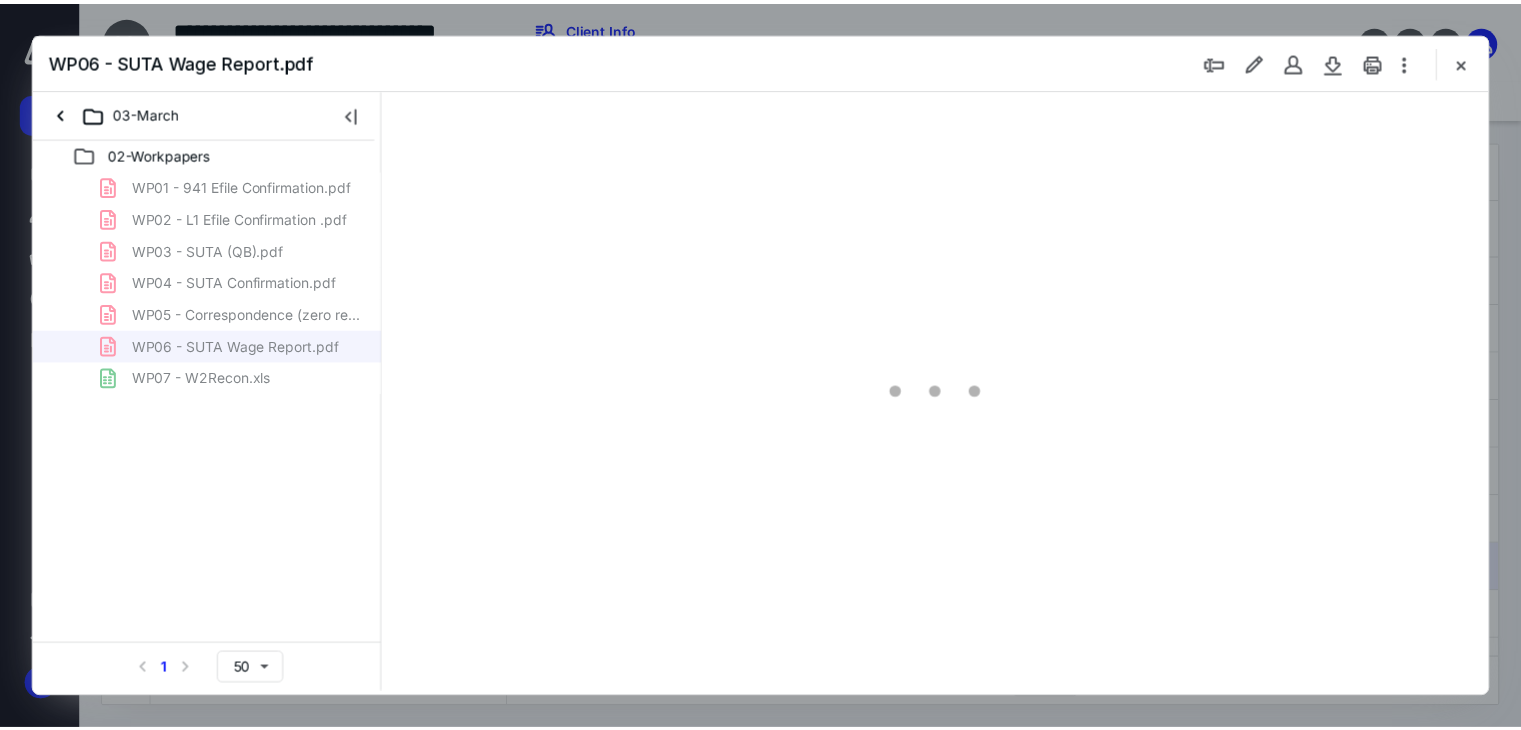 scroll, scrollTop: 0, scrollLeft: 0, axis: both 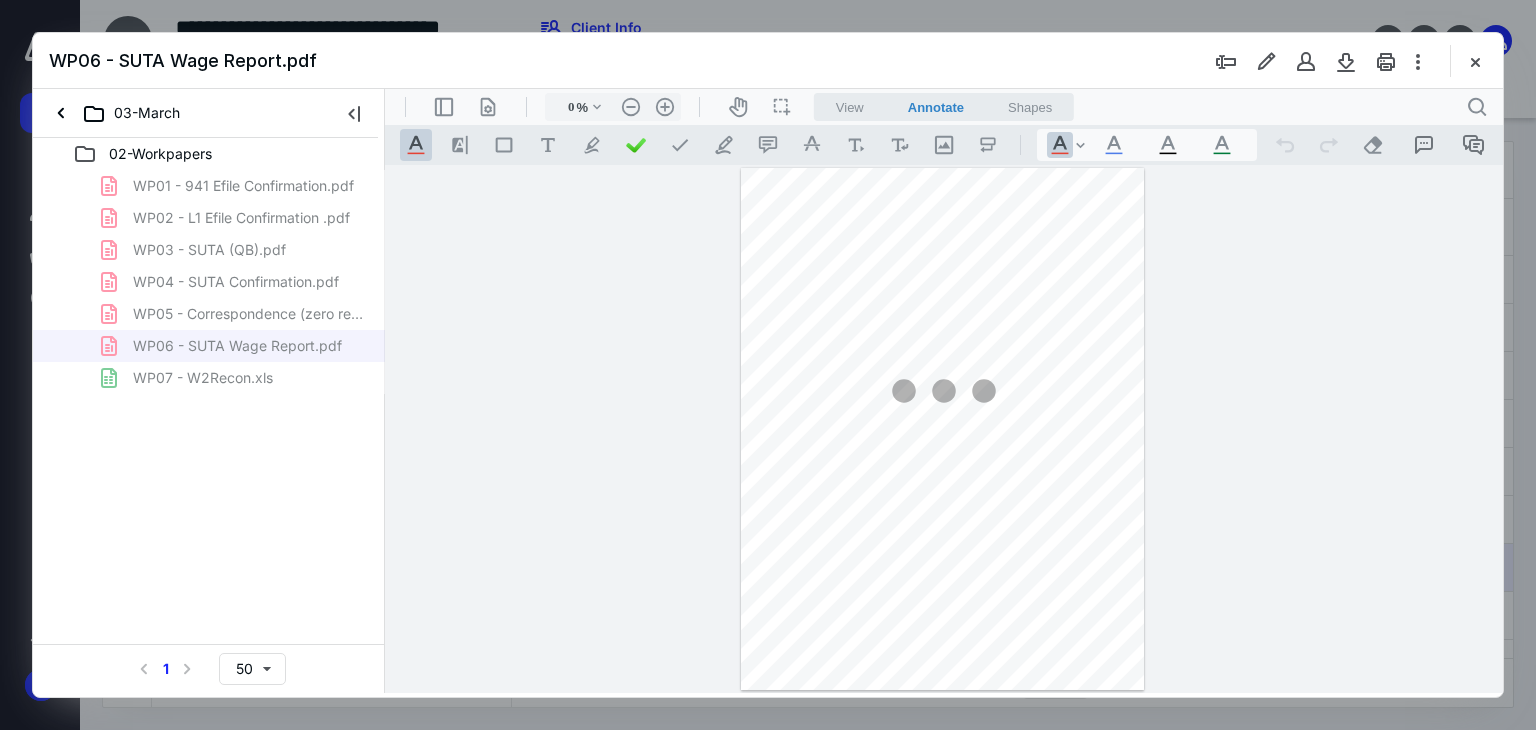 type on "66" 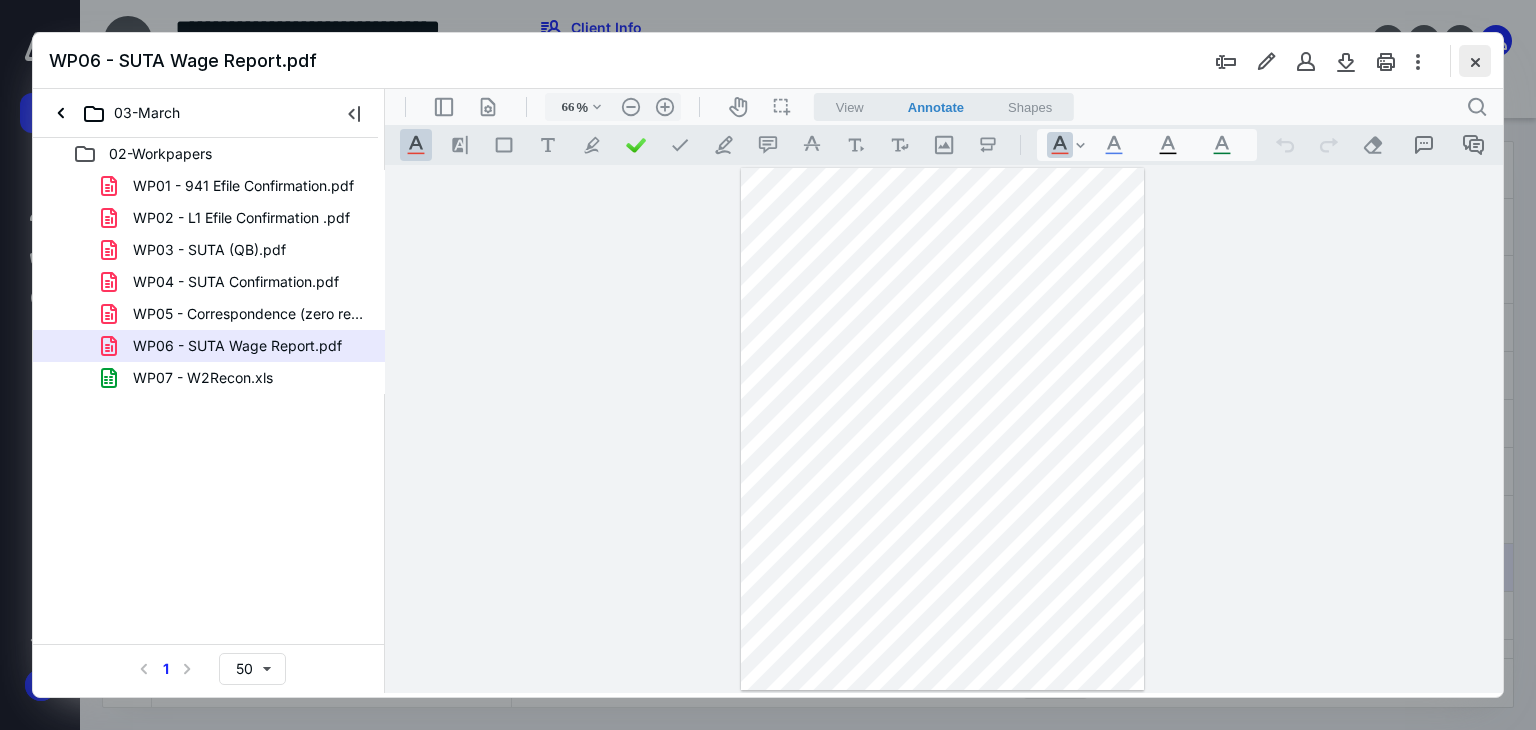 click at bounding box center (1475, 61) 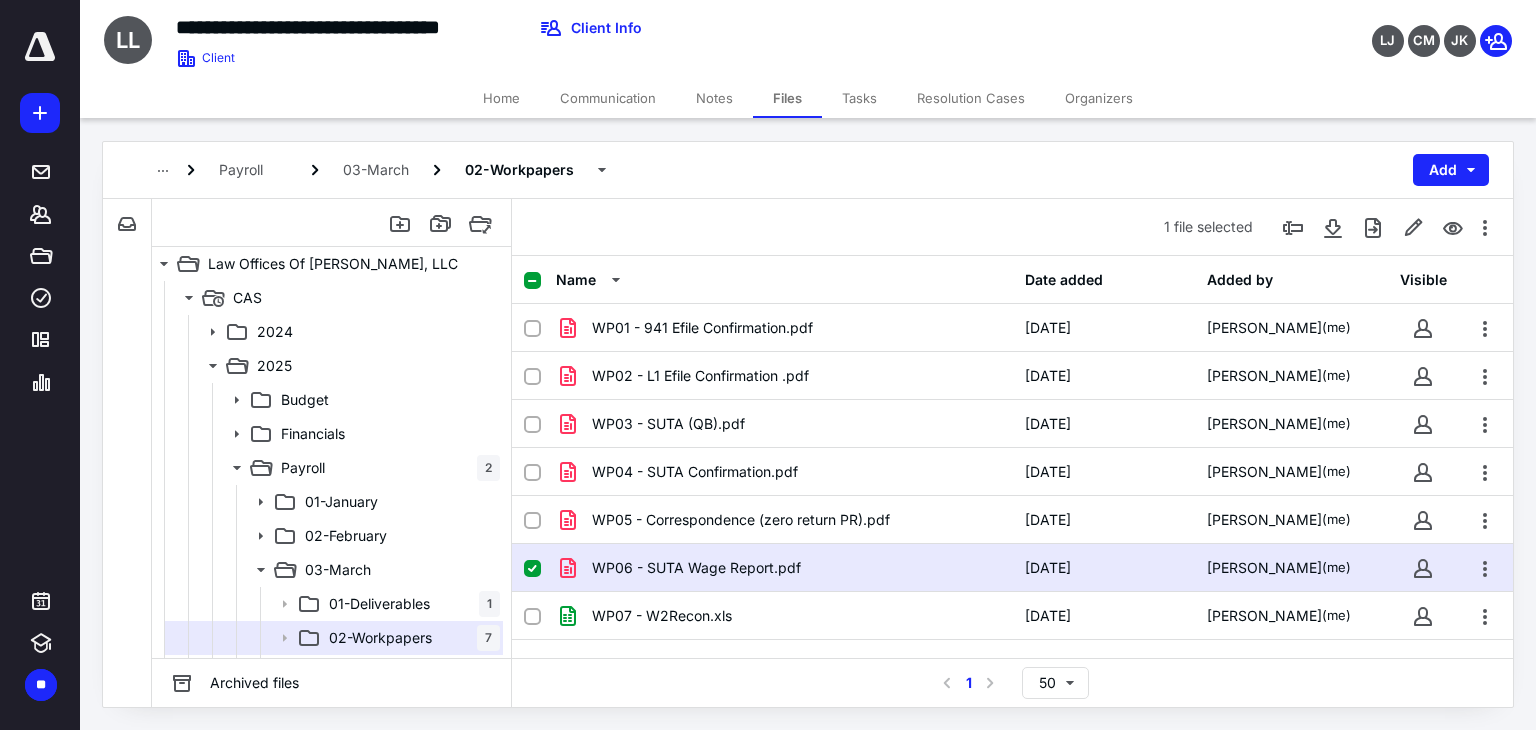 click on "Notes" at bounding box center (714, 98) 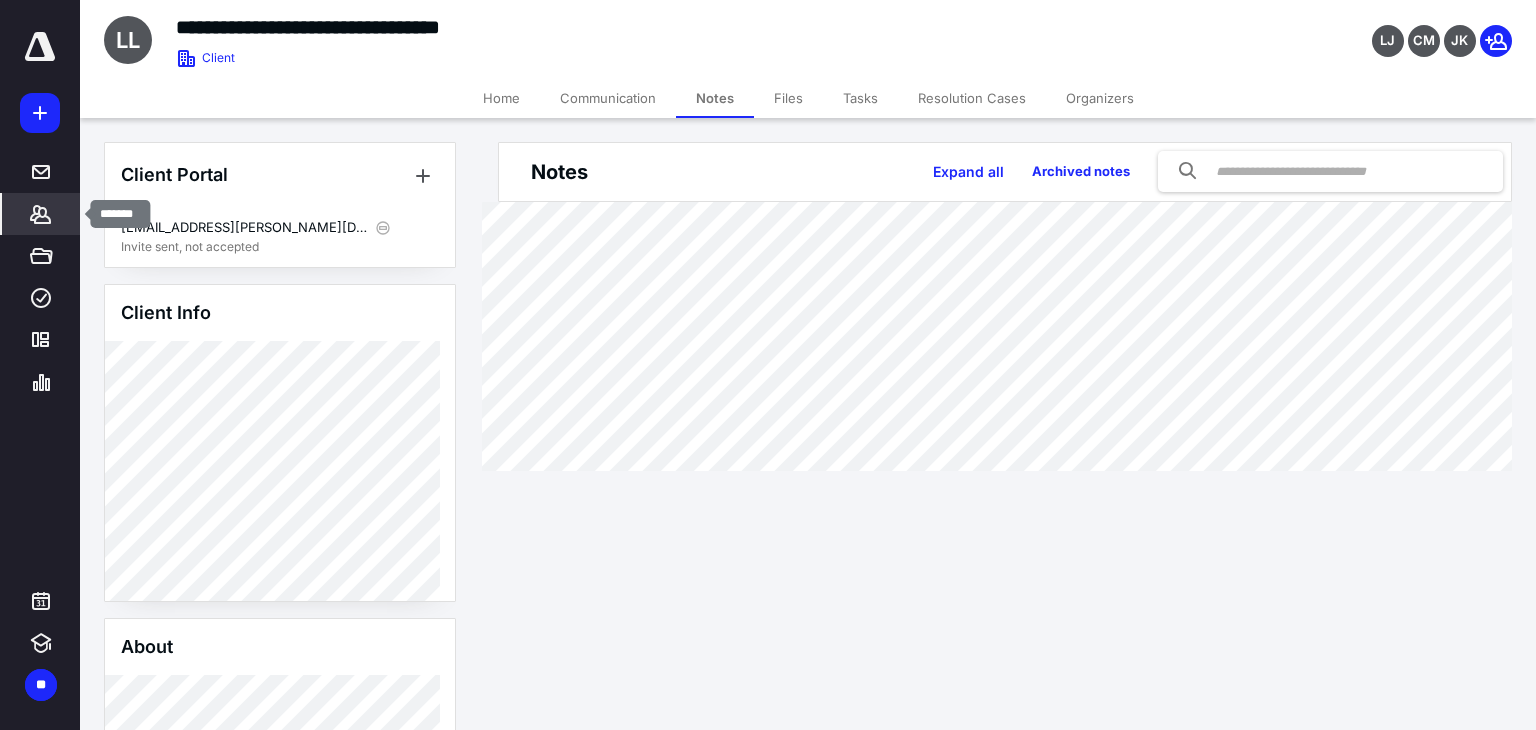 click 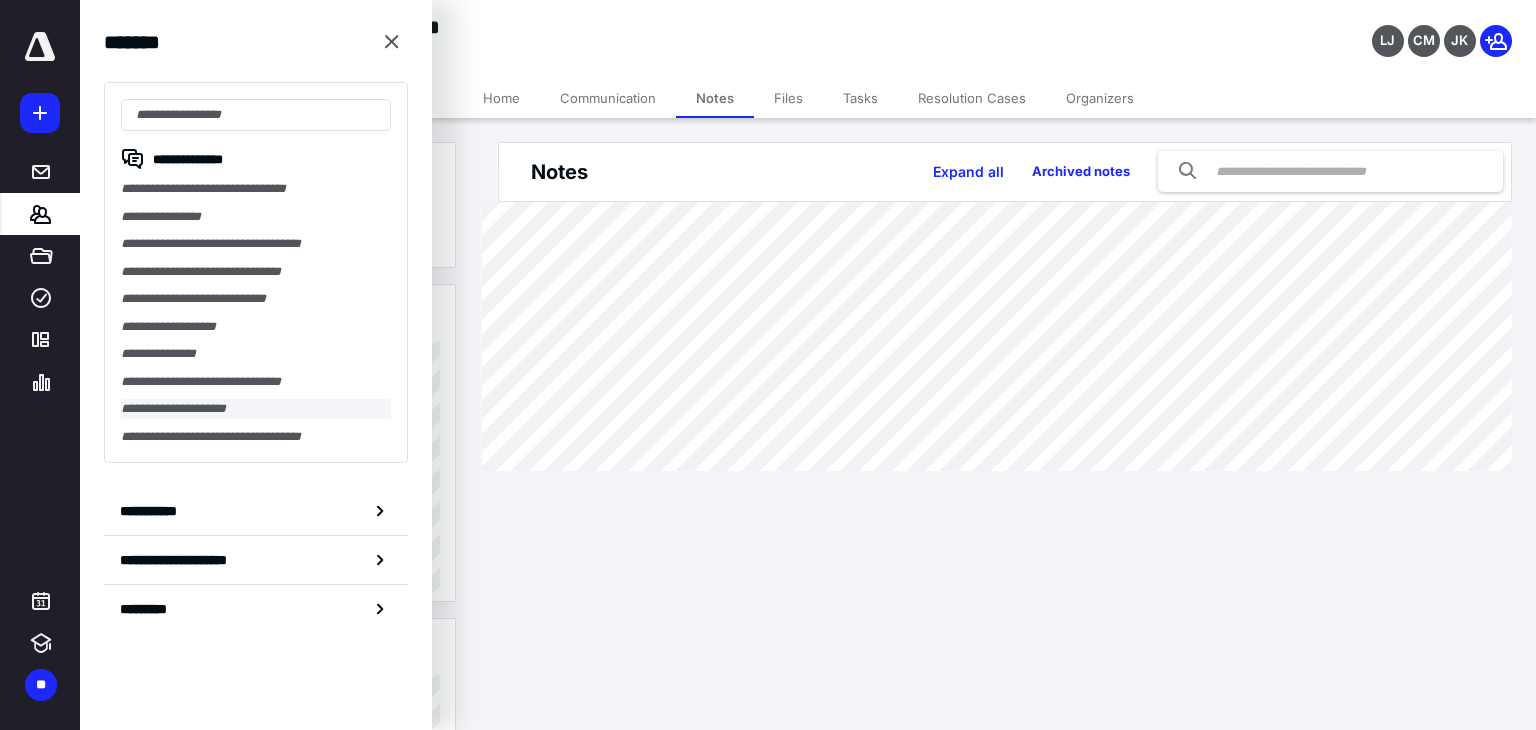click on "**********" at bounding box center (256, 409) 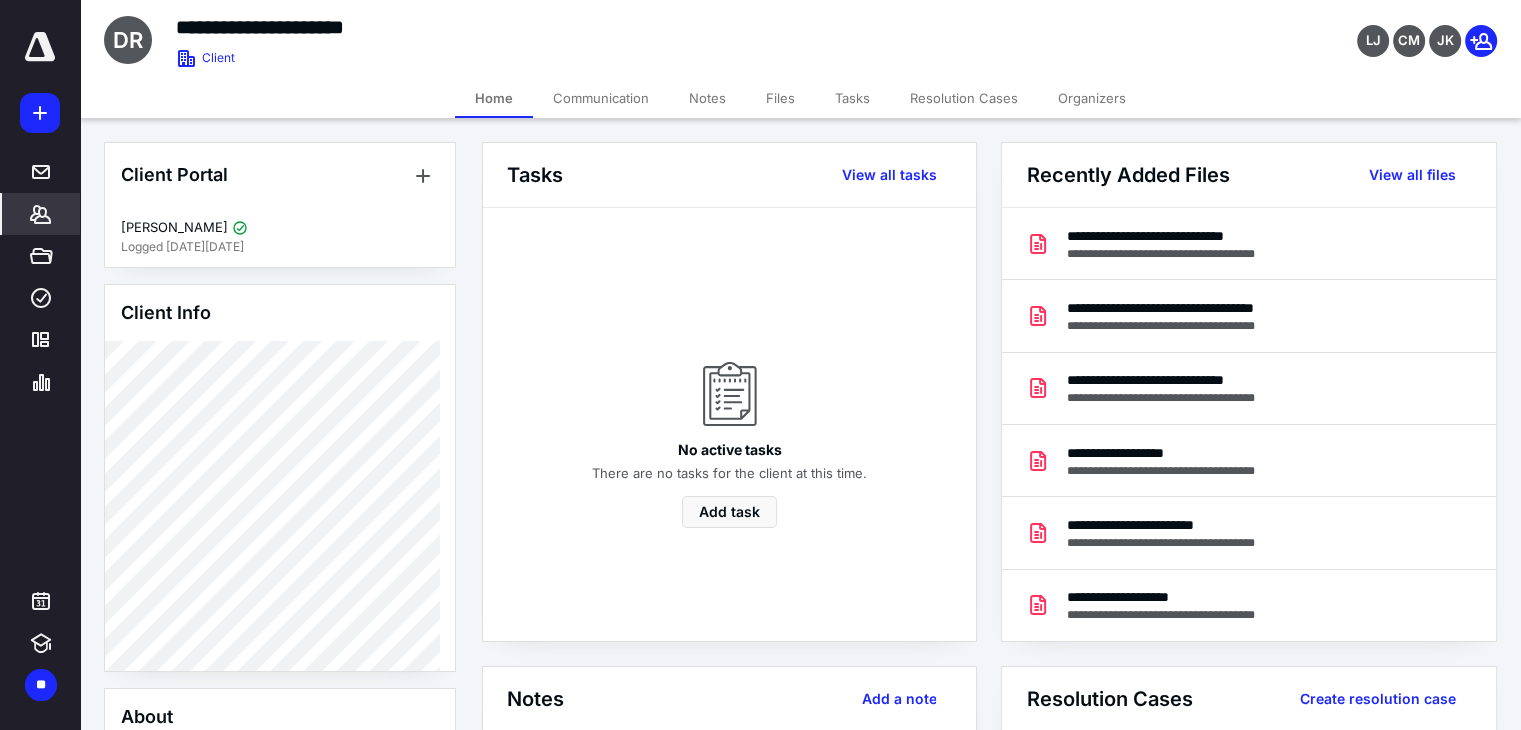 click on "Notes" at bounding box center (707, 98) 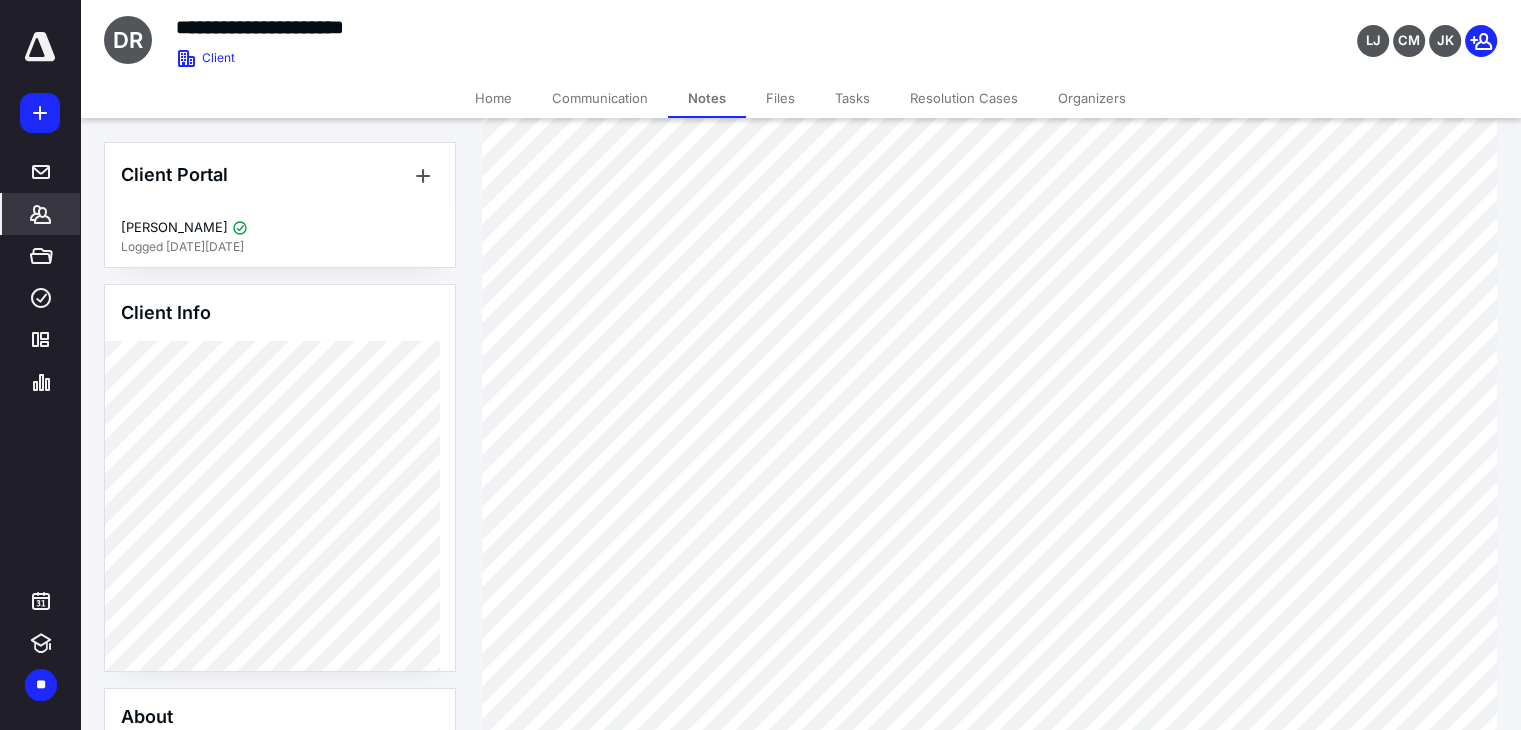 scroll, scrollTop: 178, scrollLeft: 0, axis: vertical 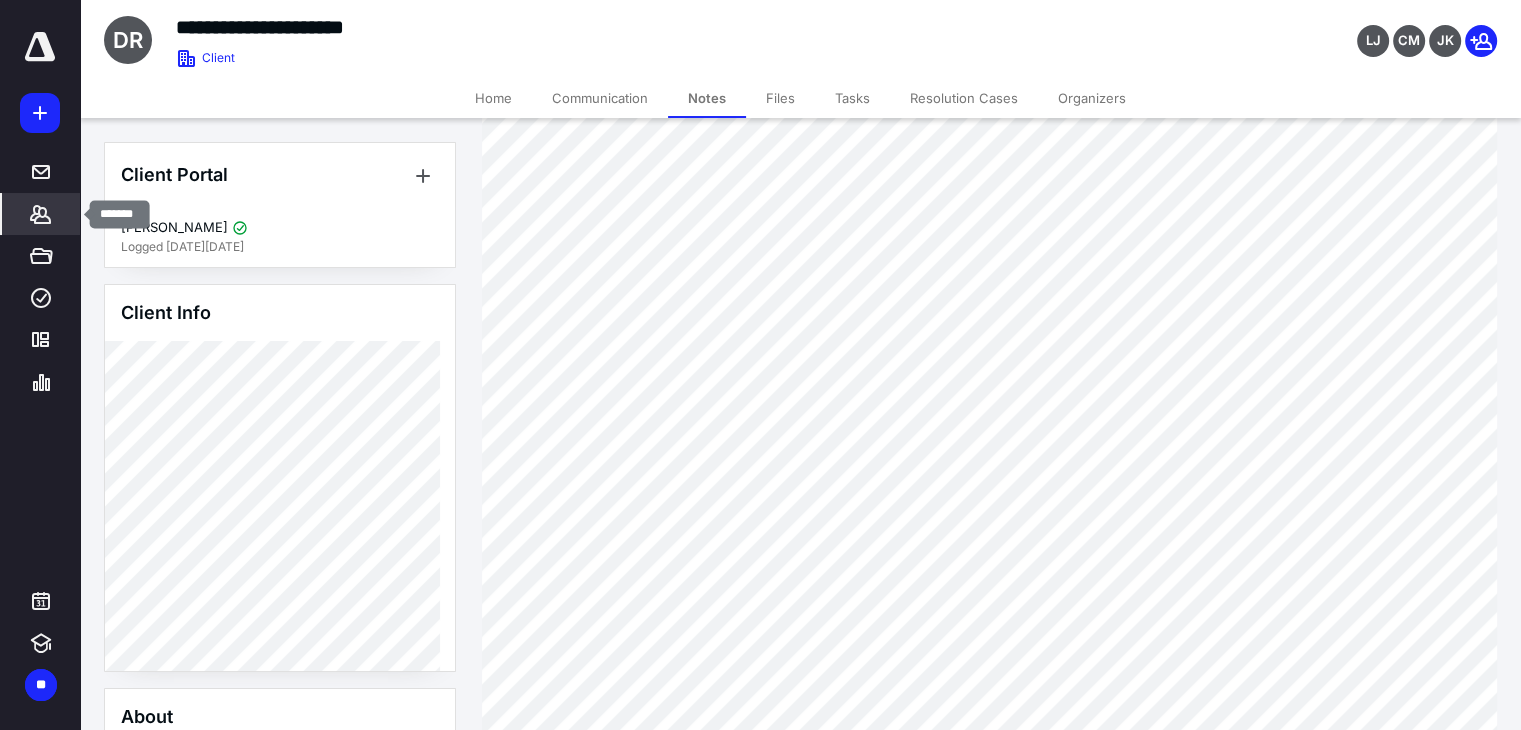 click 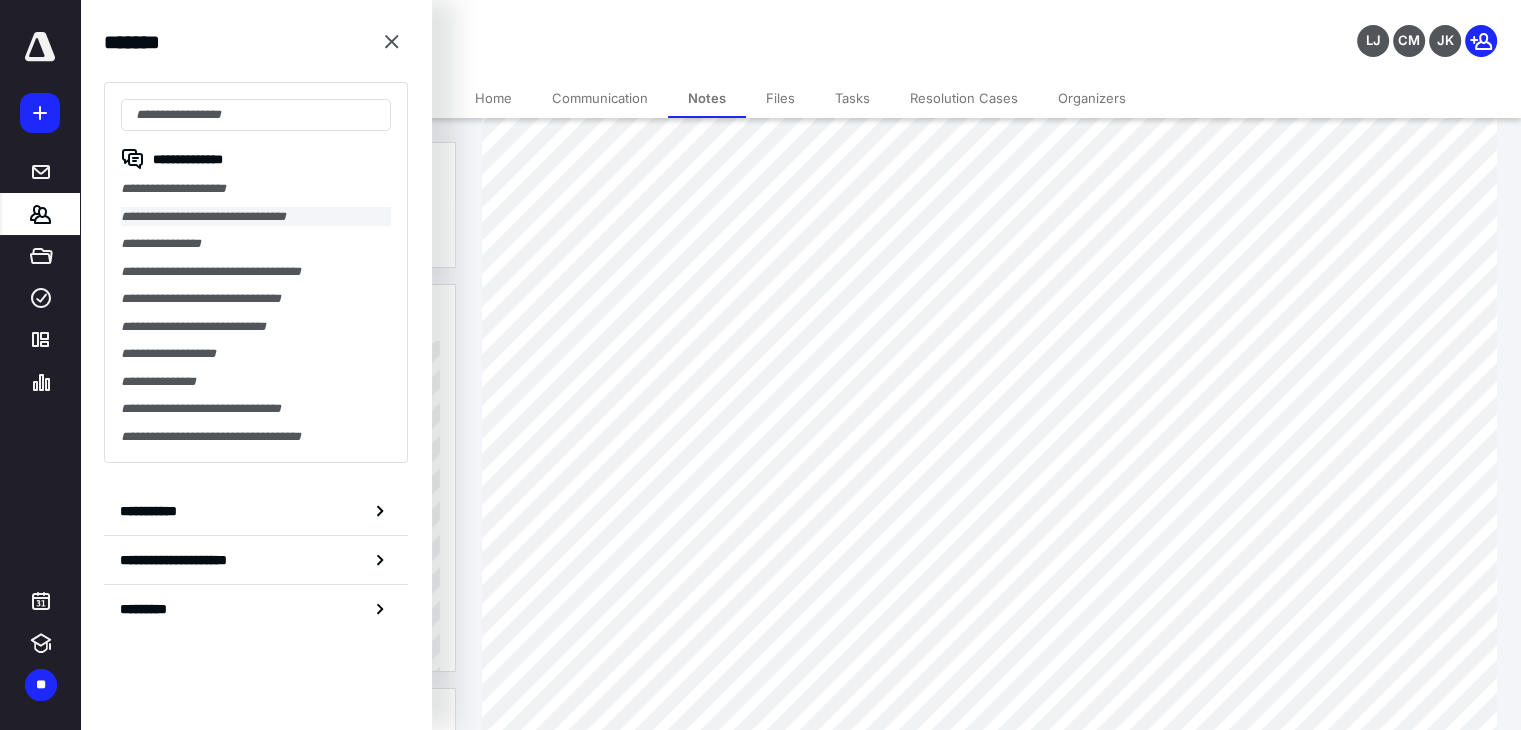 click on "**********" at bounding box center (256, 217) 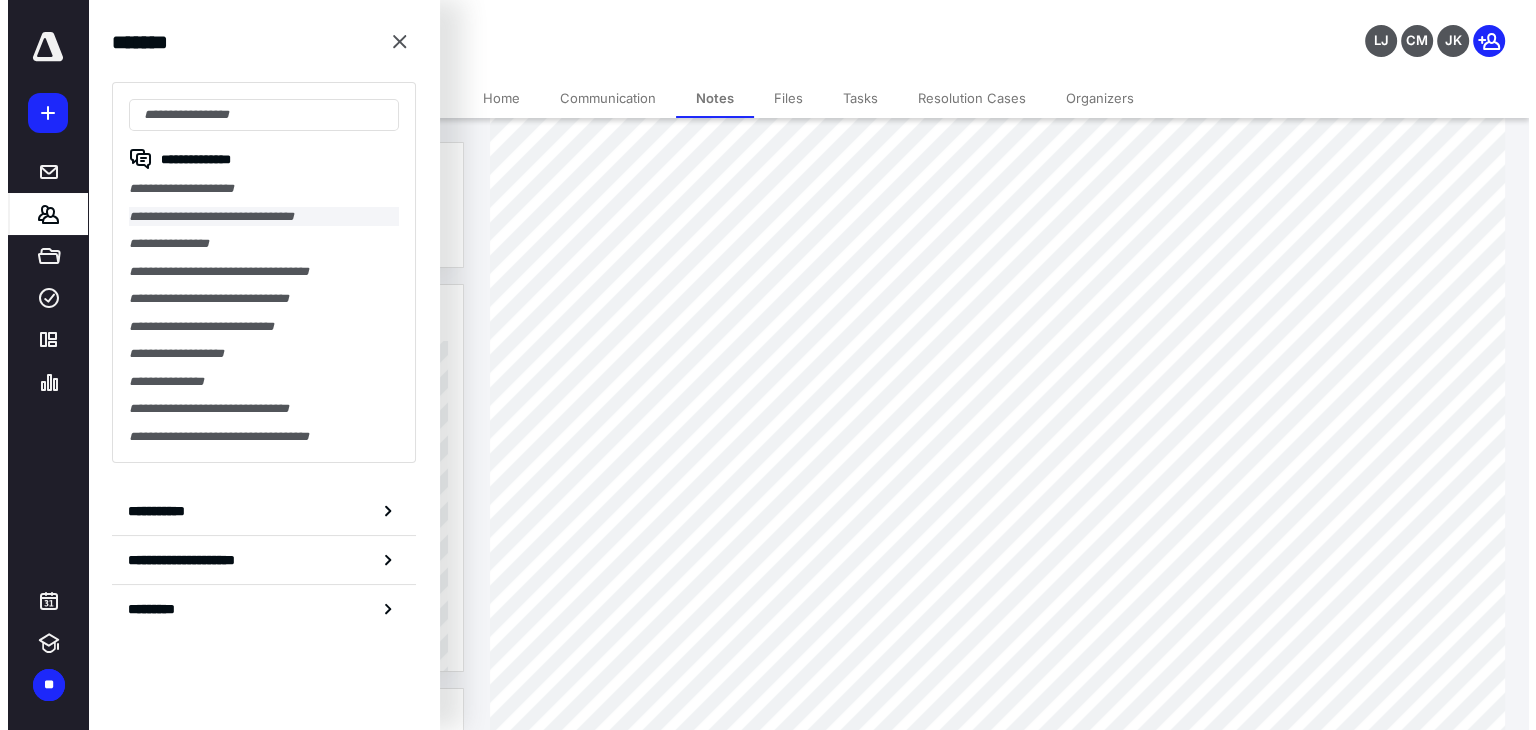 scroll, scrollTop: 0, scrollLeft: 0, axis: both 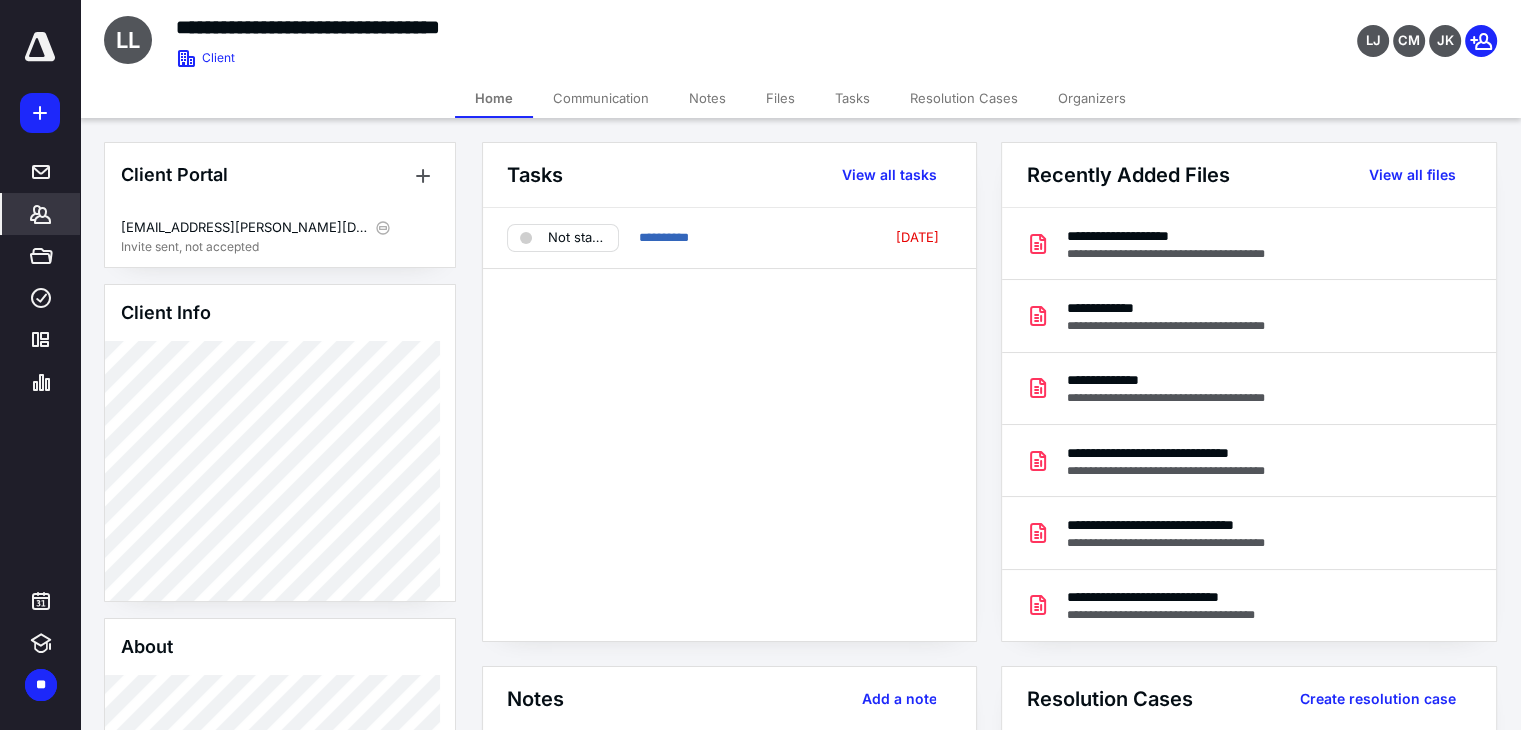 click on "Files" at bounding box center [780, 98] 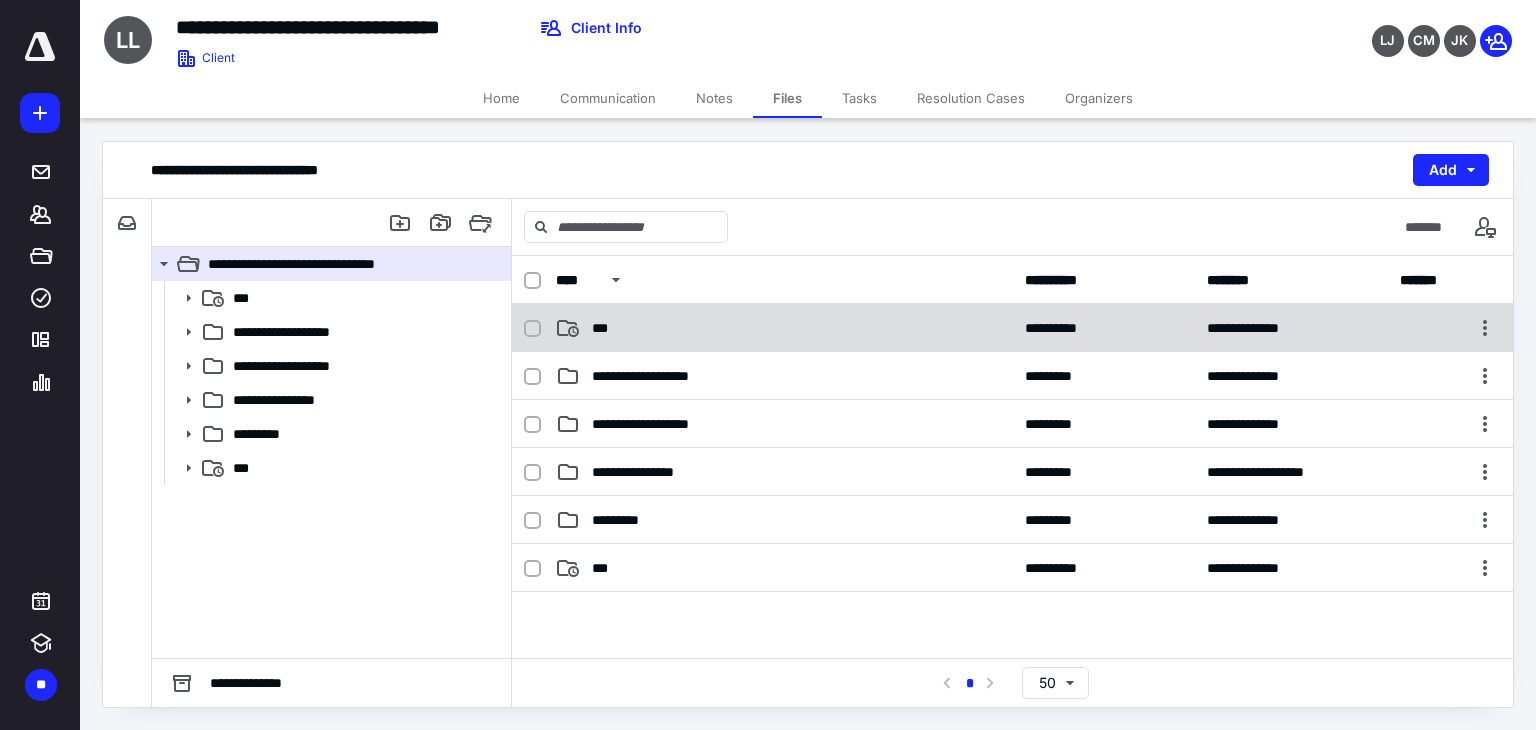 click on "***" at bounding box center [784, 328] 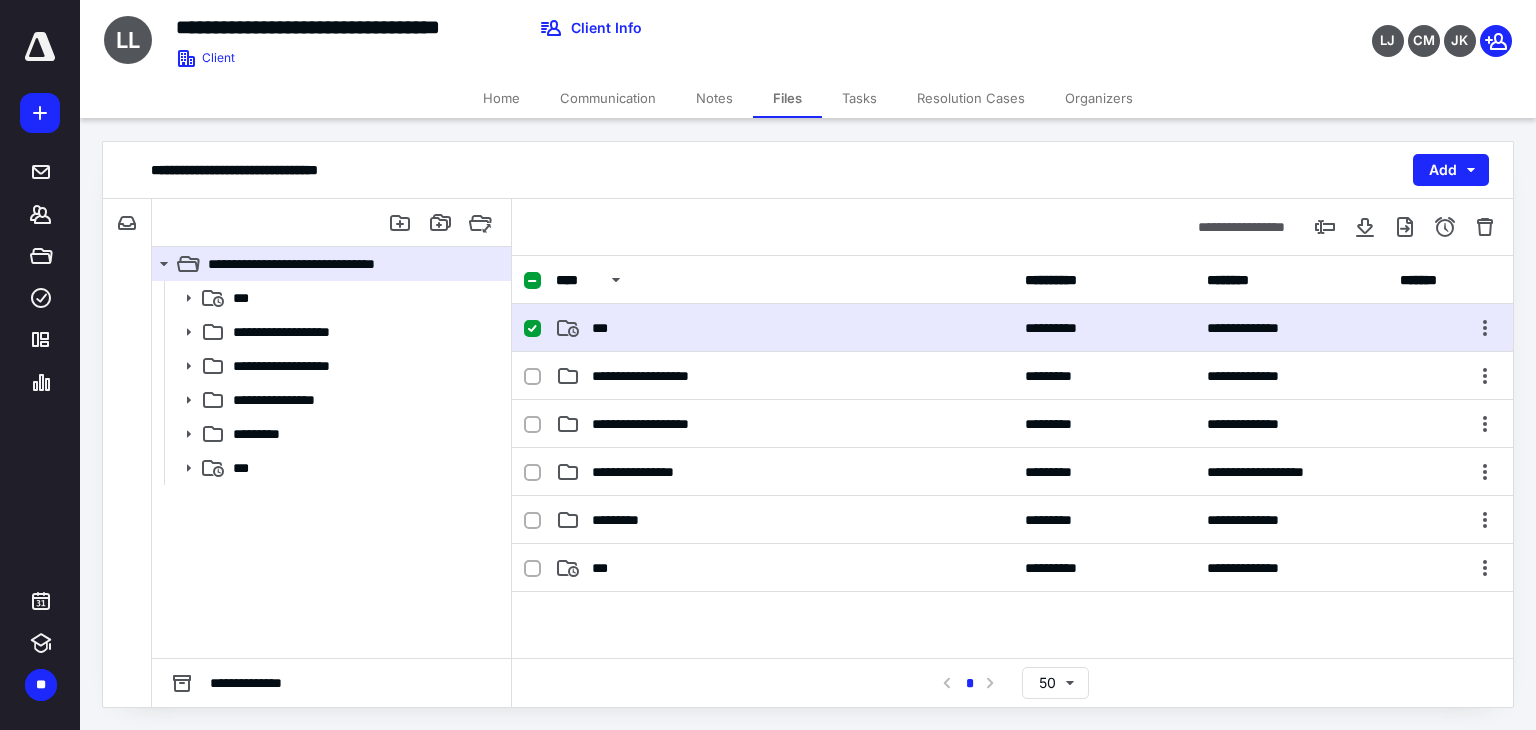 click on "***" at bounding box center (784, 328) 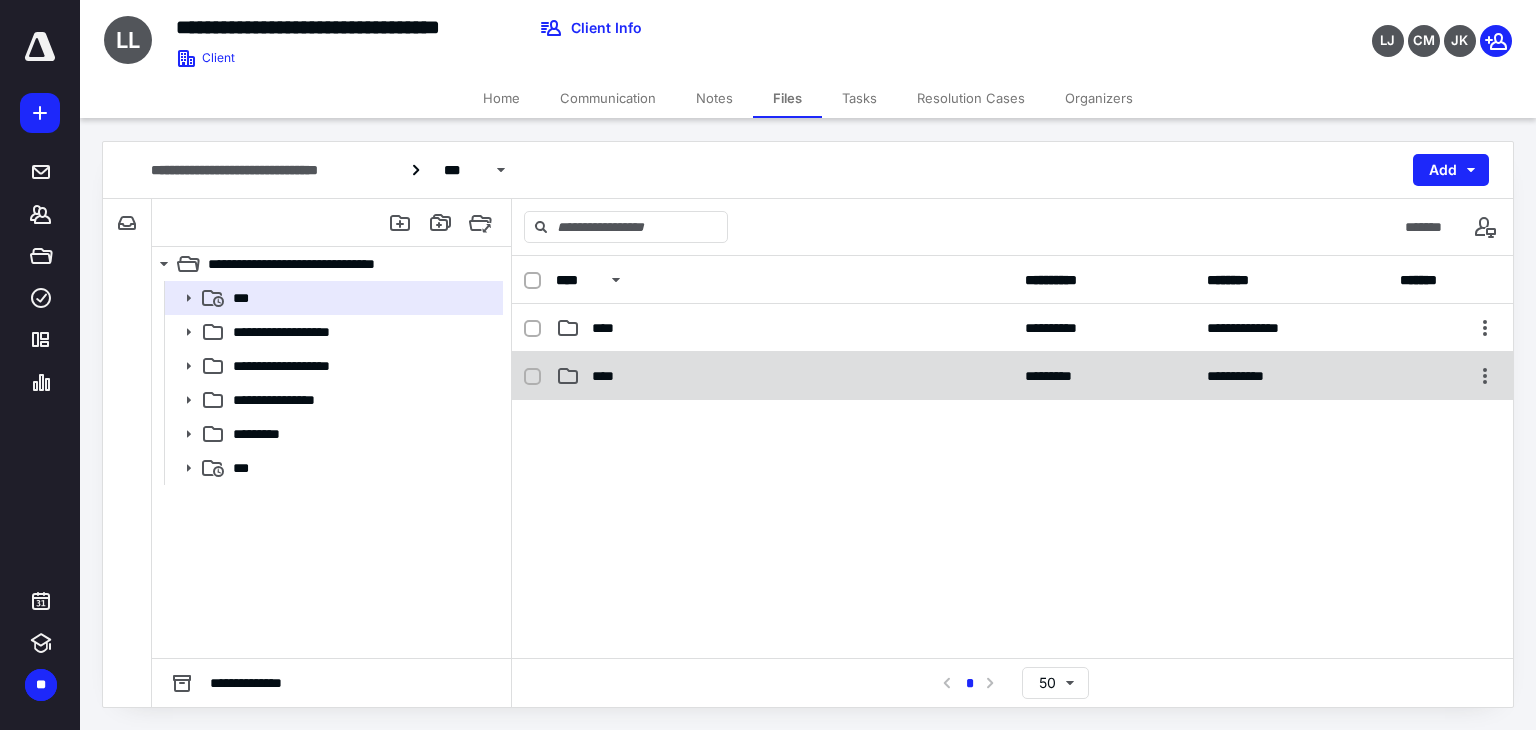click on "****" at bounding box center [609, 376] 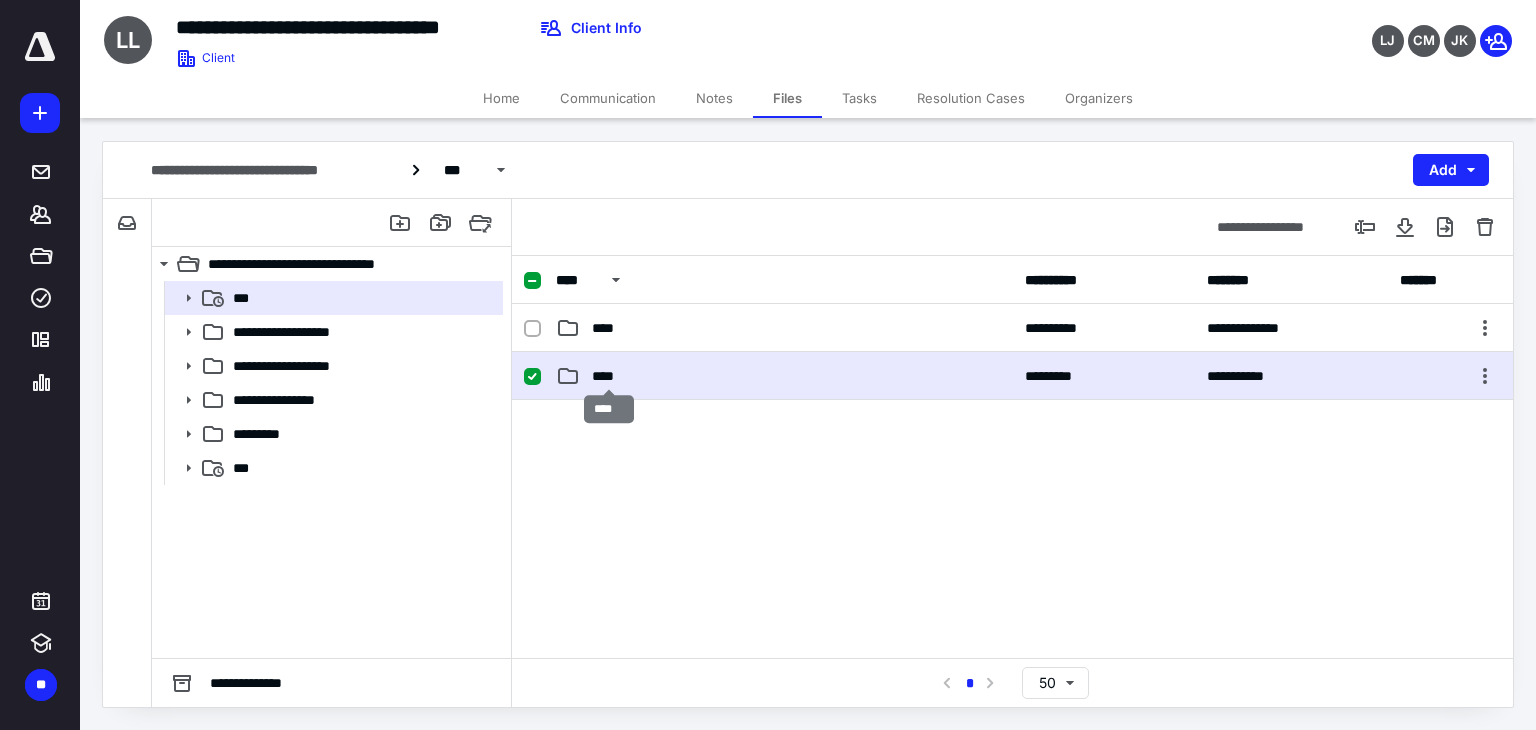 click on "****" at bounding box center [609, 376] 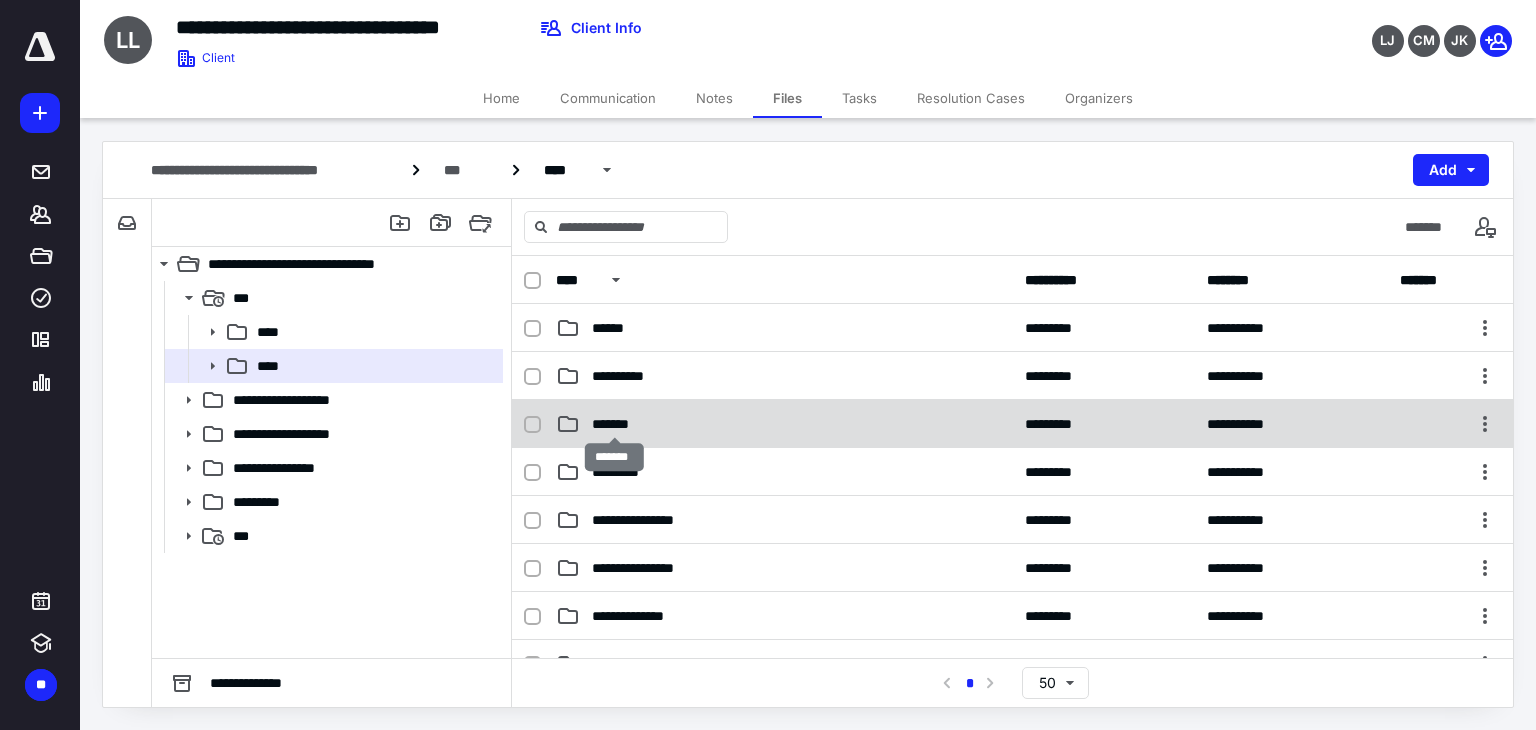 click on "*******" at bounding box center (614, 424) 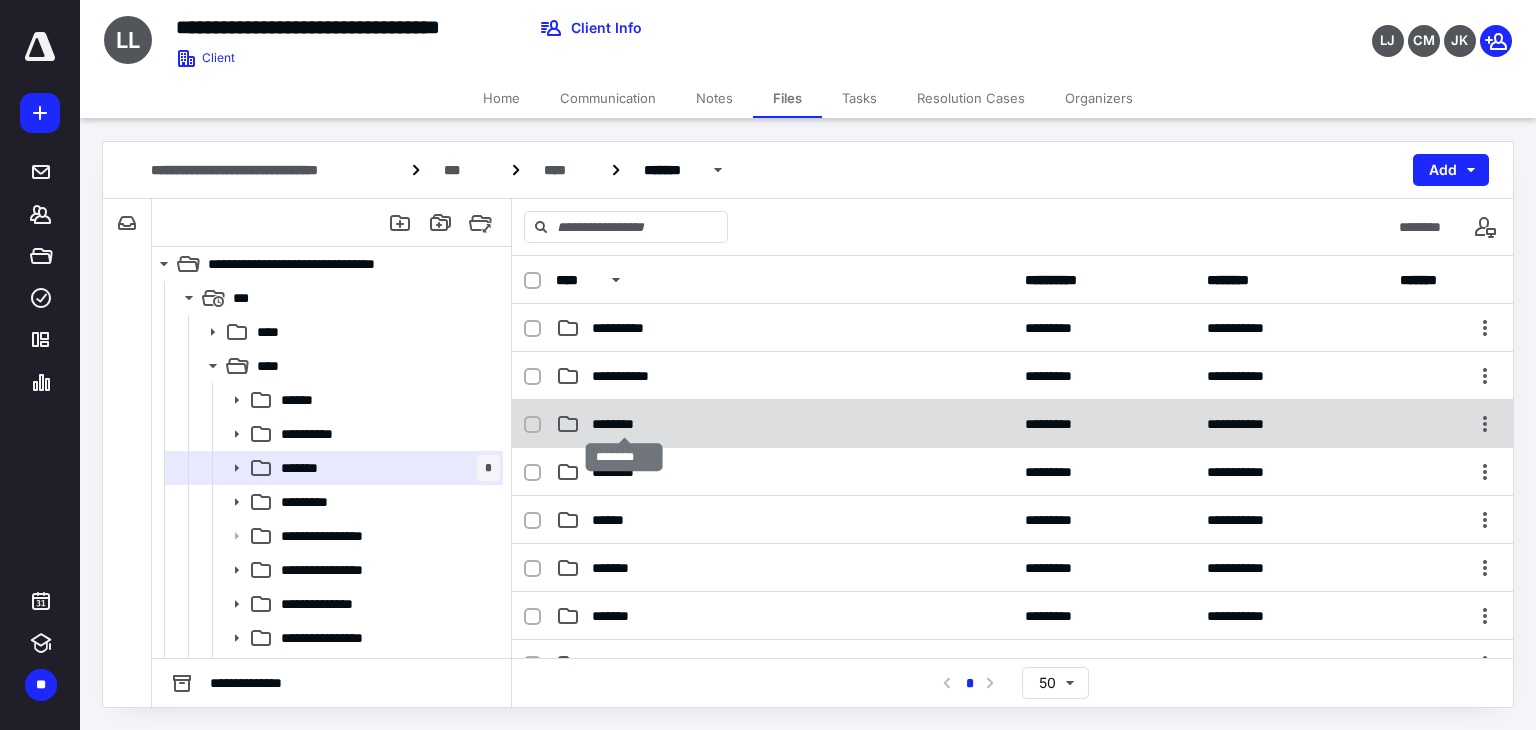 click on "********" at bounding box center [625, 424] 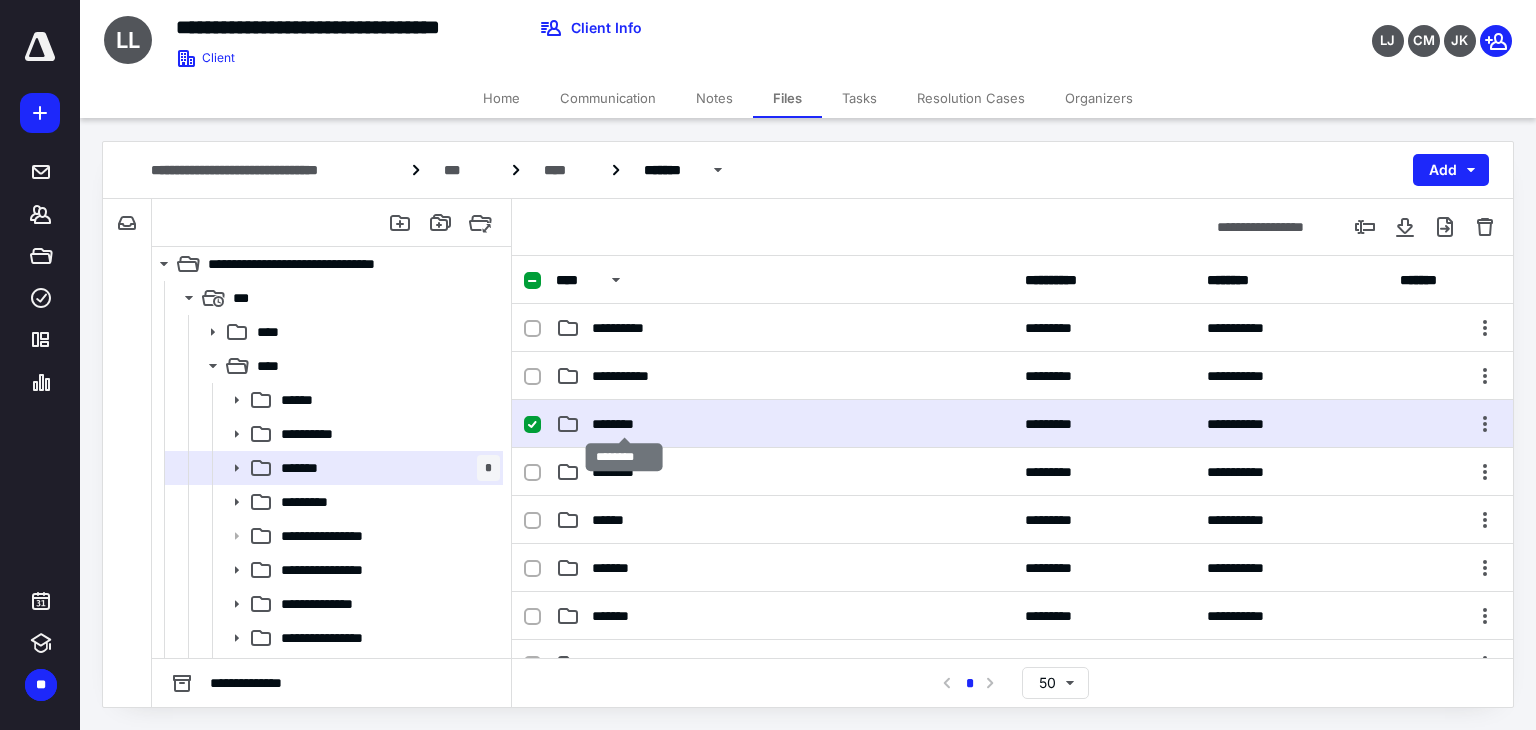click on "********" at bounding box center [625, 424] 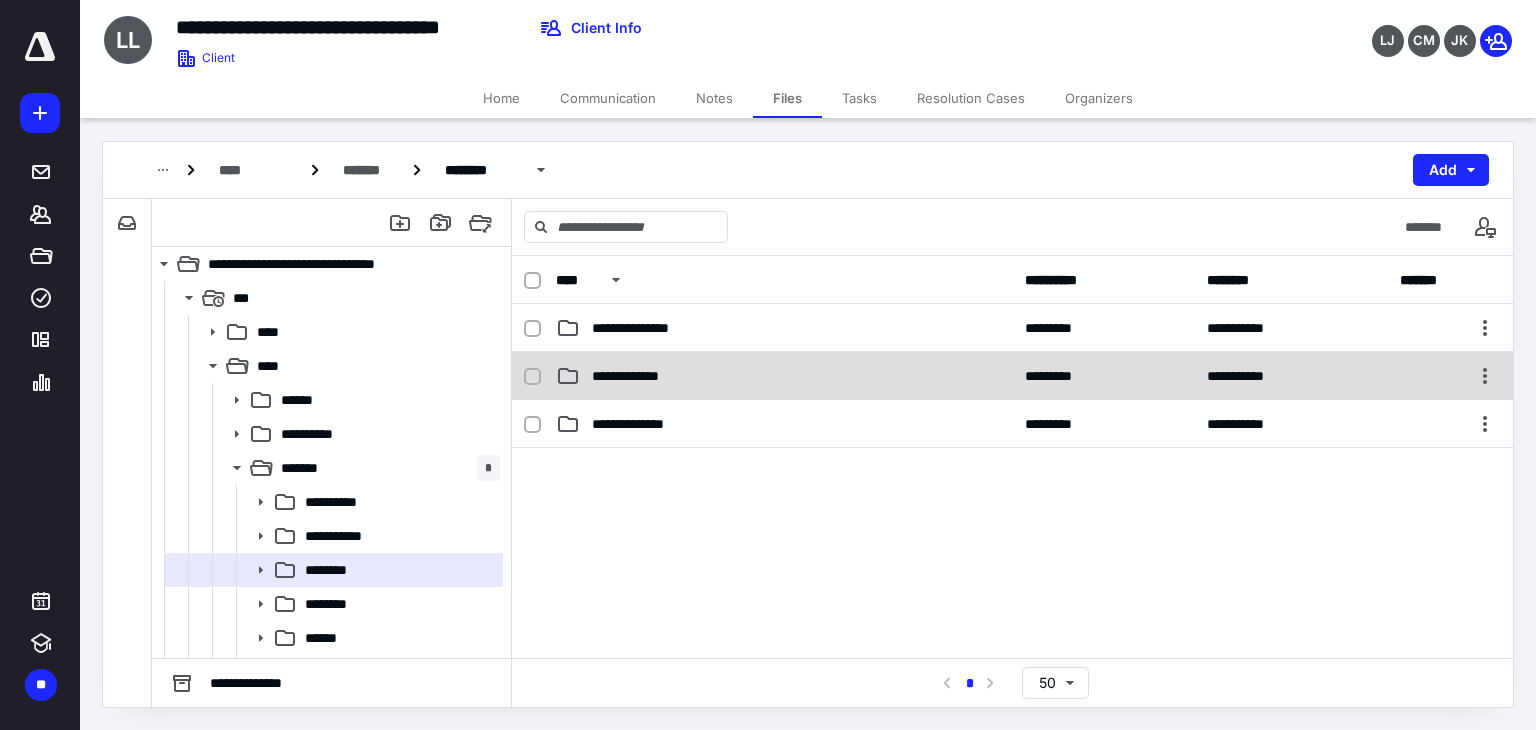 click on "**********" at bounding box center [784, 376] 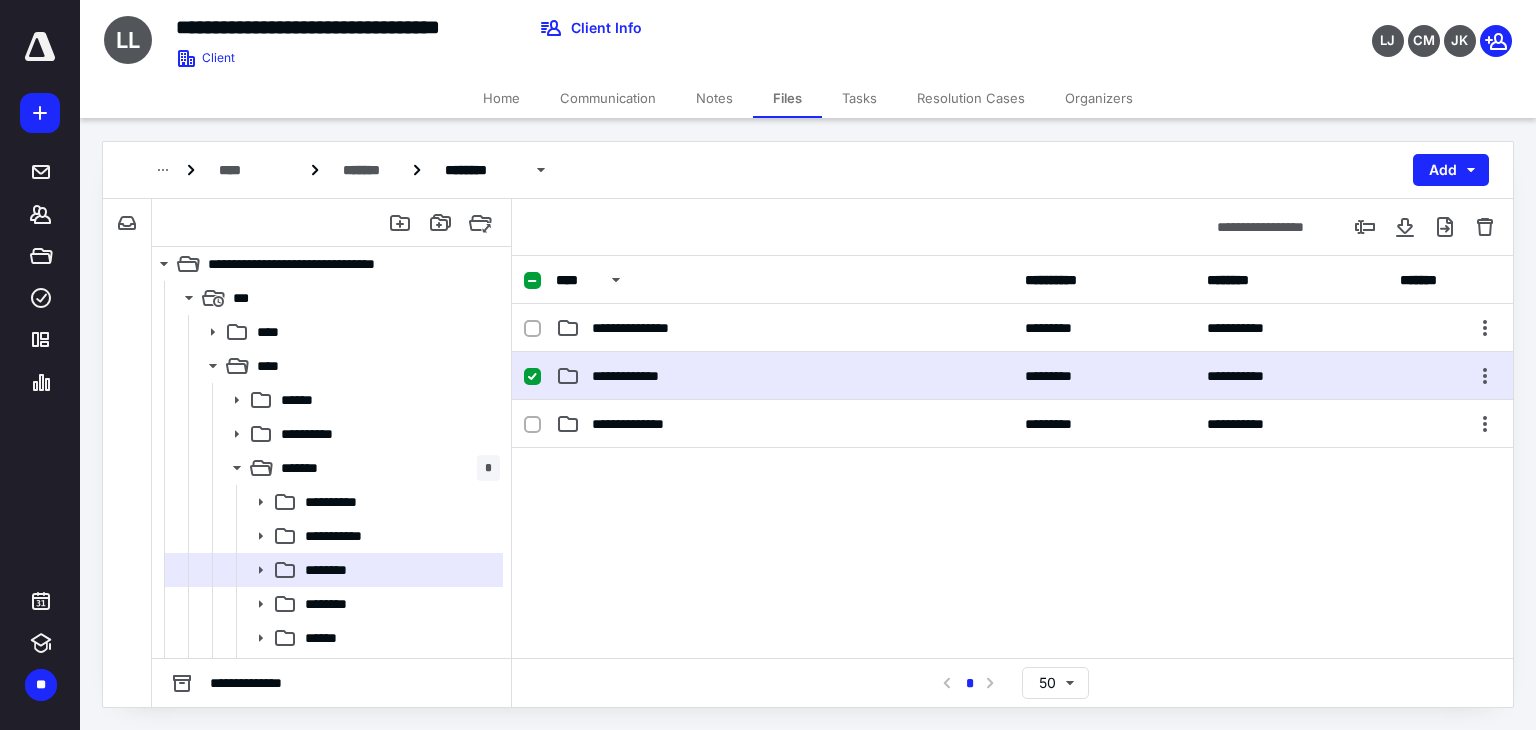 click on "**********" at bounding box center (784, 376) 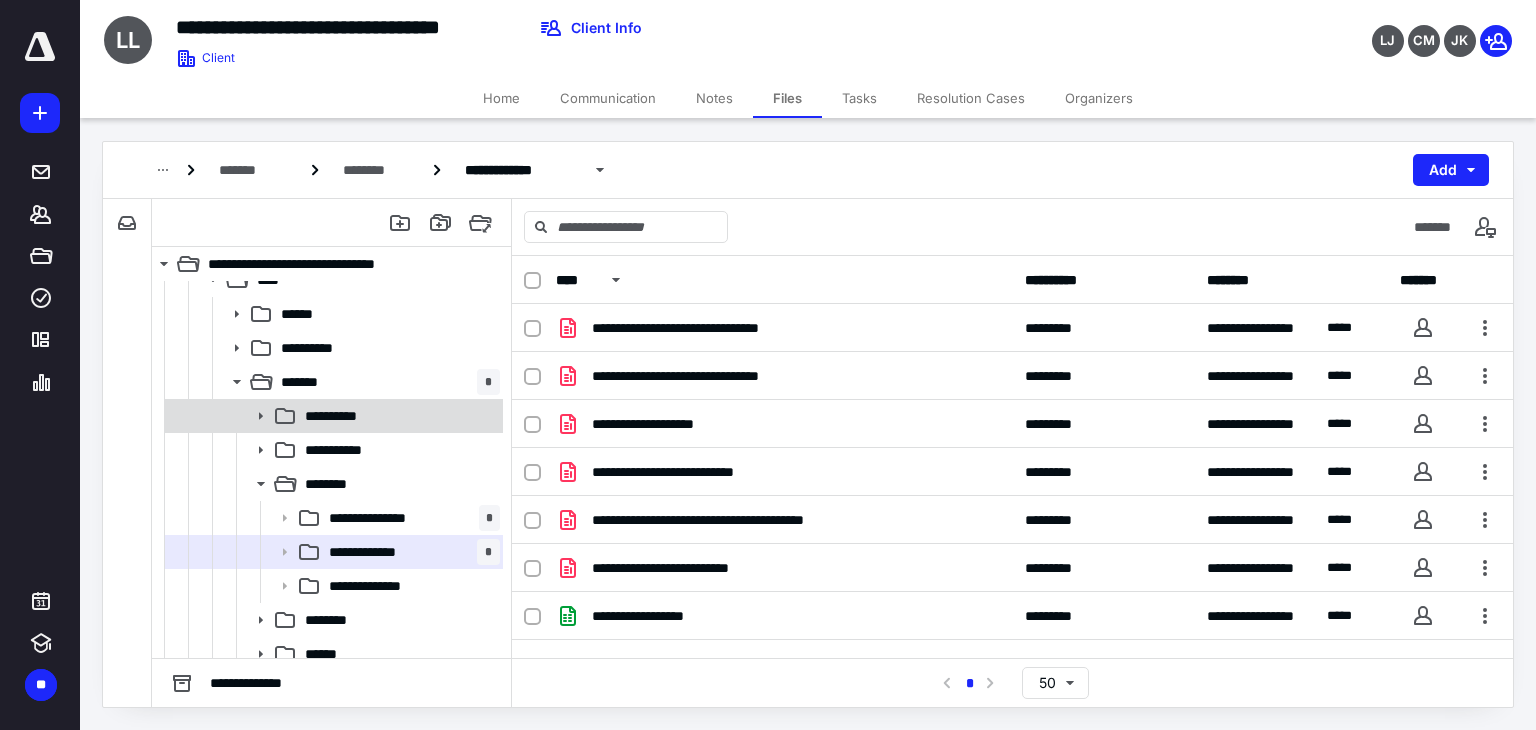 scroll, scrollTop: 92, scrollLeft: 0, axis: vertical 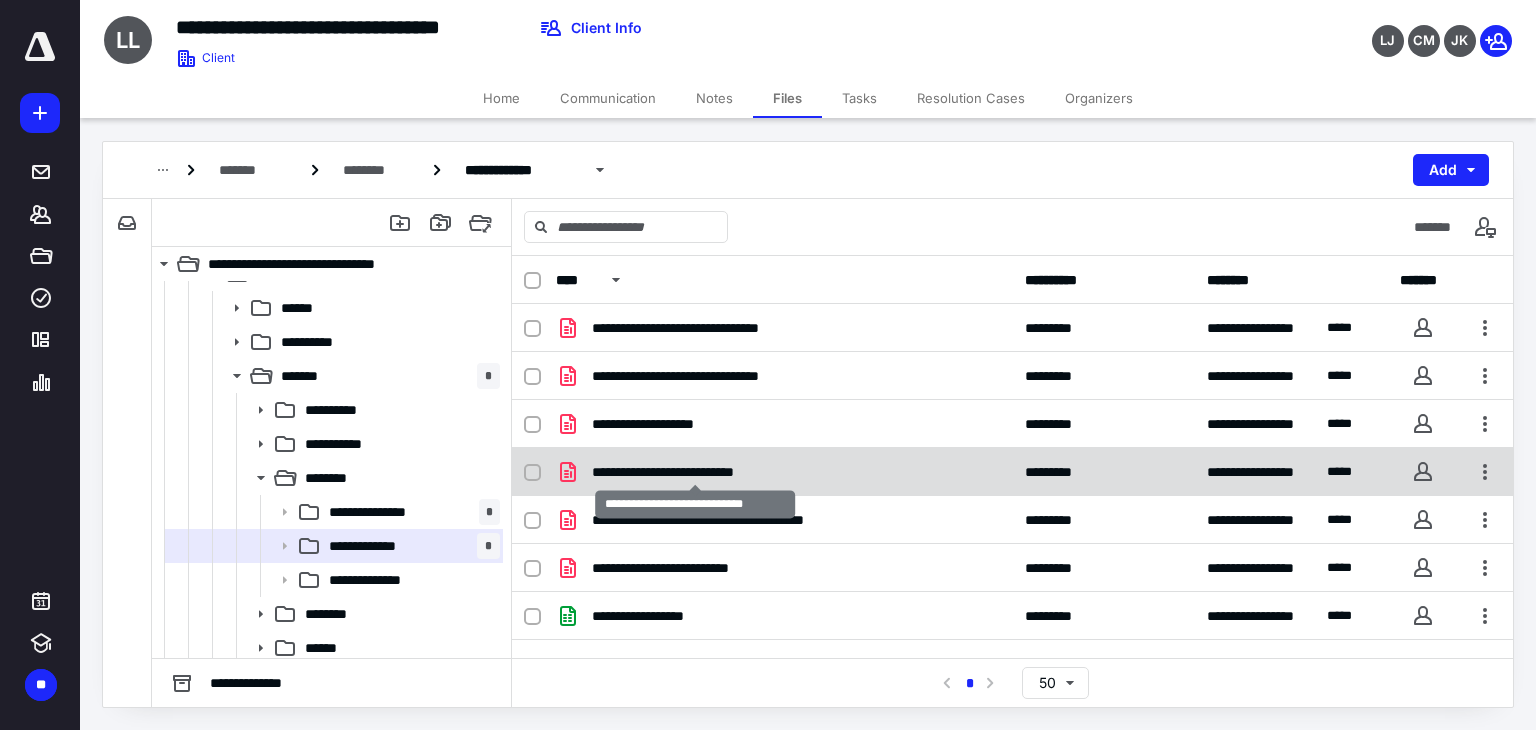 click on "**********" at bounding box center (696, 472) 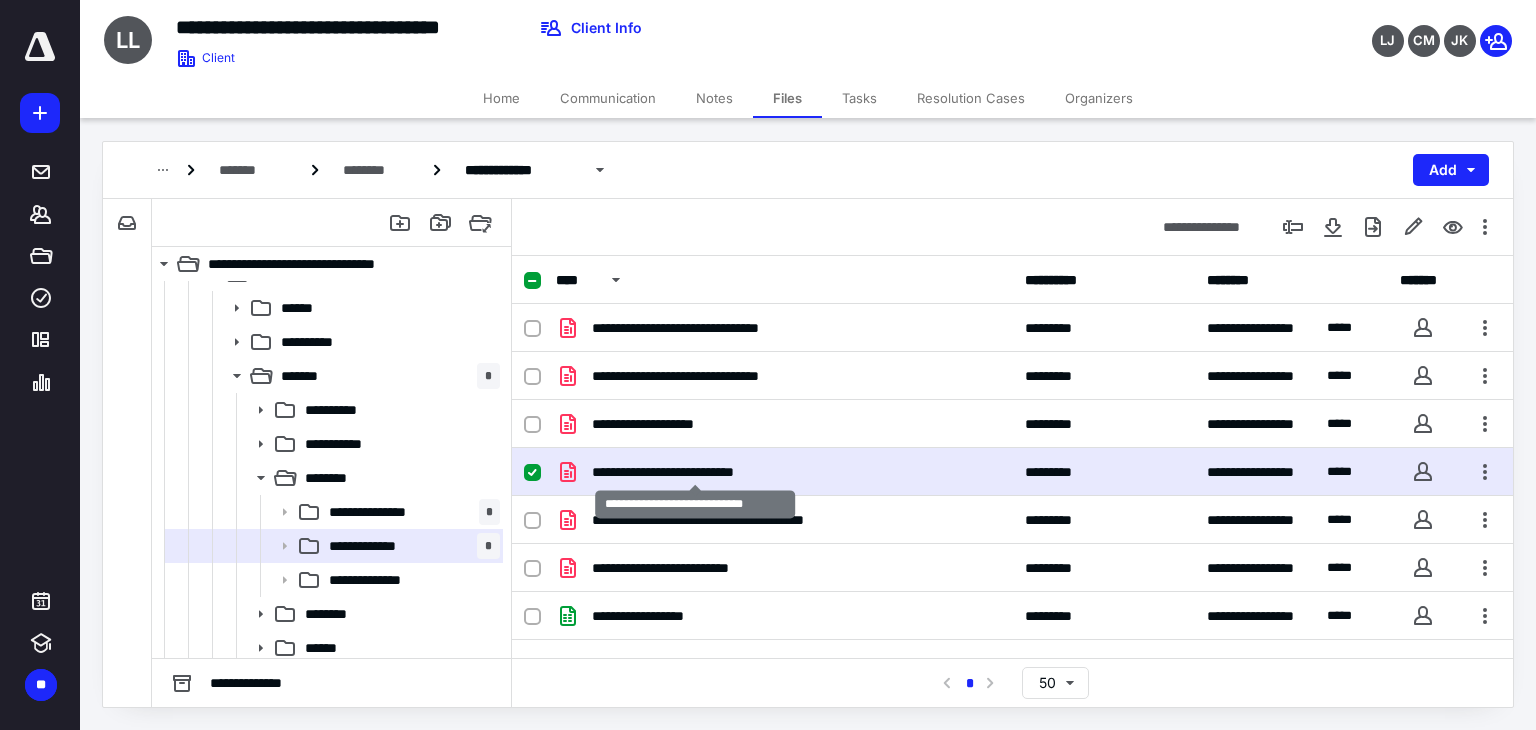 click on "**********" at bounding box center [696, 472] 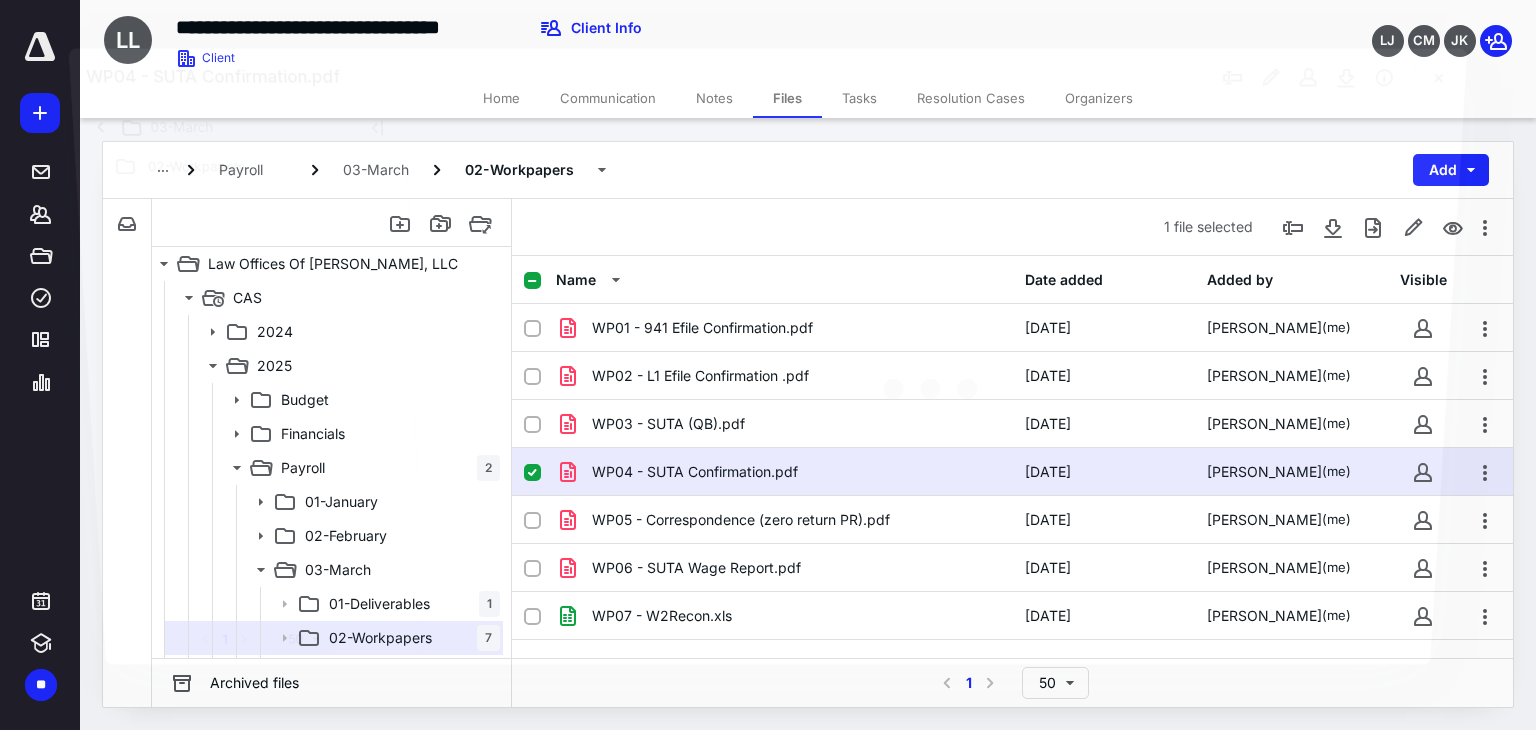 scroll, scrollTop: 92, scrollLeft: 0, axis: vertical 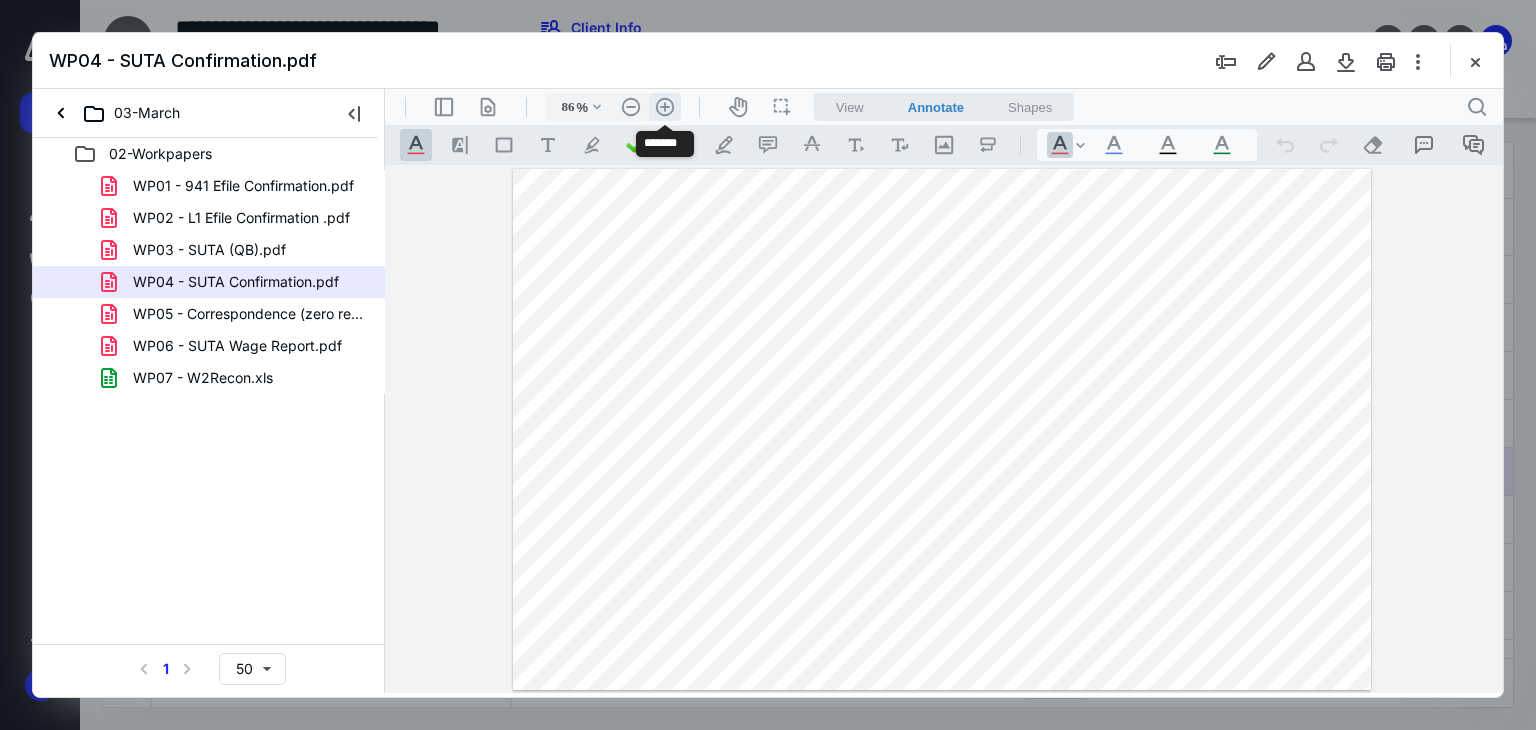 click on ".cls-1{fill:#abb0c4;} icon - header - zoom - in - line" at bounding box center [665, 107] 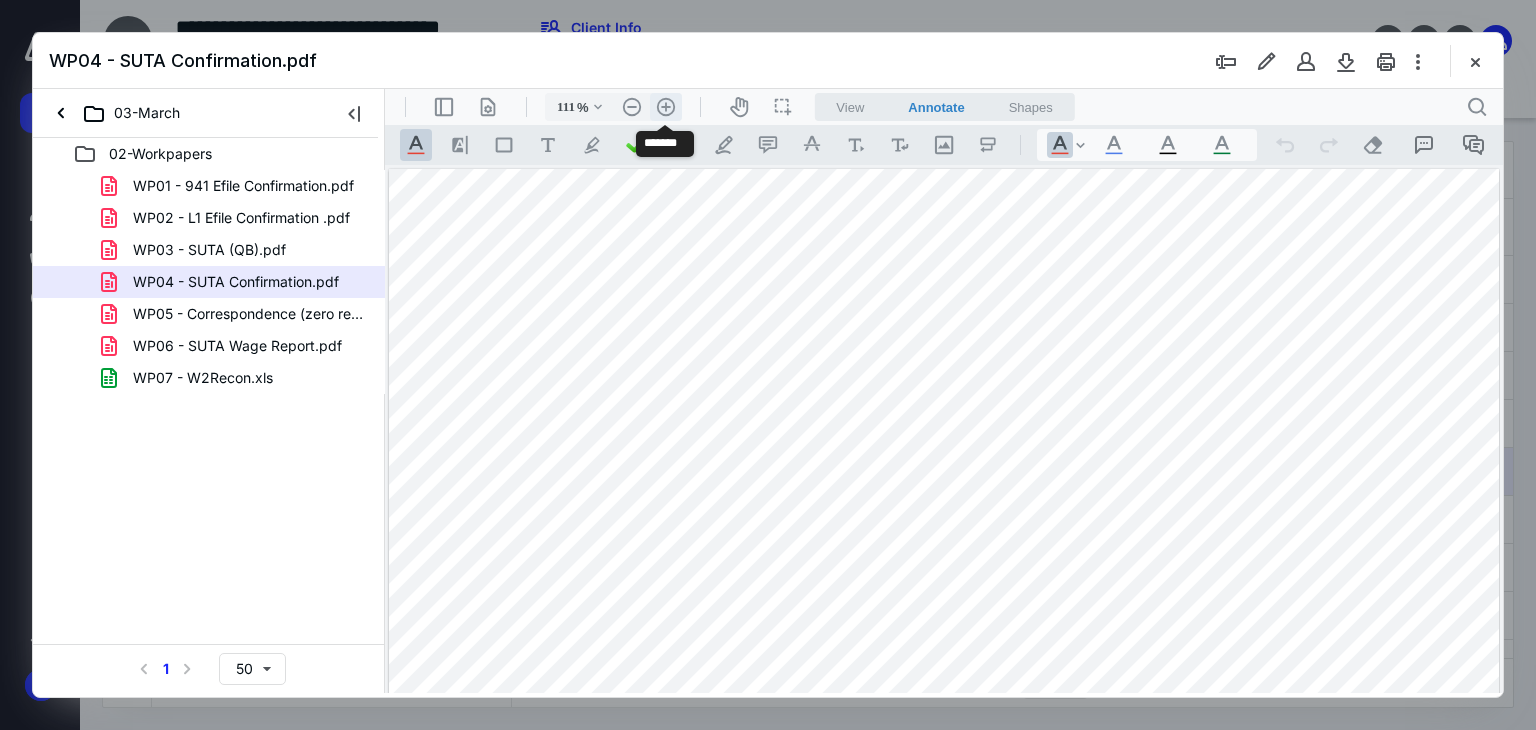 scroll, scrollTop: 64, scrollLeft: 0, axis: vertical 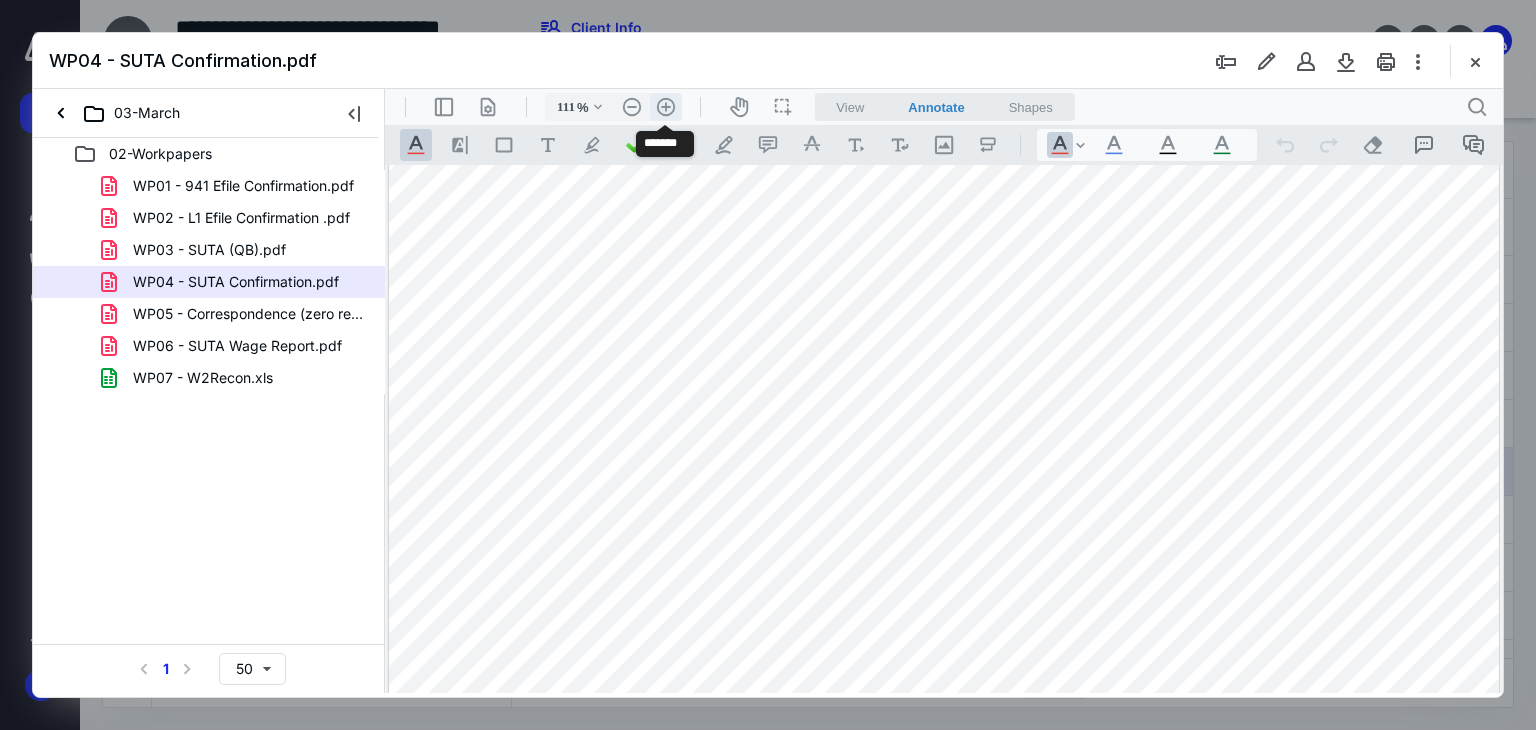 click on ".cls-1{fill:#abb0c4;} icon - header - zoom - in - line" at bounding box center [666, 107] 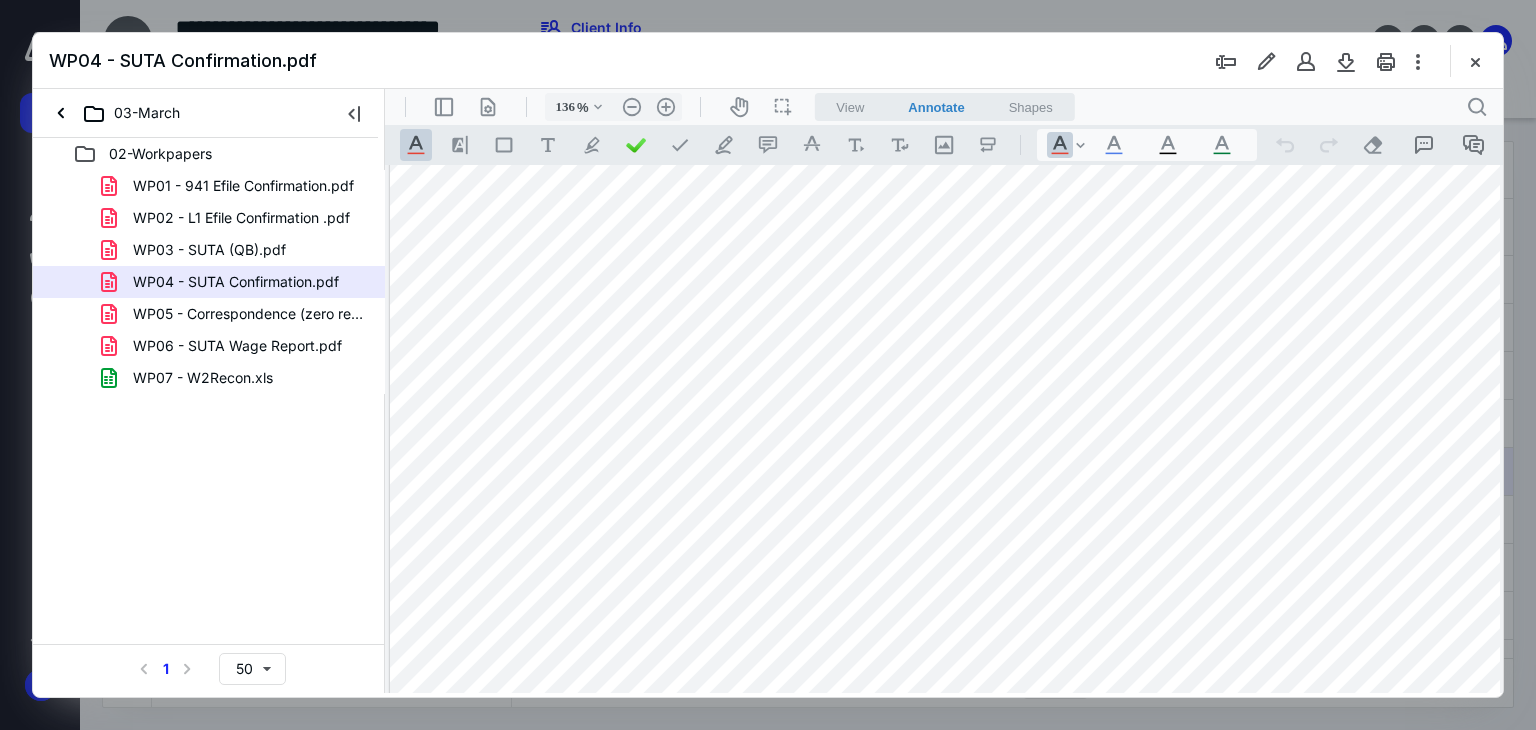 scroll, scrollTop: 41, scrollLeft: 0, axis: vertical 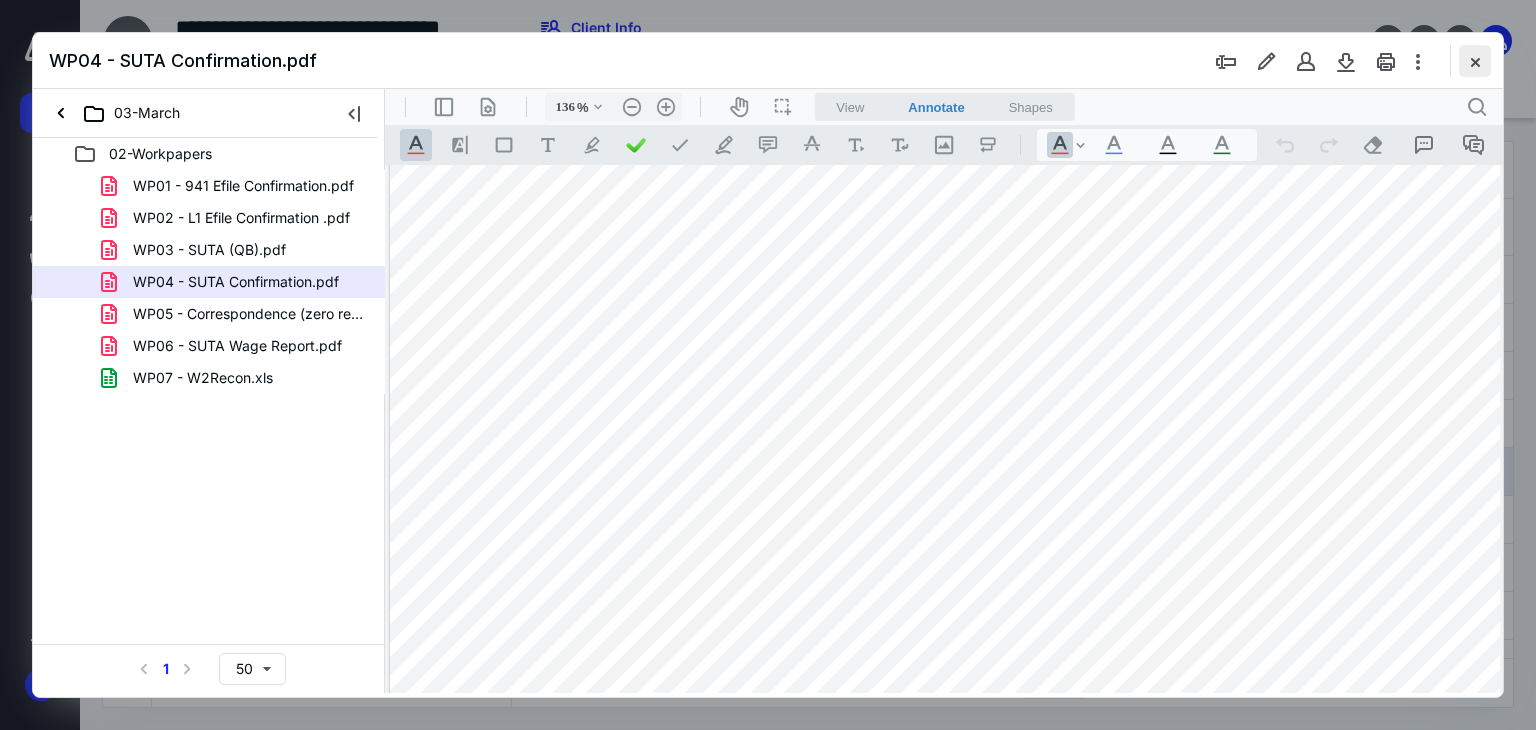 click at bounding box center (1475, 61) 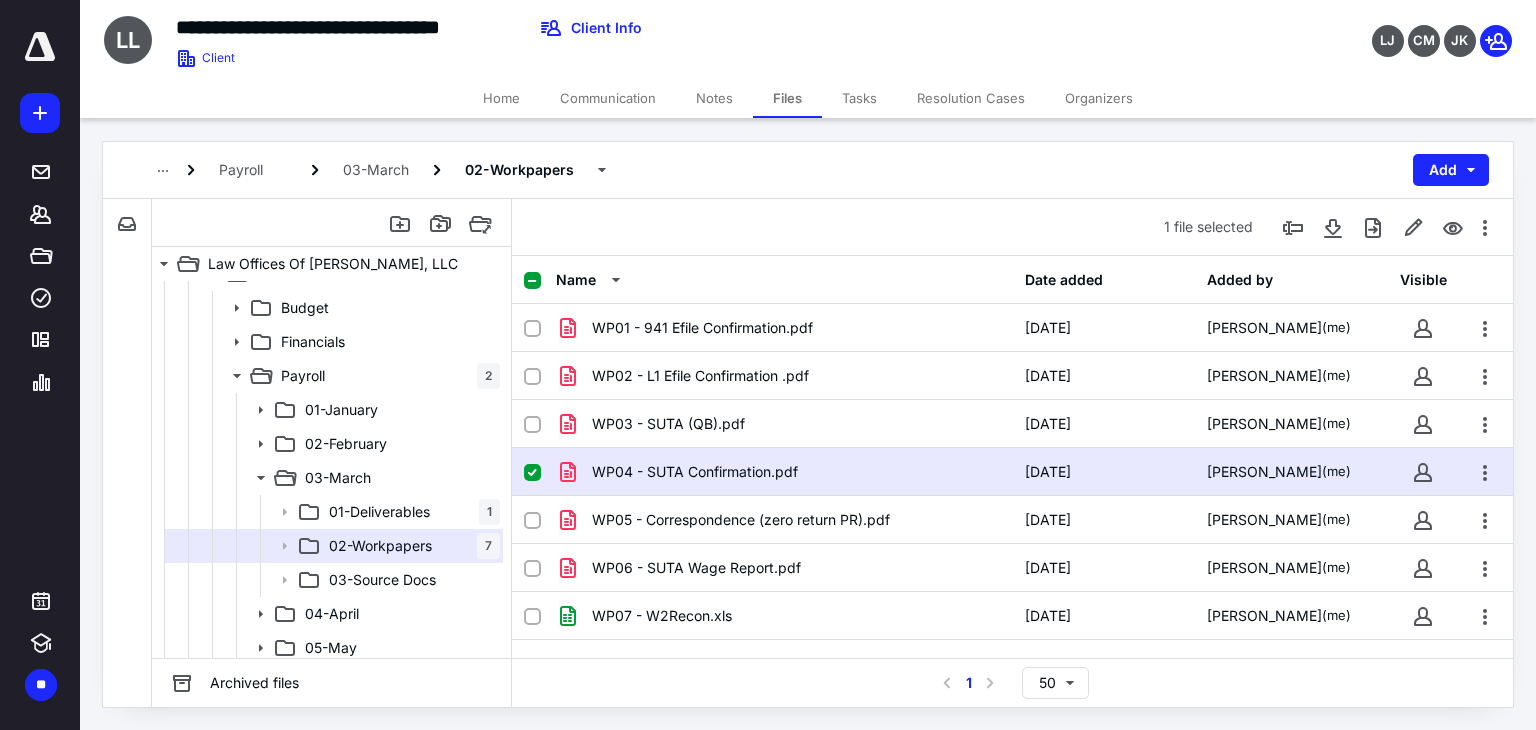 click on "Notes" at bounding box center (714, 98) 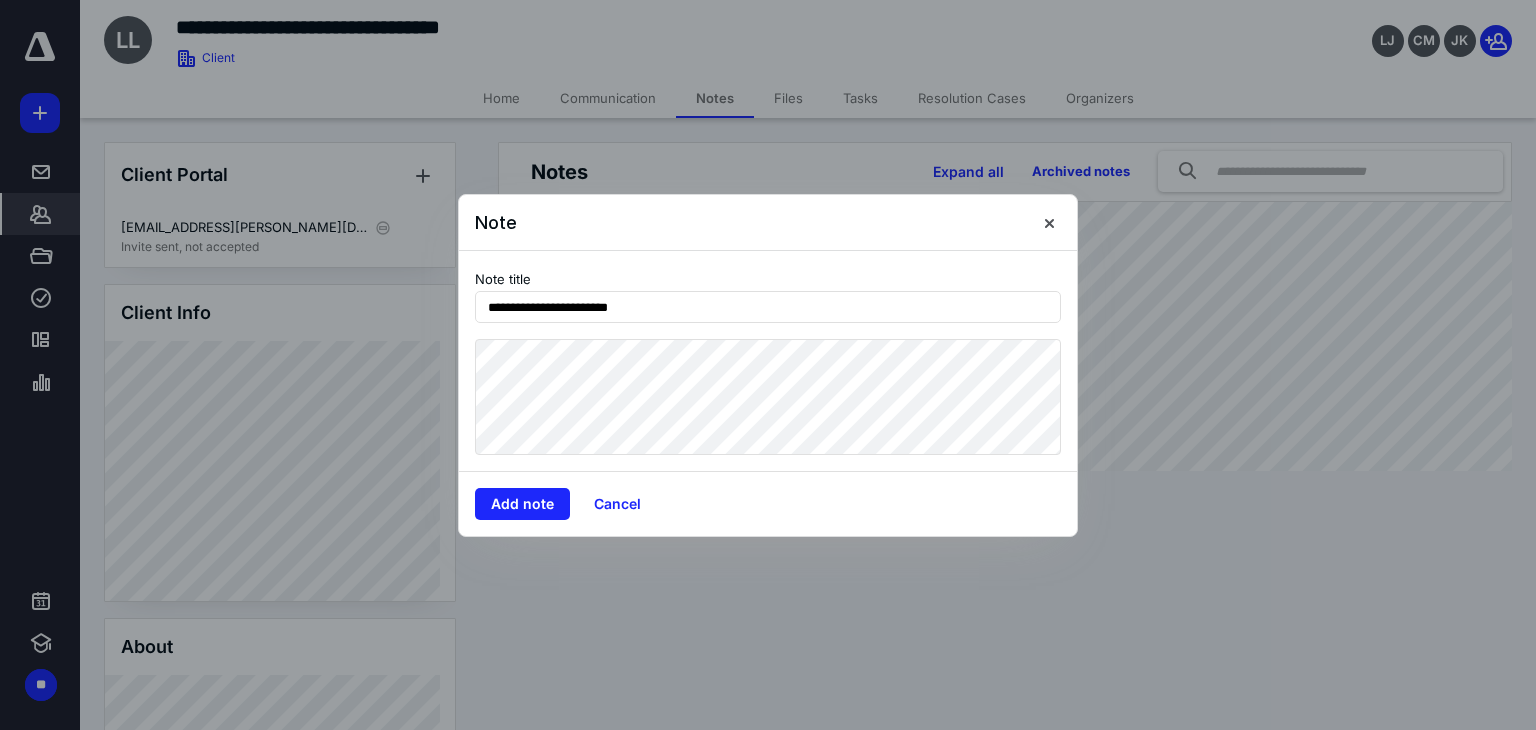 type on "**********" 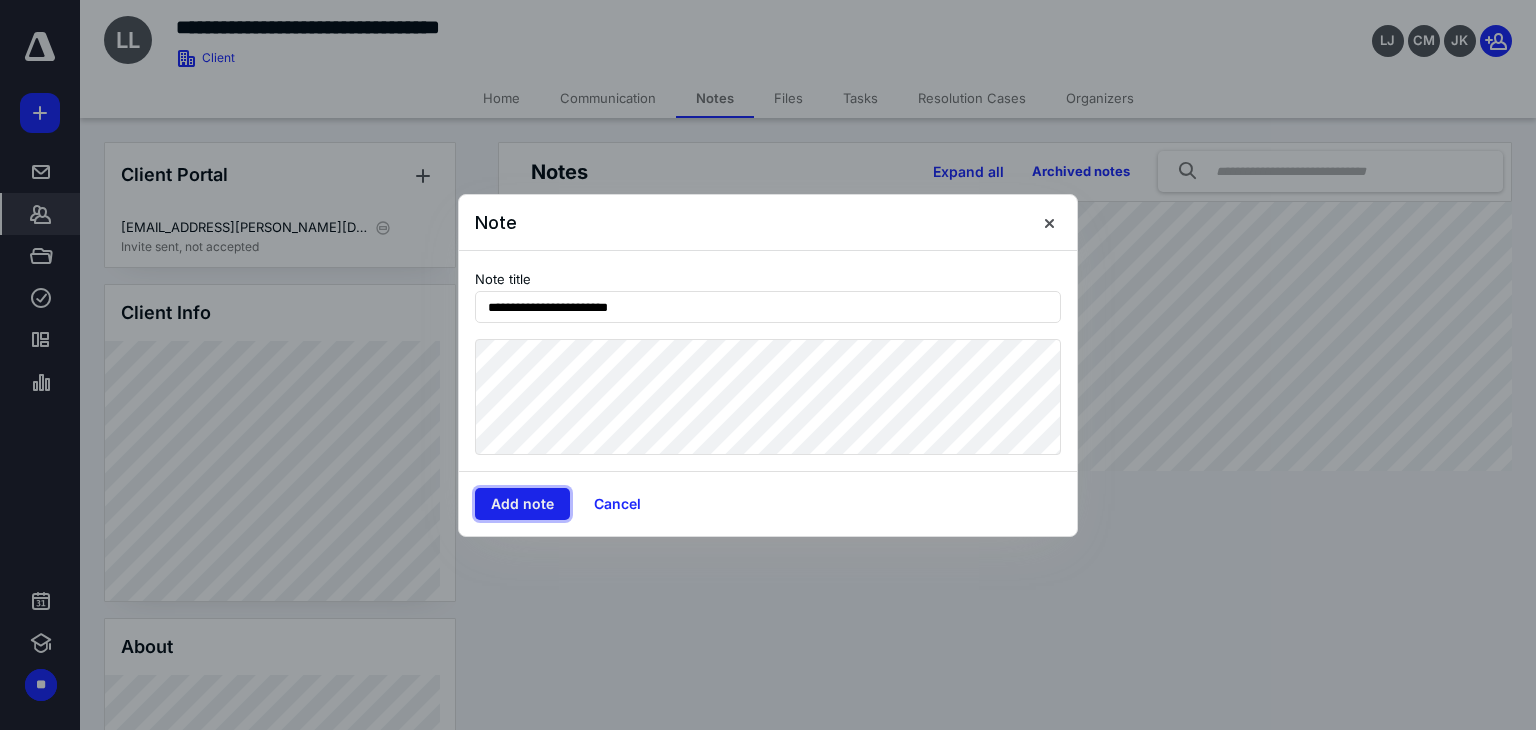 click on "Add note" at bounding box center (522, 504) 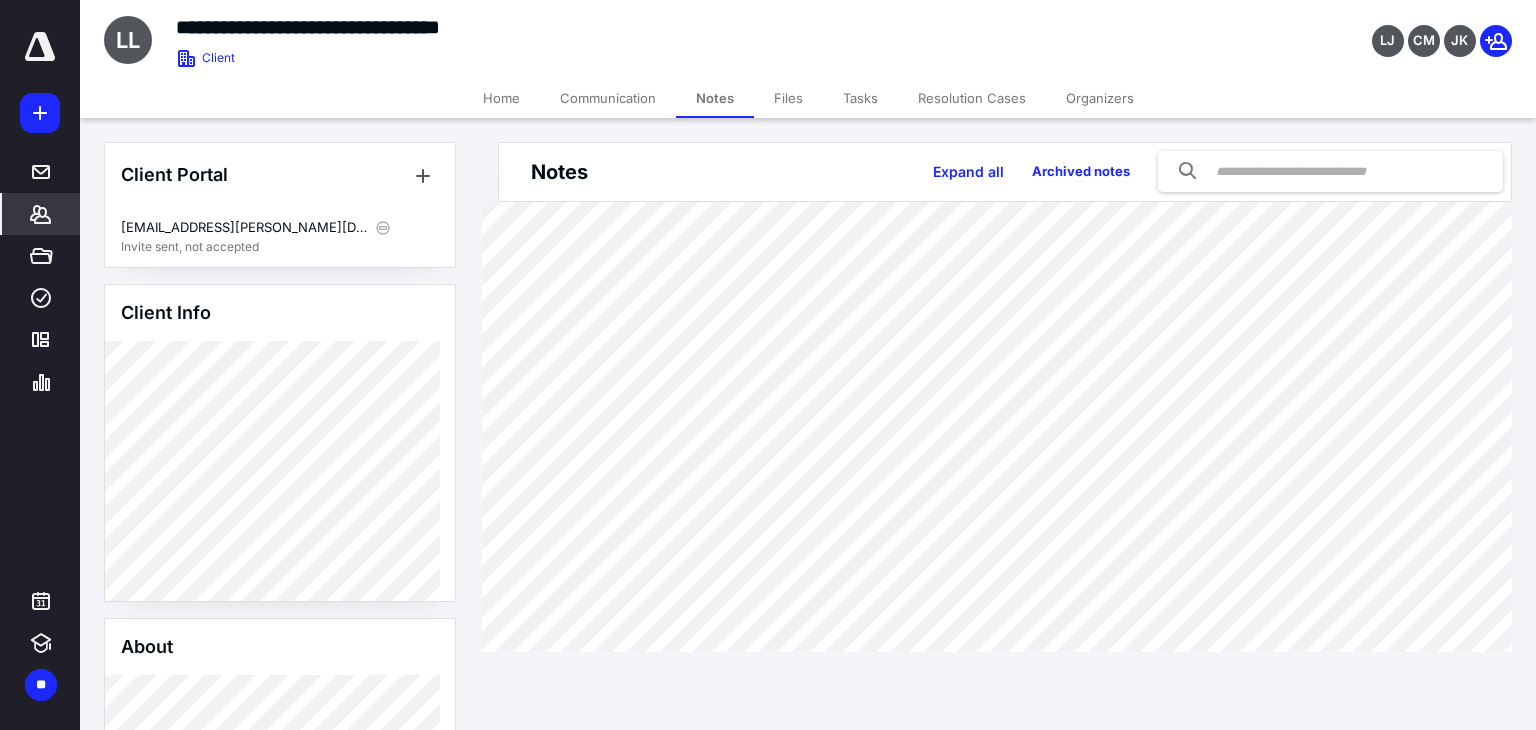 click on "Files" at bounding box center [788, 98] 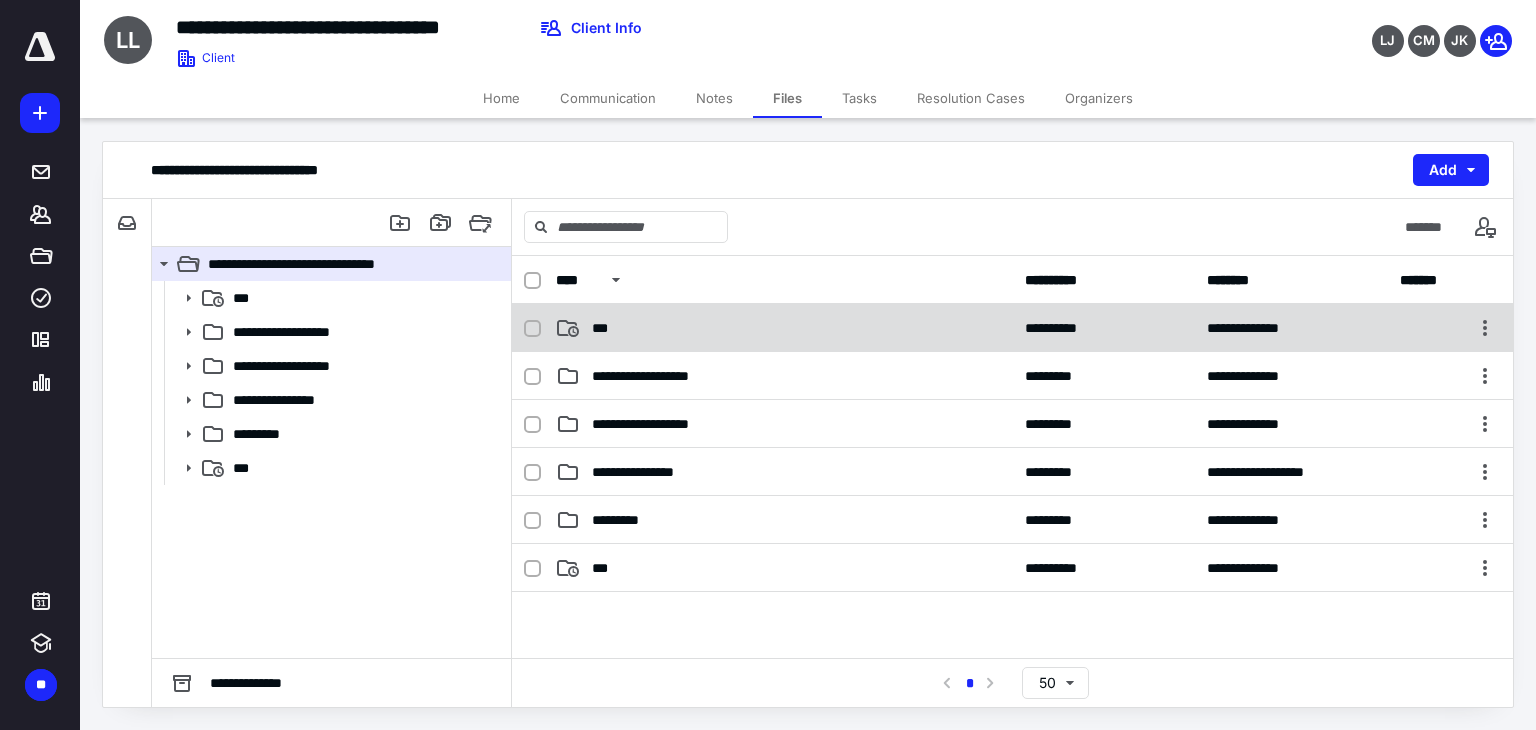 click on "***" at bounding box center (784, 328) 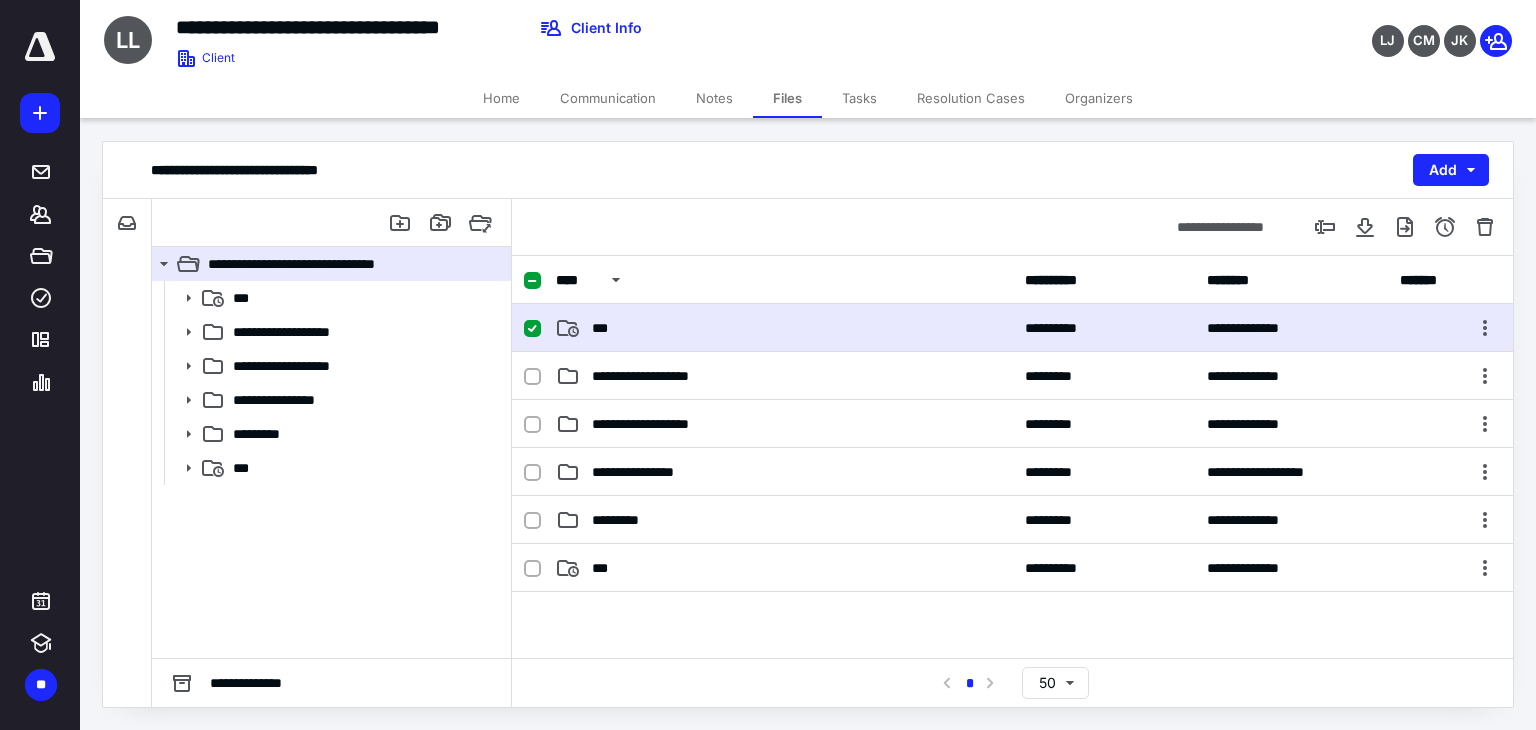 click on "***" at bounding box center [784, 328] 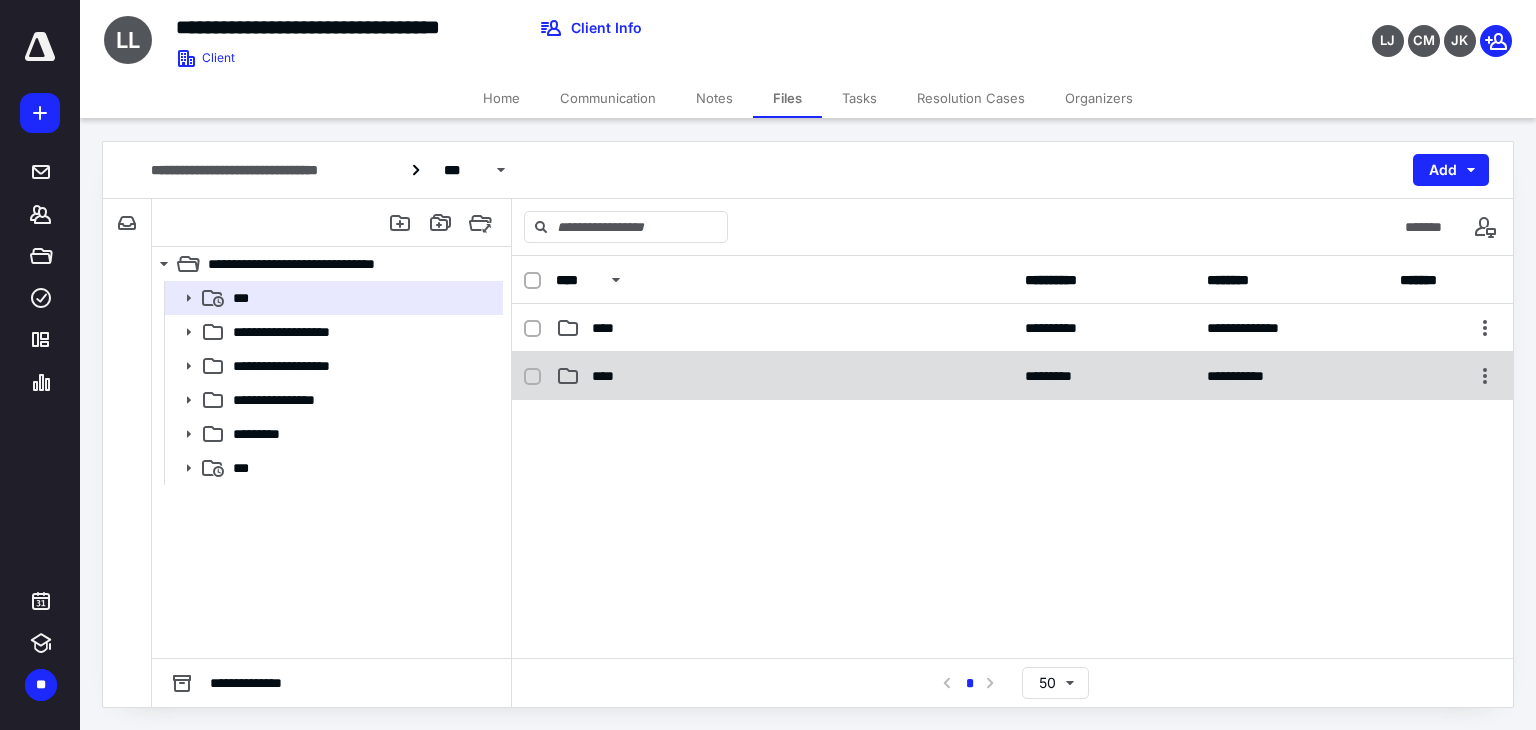 click on "**********" at bounding box center [1012, 376] 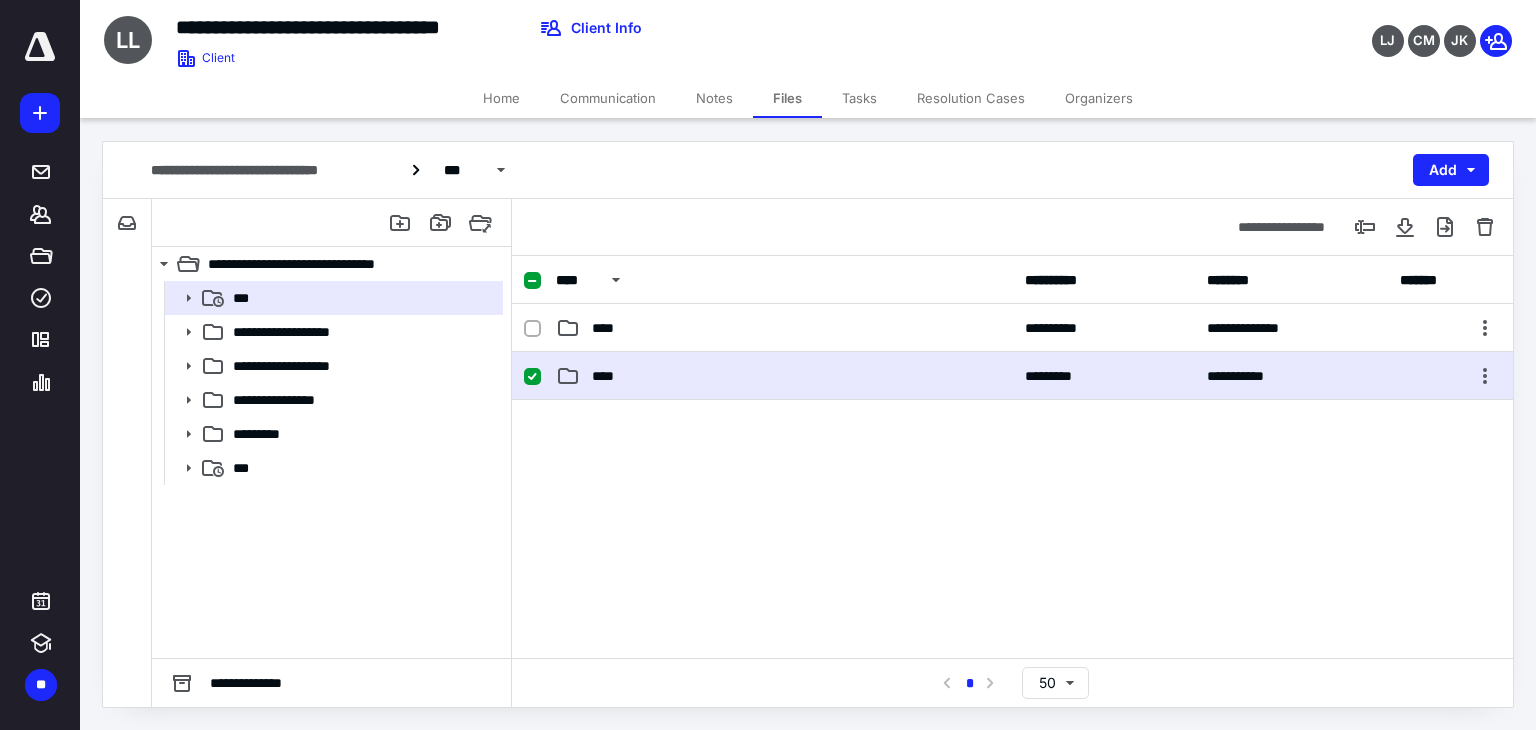 click on "**********" at bounding box center [1012, 376] 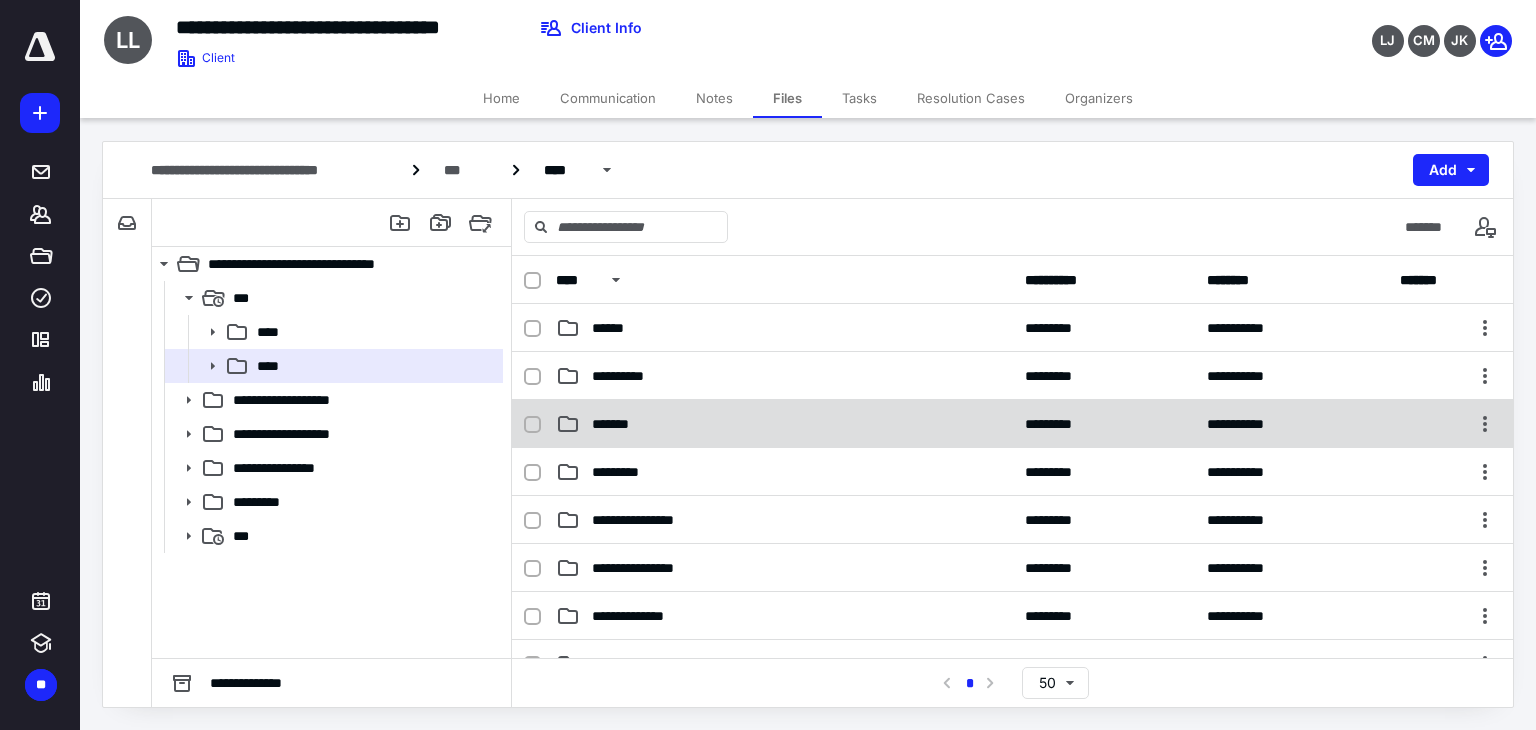 click on "*******" at bounding box center [784, 424] 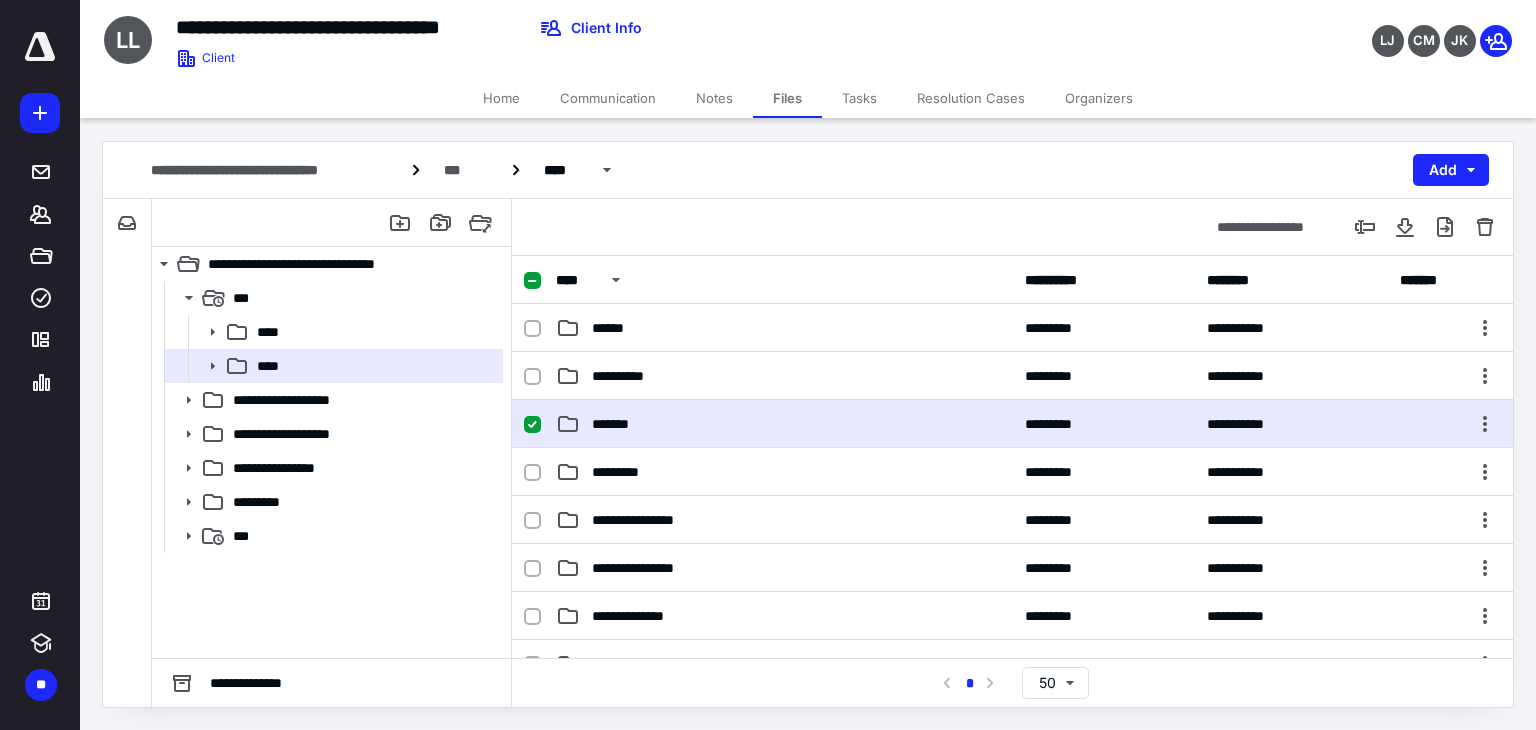click on "*******" at bounding box center [784, 424] 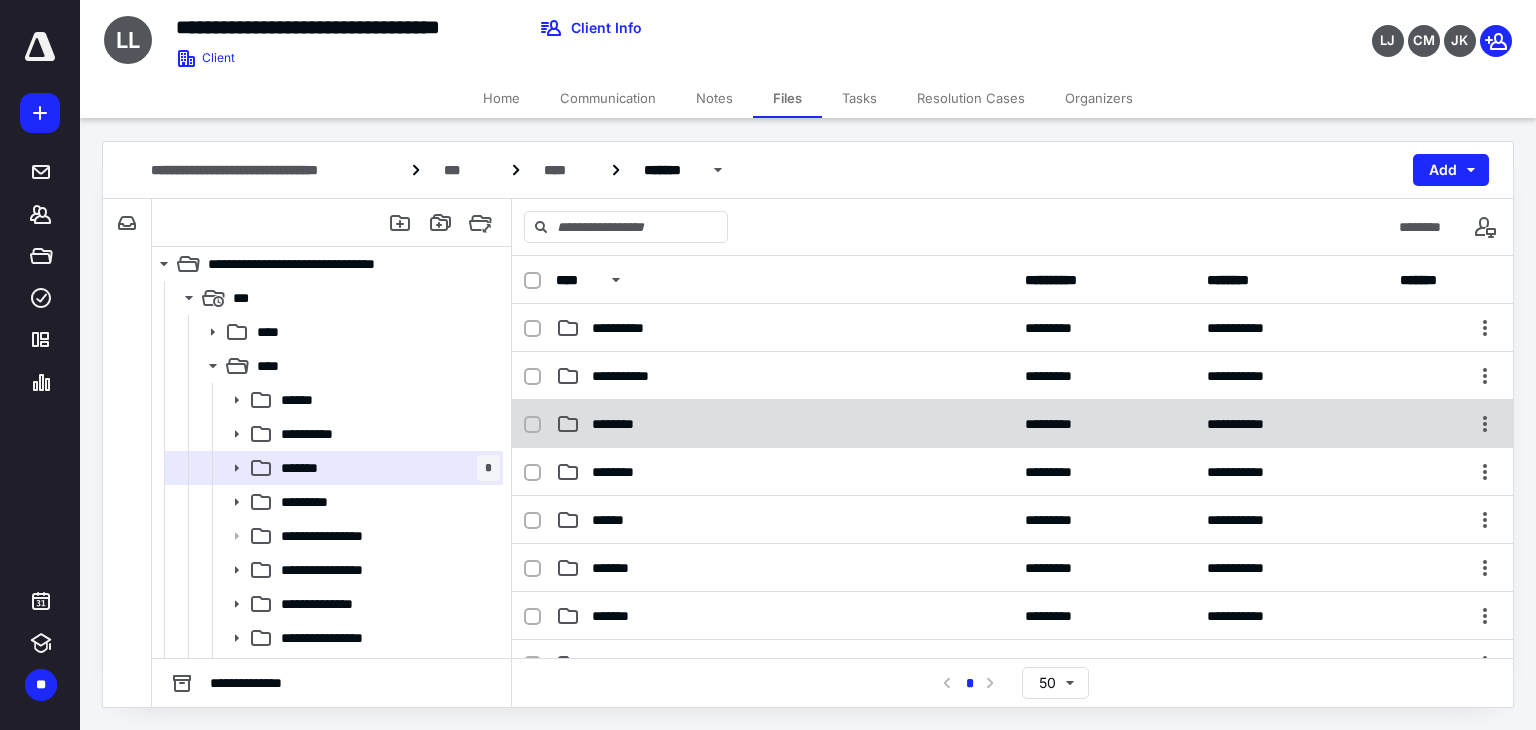 click on "********" at bounding box center (625, 424) 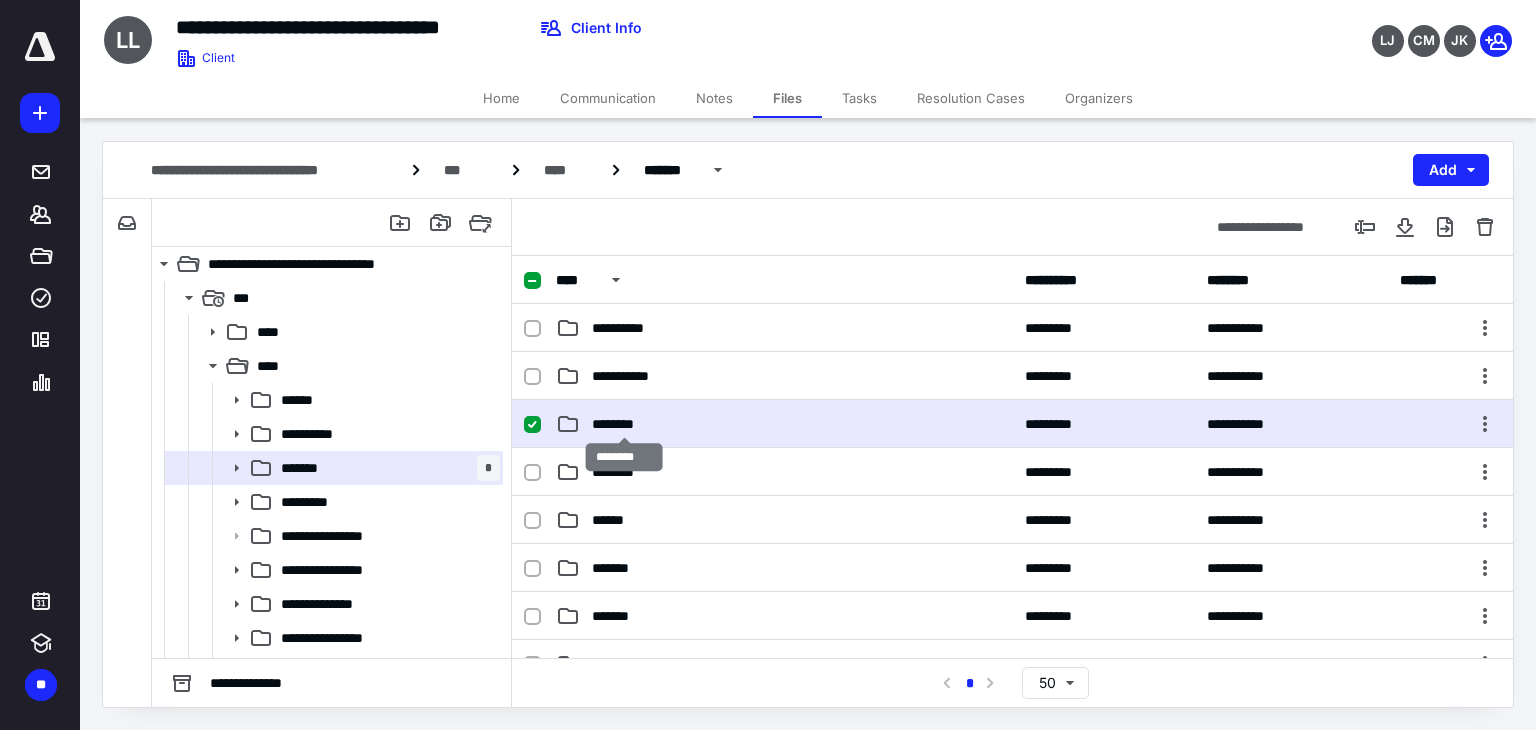 click on "********" at bounding box center [625, 424] 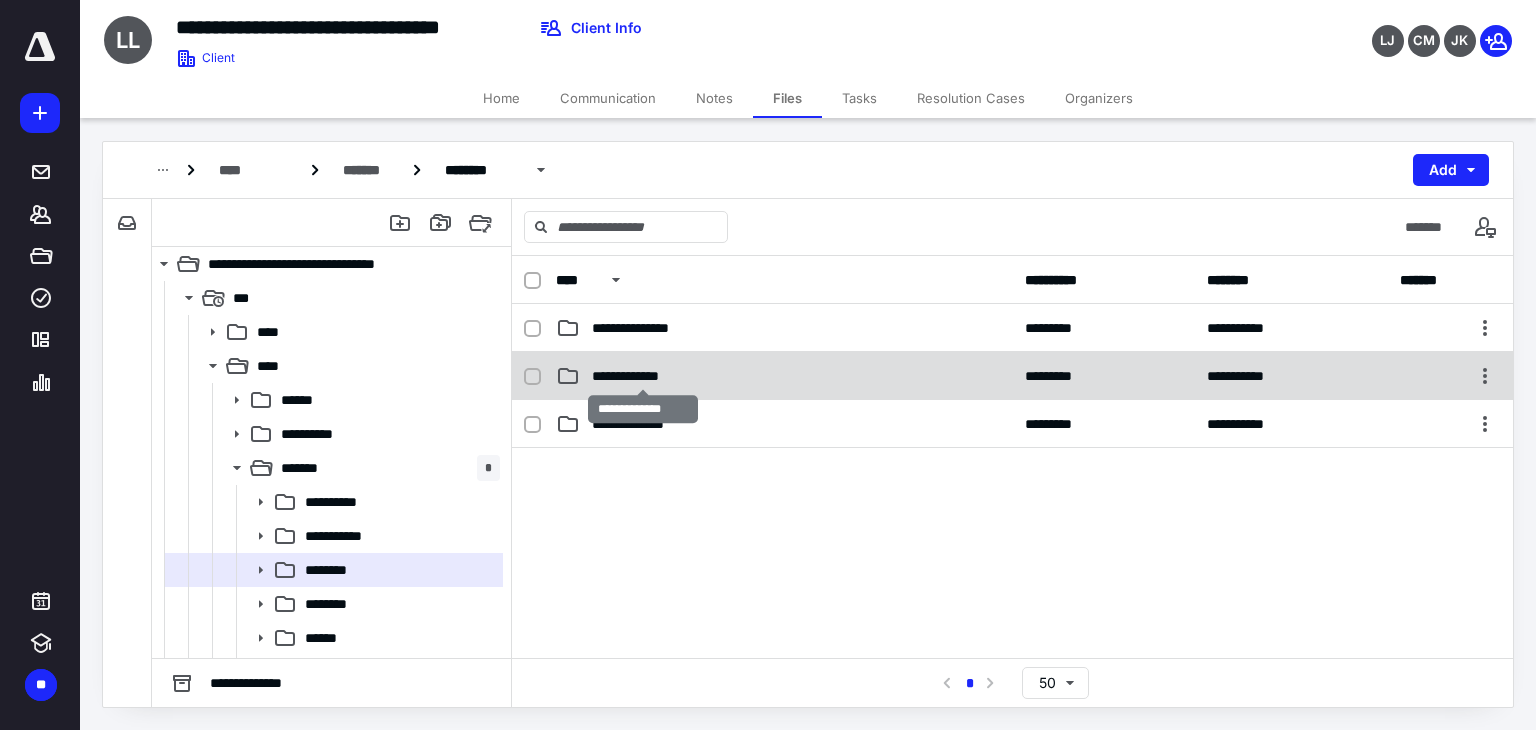 click on "**********" at bounding box center (644, 376) 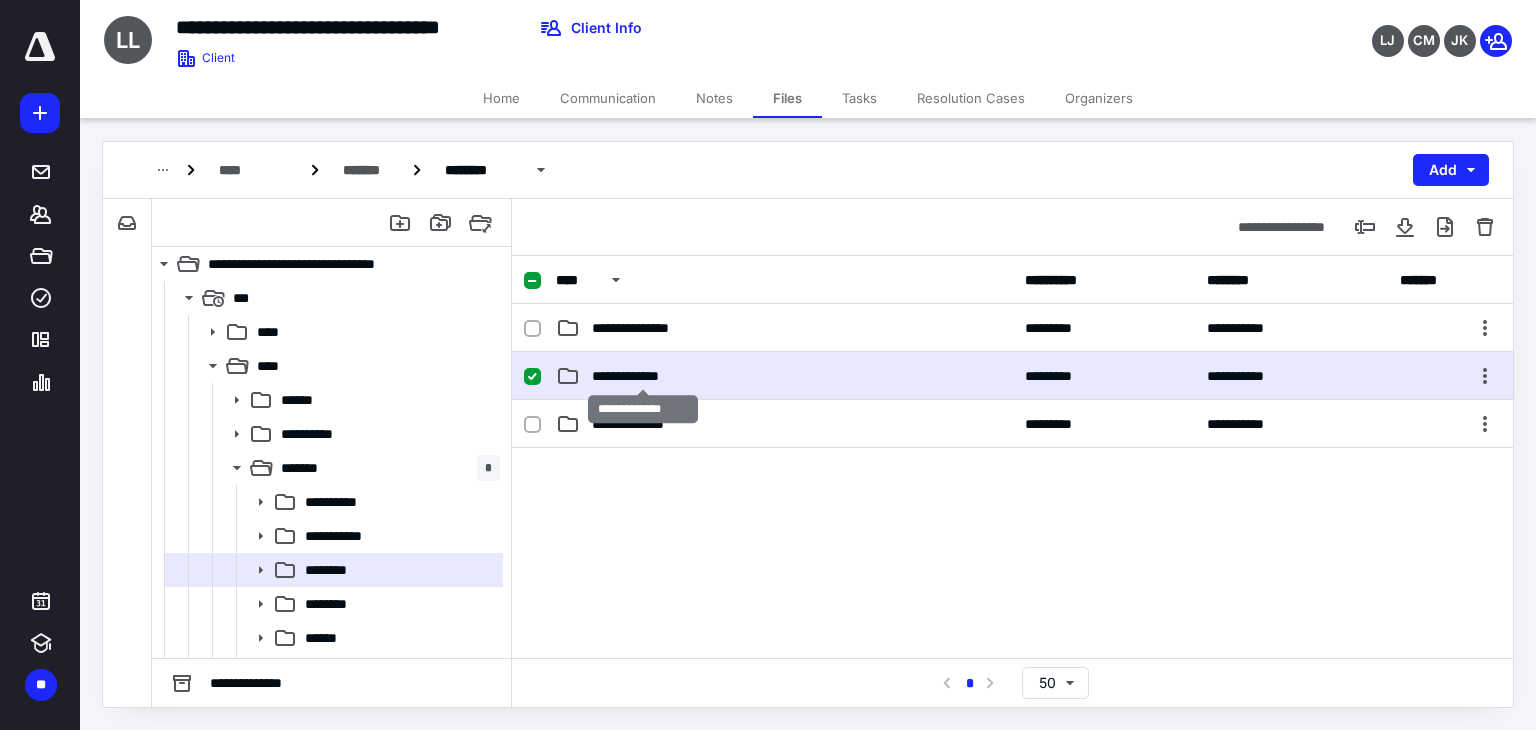 click on "**********" at bounding box center (644, 376) 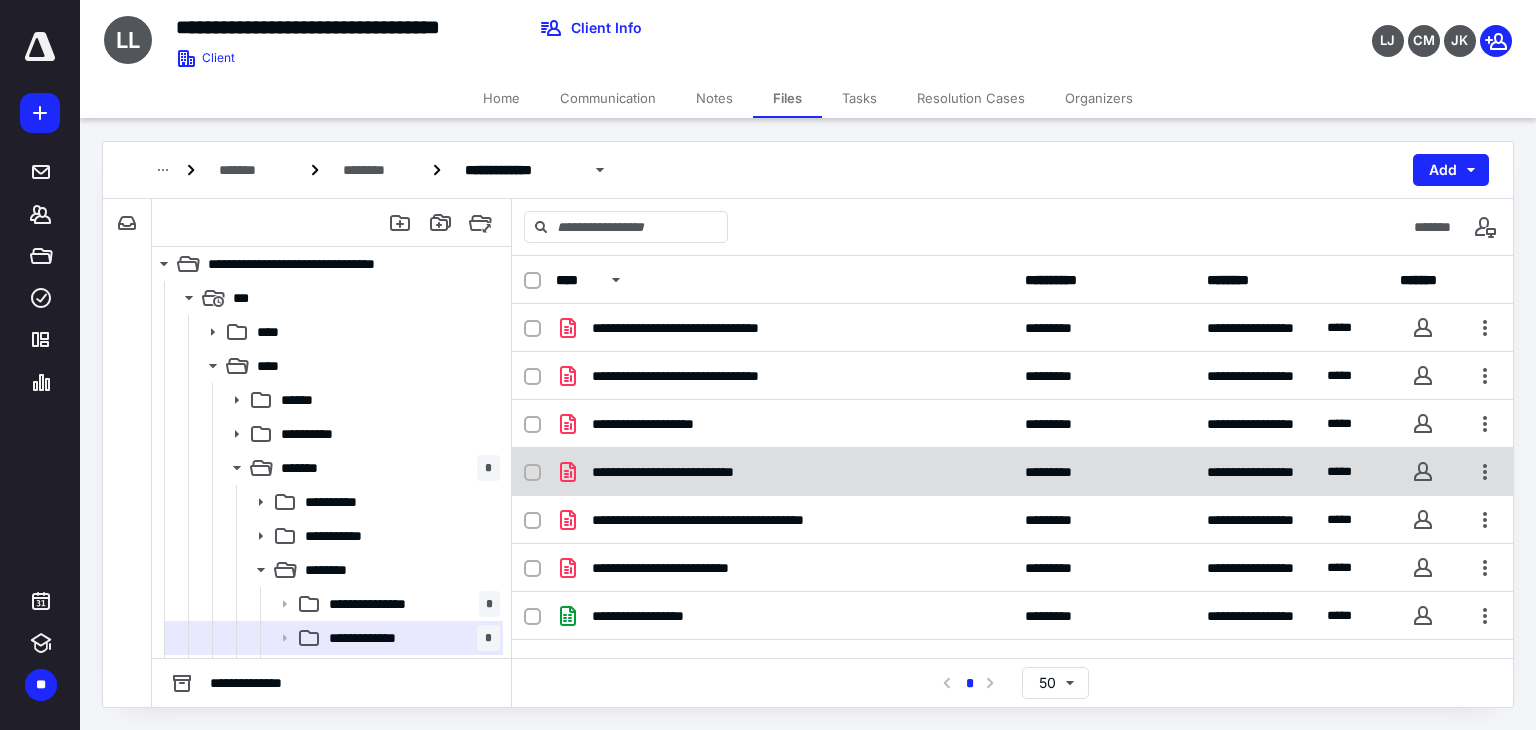 click on "**********" at bounding box center (1012, 472) 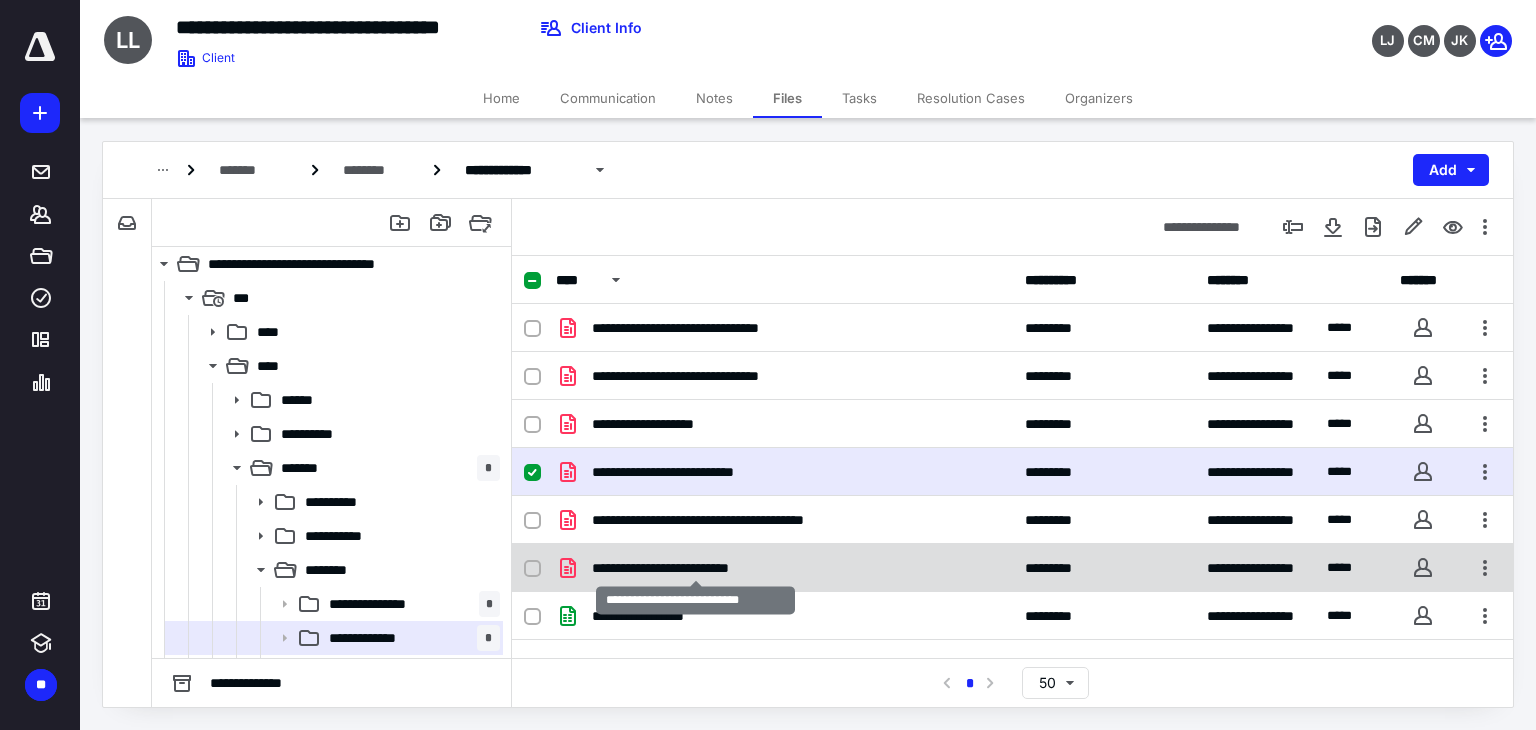 click on "**********" at bounding box center [695, 568] 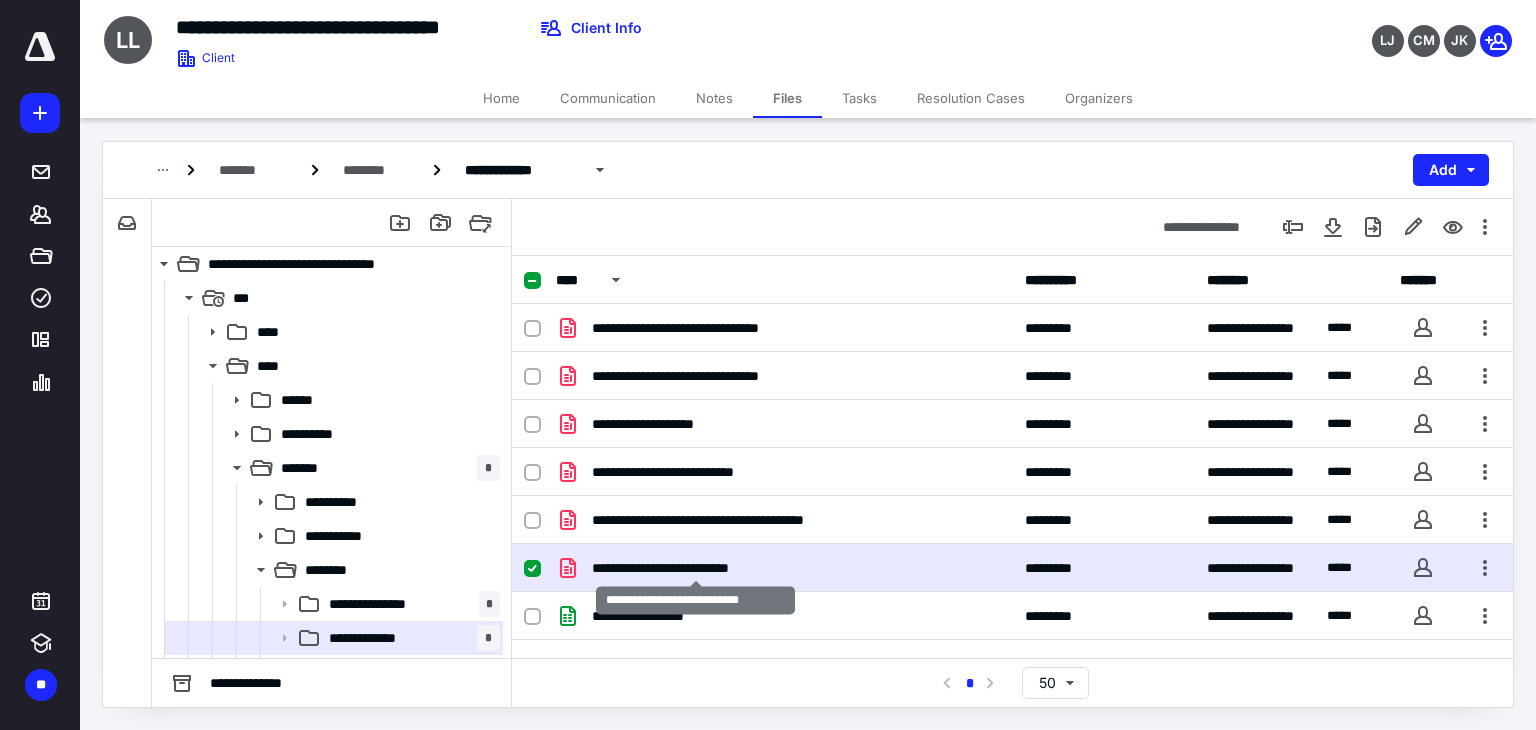 click on "**********" at bounding box center [695, 568] 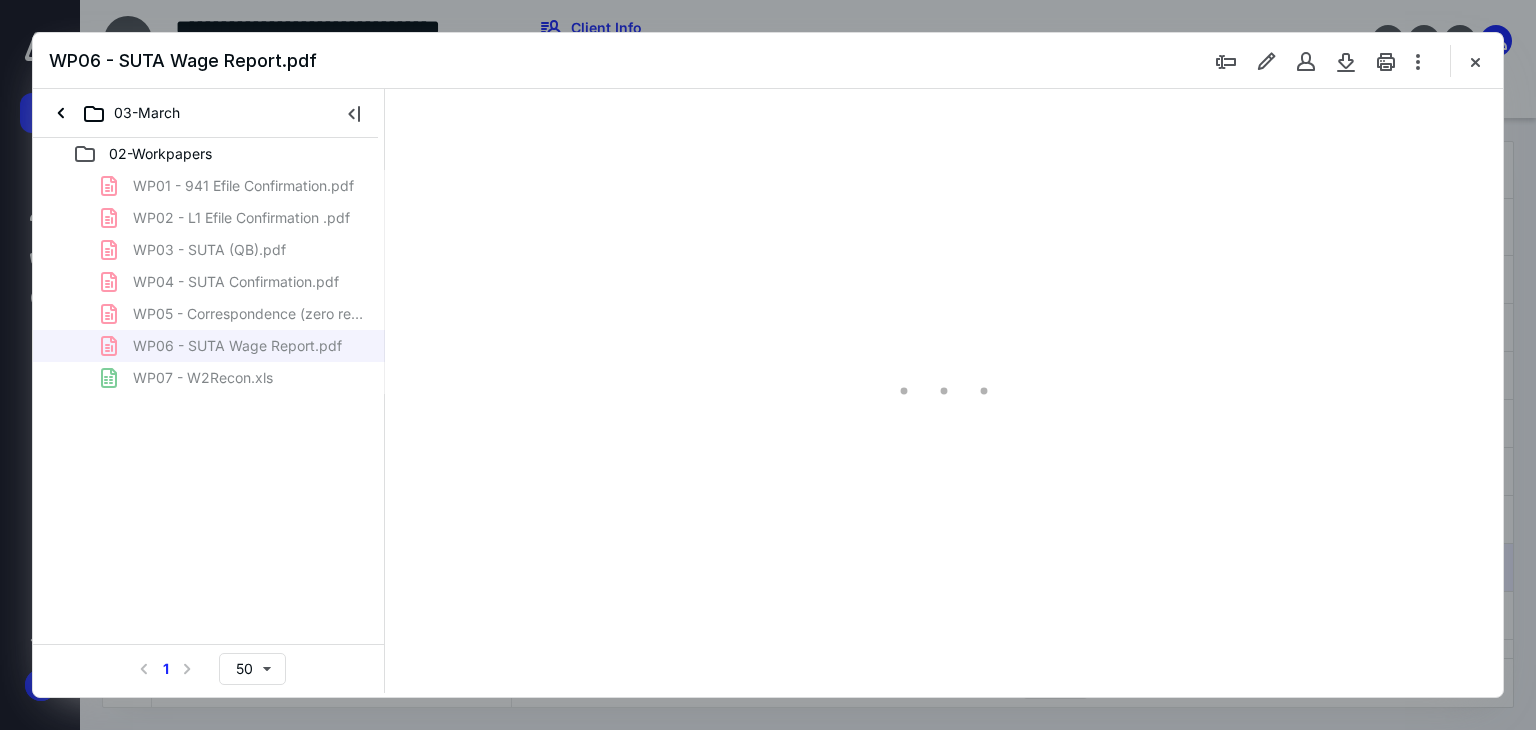 scroll, scrollTop: 0, scrollLeft: 0, axis: both 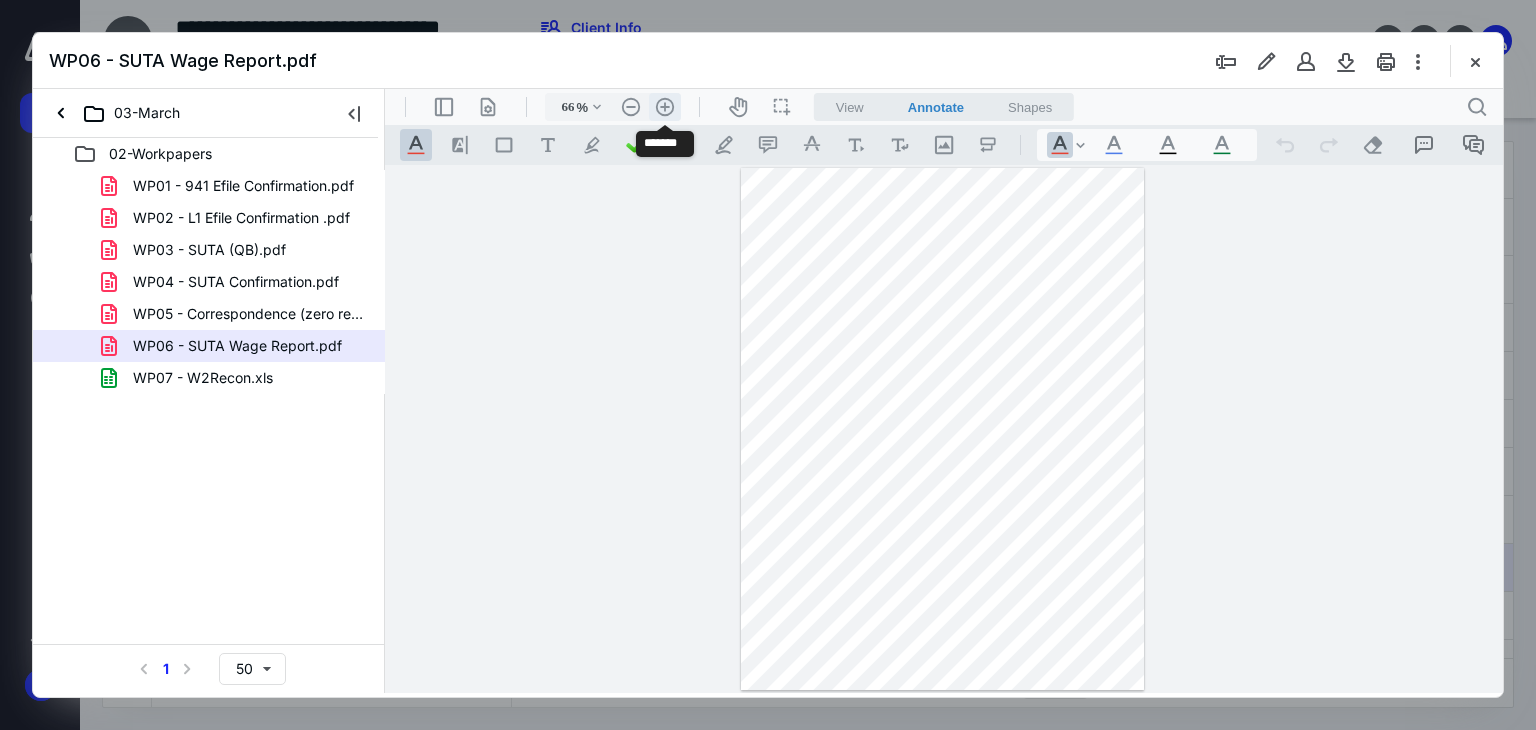 click on ".cls-1{fill:#abb0c4;} icon - header - zoom - in - line" at bounding box center [665, 107] 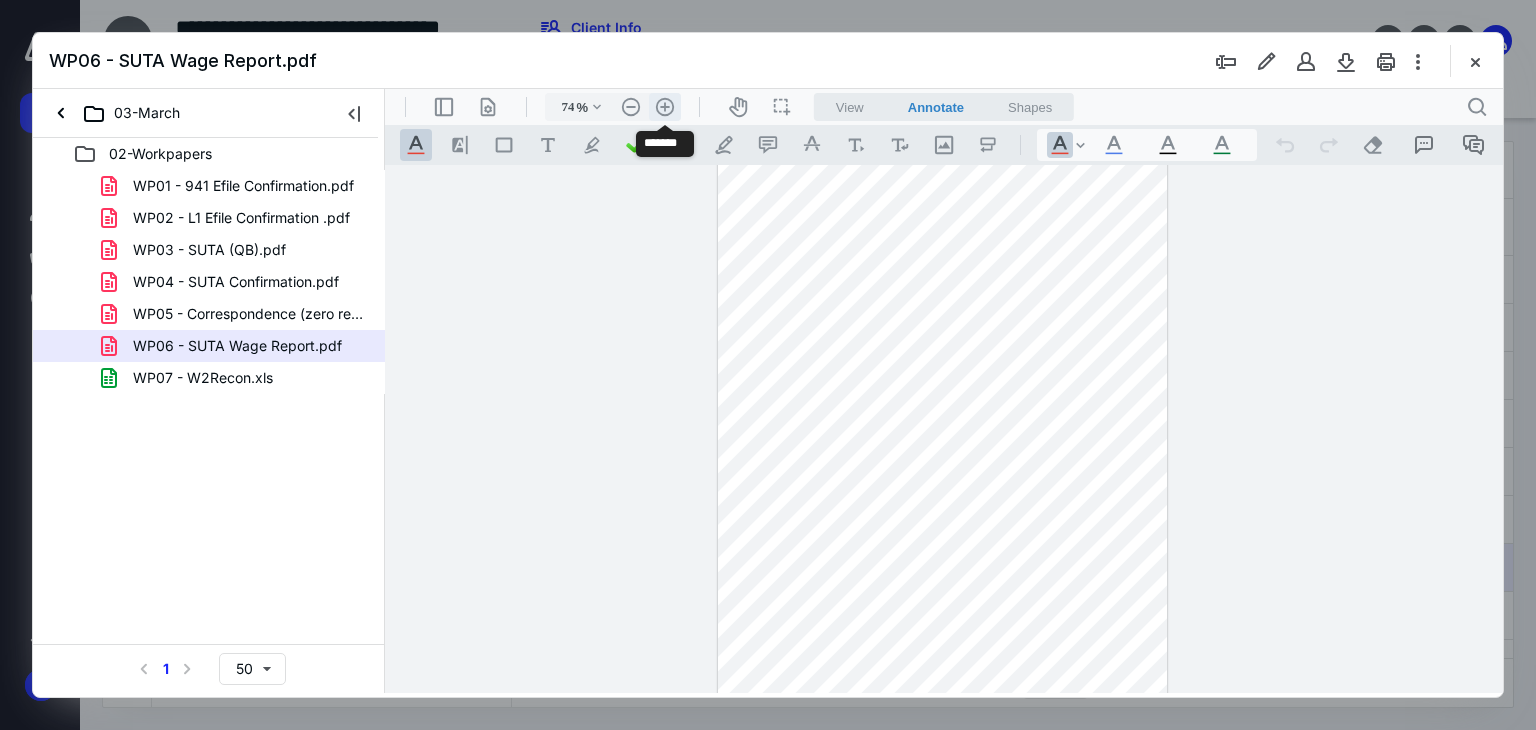 click on ".cls-1{fill:#abb0c4;} icon - header - zoom - in - line" at bounding box center (665, 107) 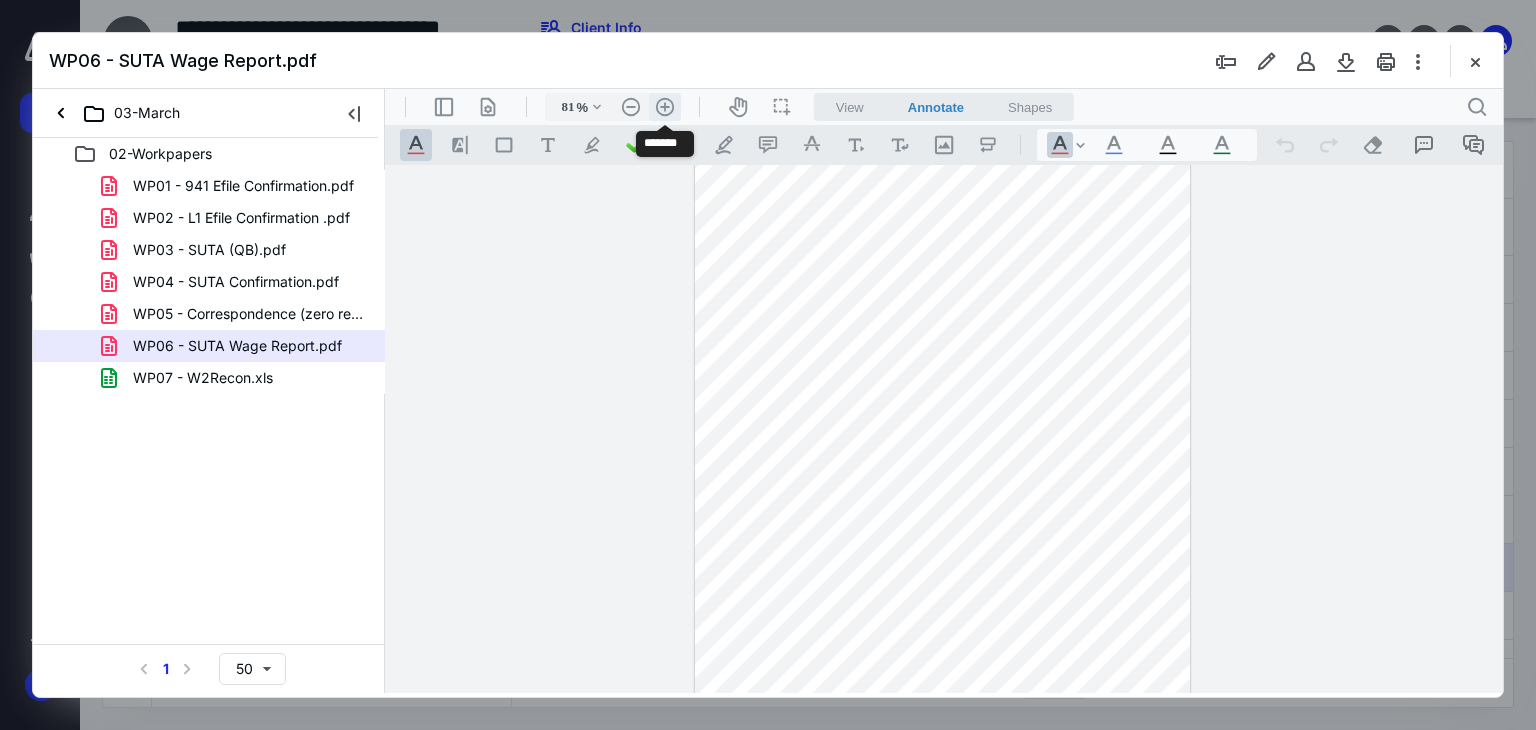 click on ".cls-1{fill:#abb0c4;} icon - header - zoom - in - line" at bounding box center [665, 107] 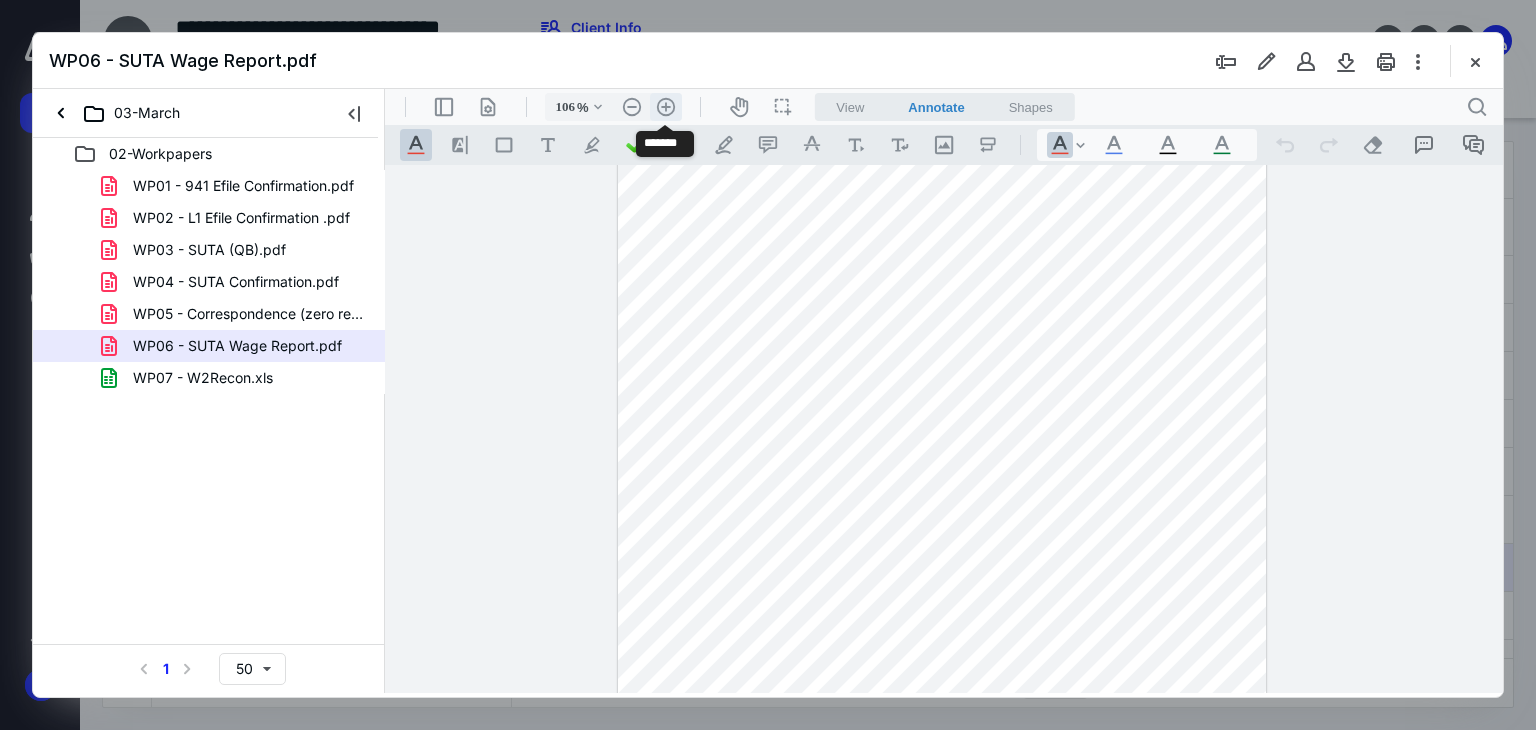 click on ".cls-1{fill:#abb0c4;} icon - header - zoom - in - line" at bounding box center (666, 107) 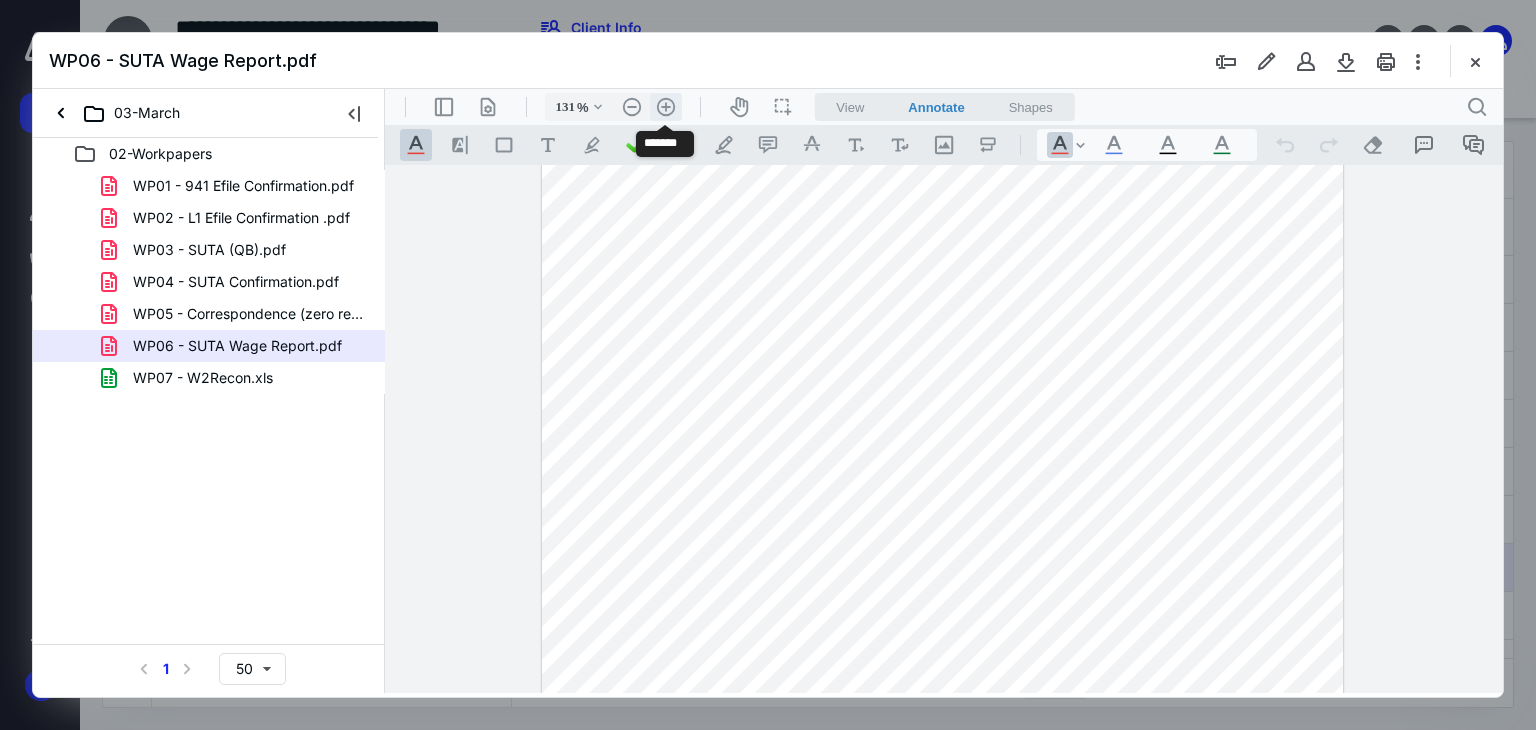 click on ".cls-1{fill:#abb0c4;} icon - header - zoom - in - line" at bounding box center (666, 107) 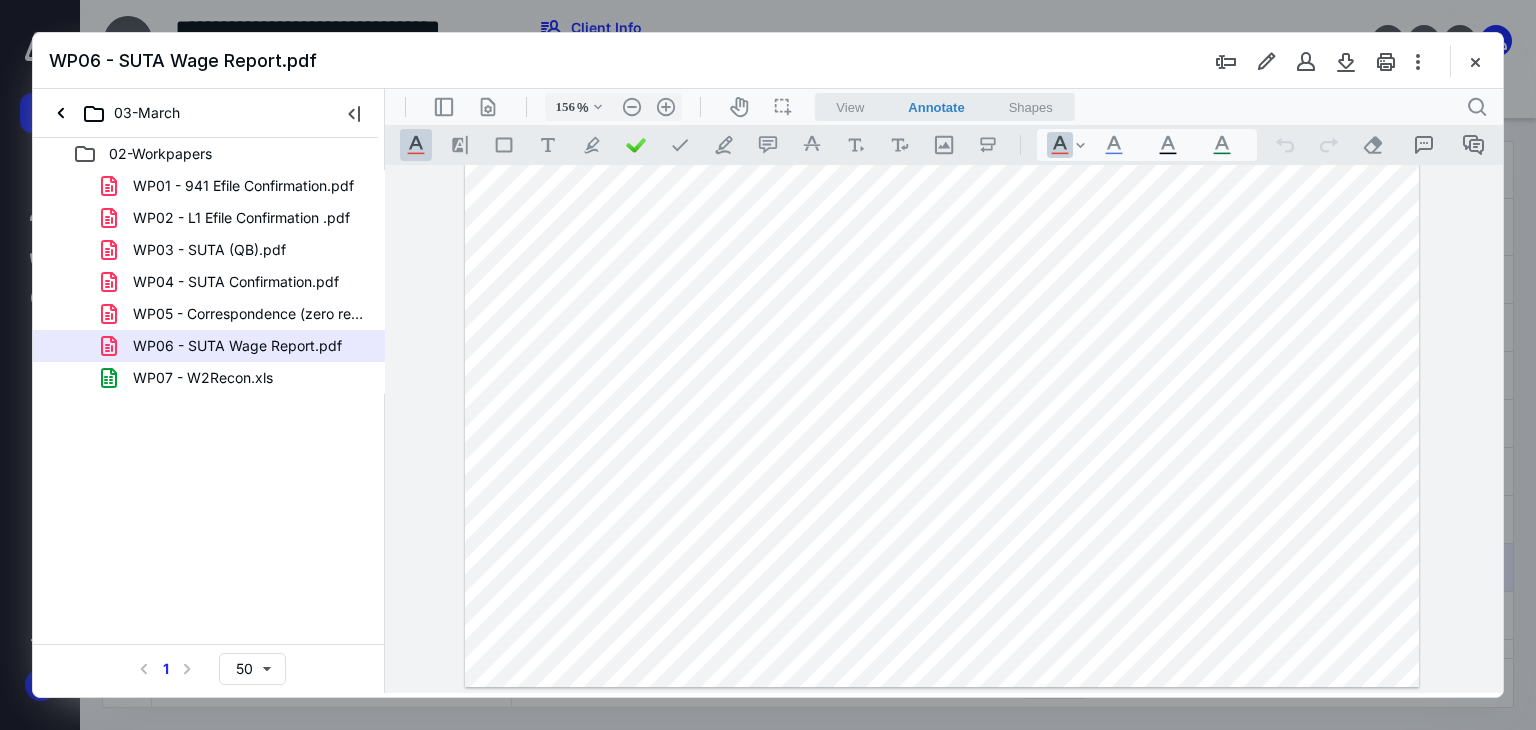 scroll, scrollTop: 718, scrollLeft: 0, axis: vertical 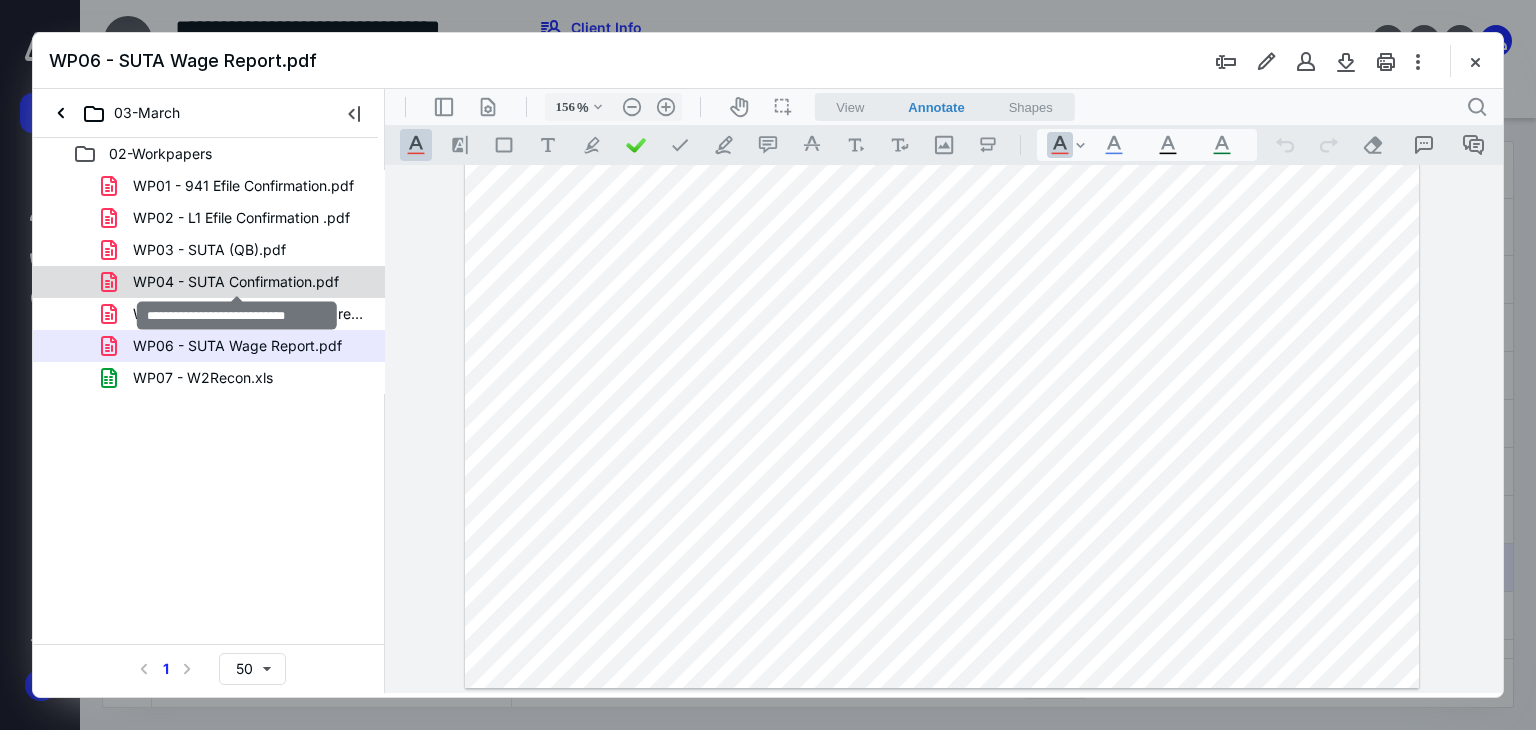 click on "WP04 - SUTA Confirmation.pdf" at bounding box center (236, 282) 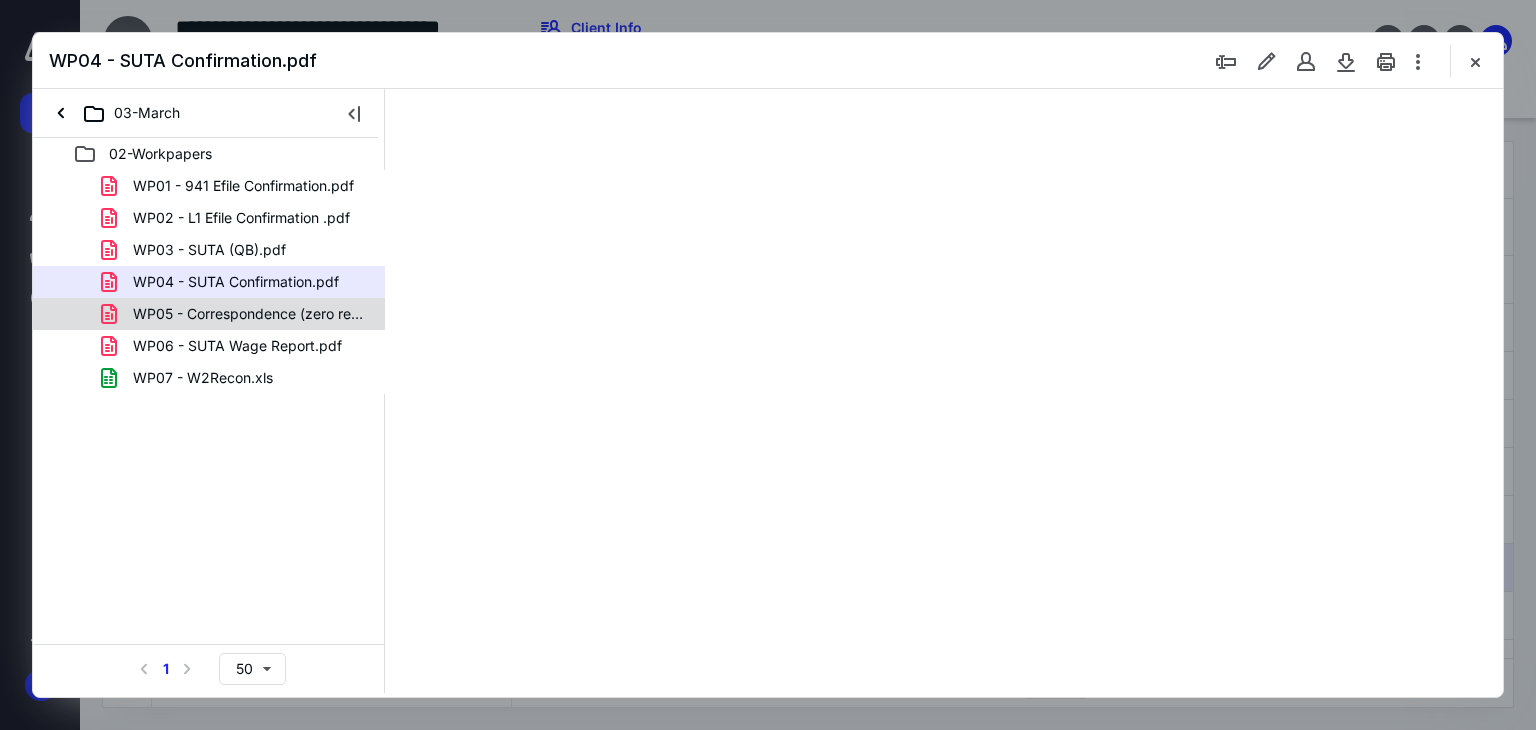 scroll, scrollTop: 0, scrollLeft: 0, axis: both 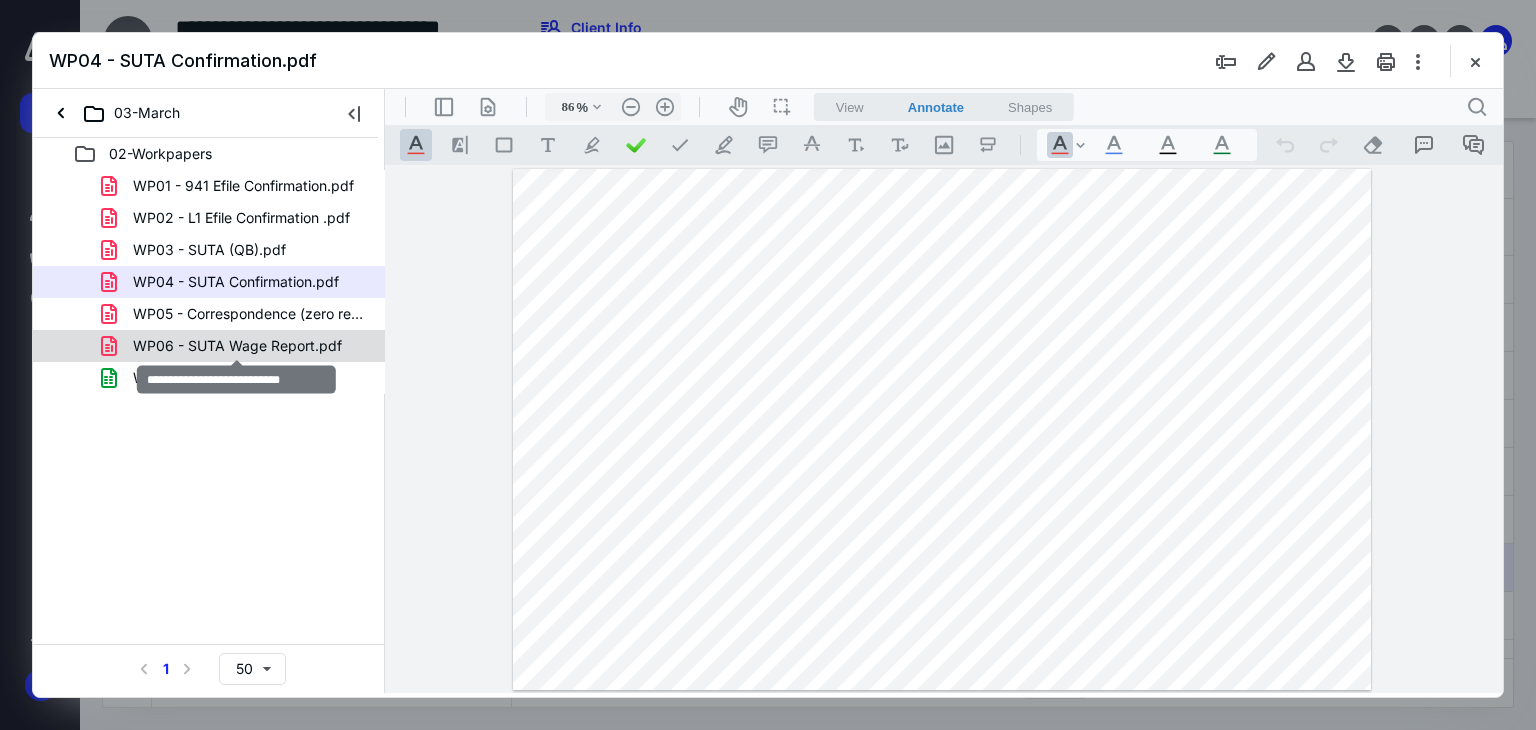 click on "WP06 - SUTA Wage Report.pdf" at bounding box center [237, 346] 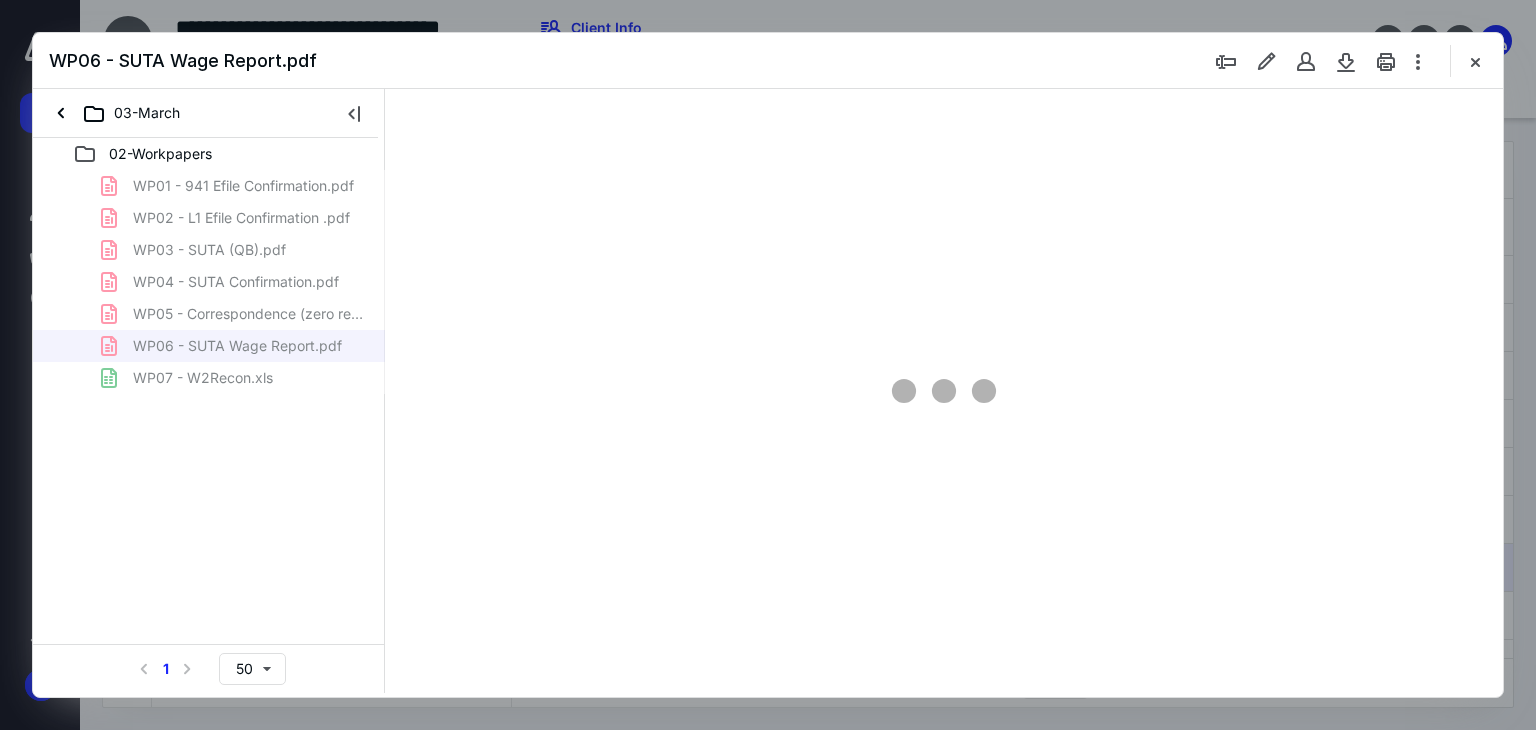 type on "66" 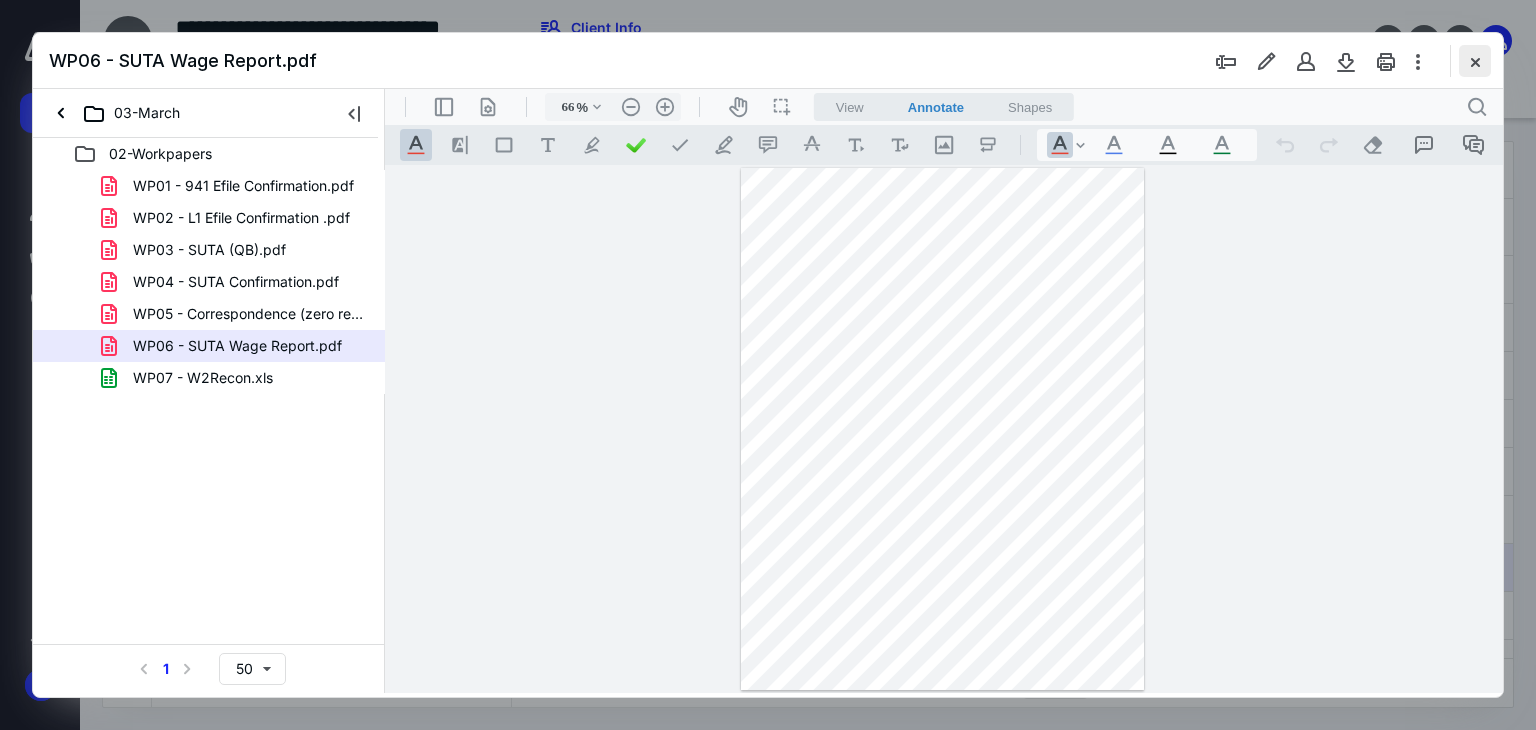 click at bounding box center (1475, 61) 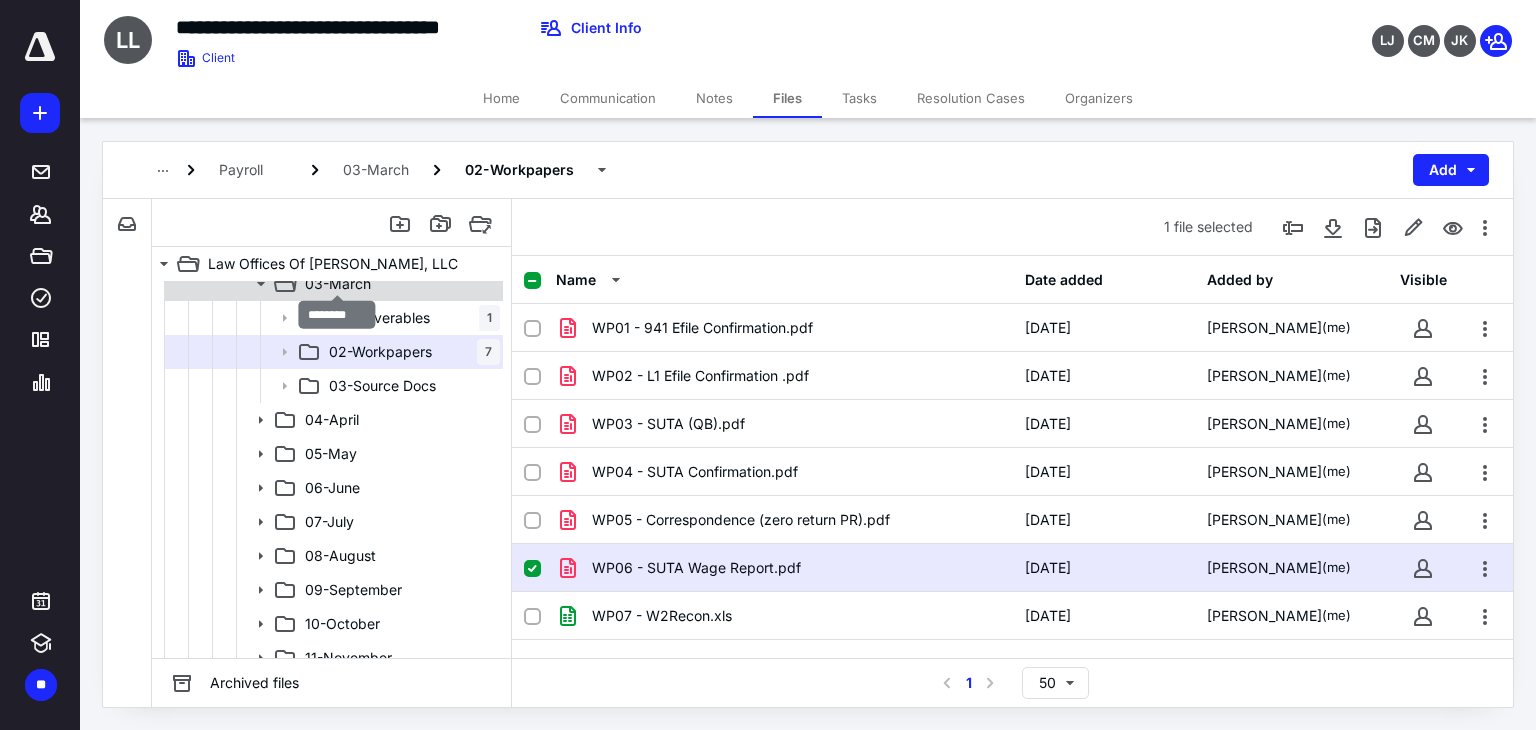scroll, scrollTop: 288, scrollLeft: 0, axis: vertical 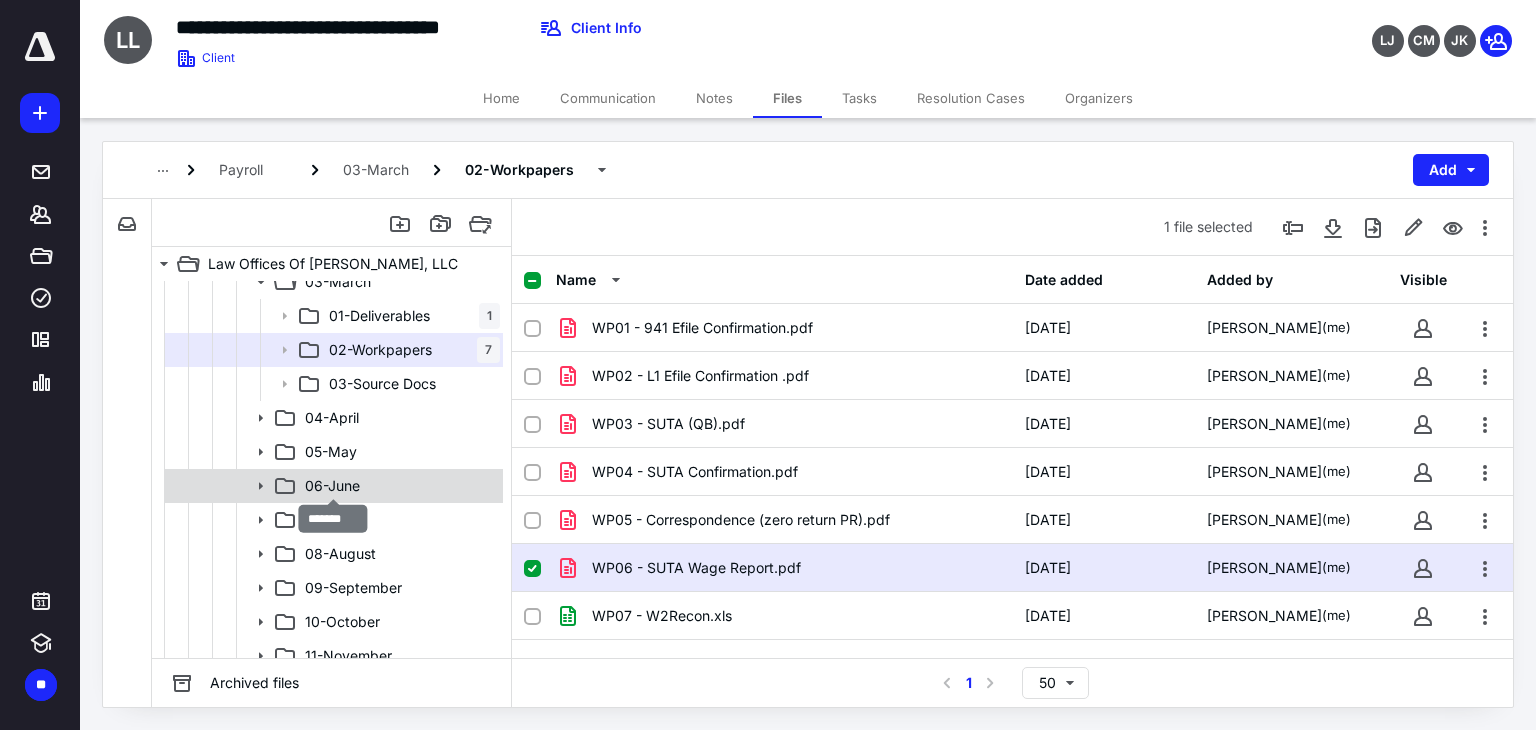 click on "06-June" at bounding box center [332, 486] 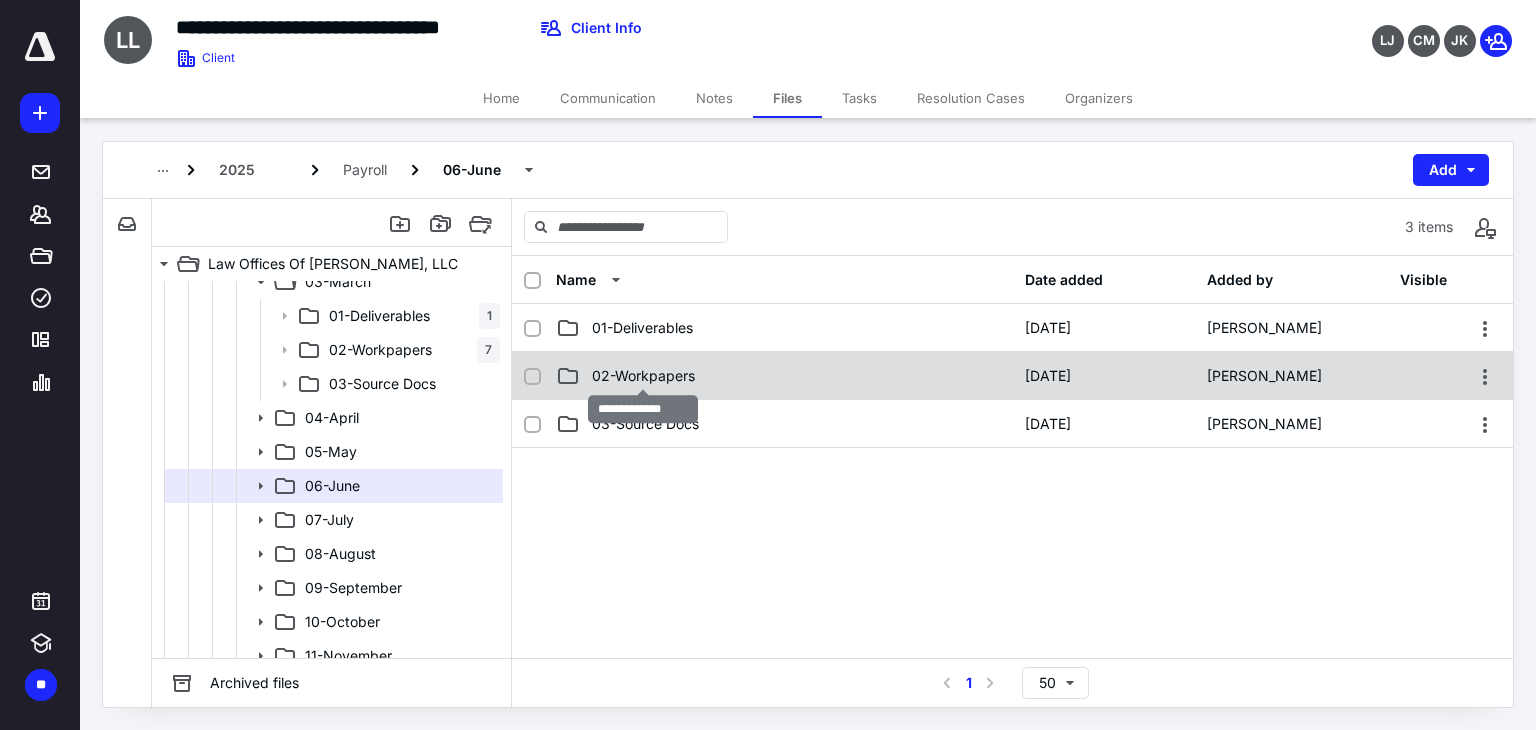 click on "02-Workpapers" at bounding box center [643, 376] 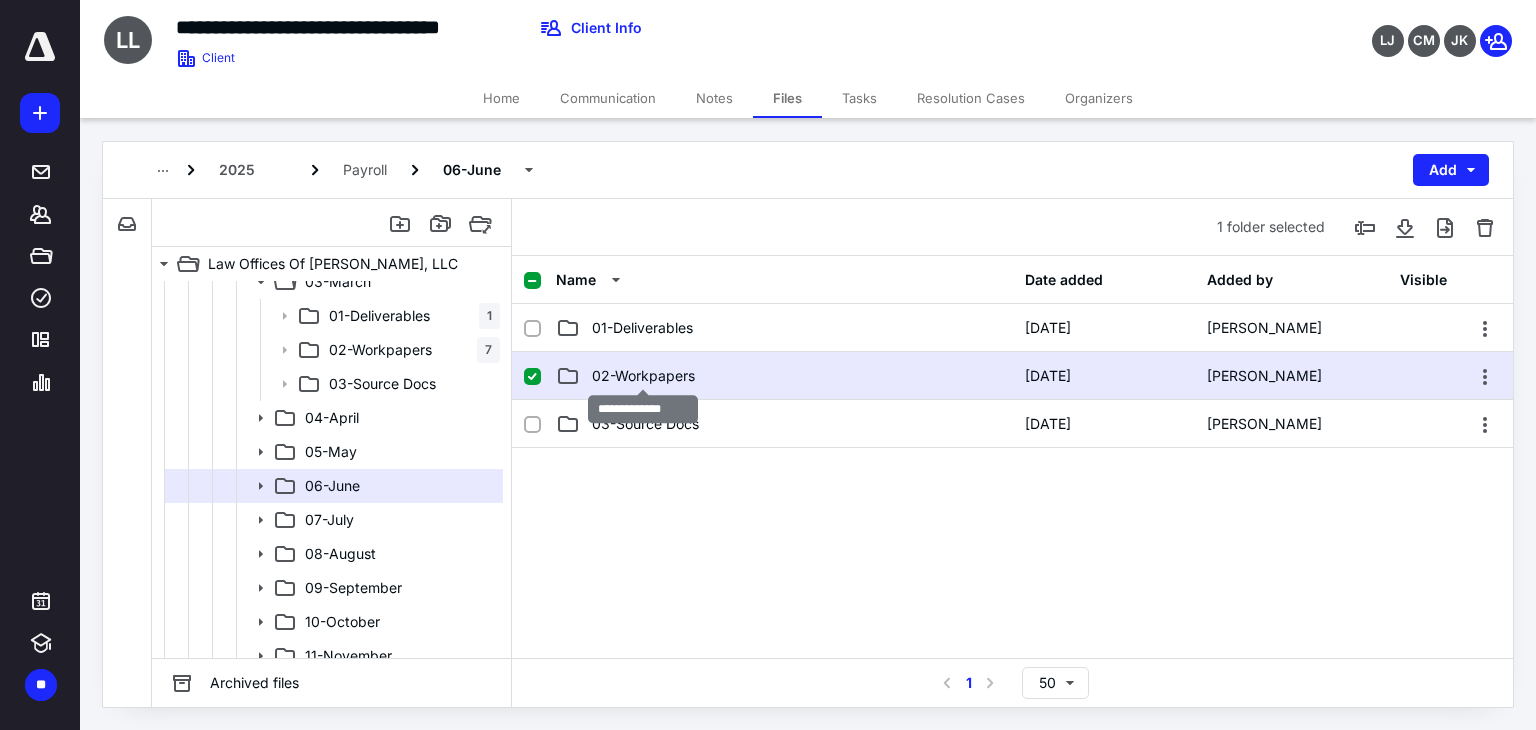 click on "02-Workpapers" at bounding box center [643, 376] 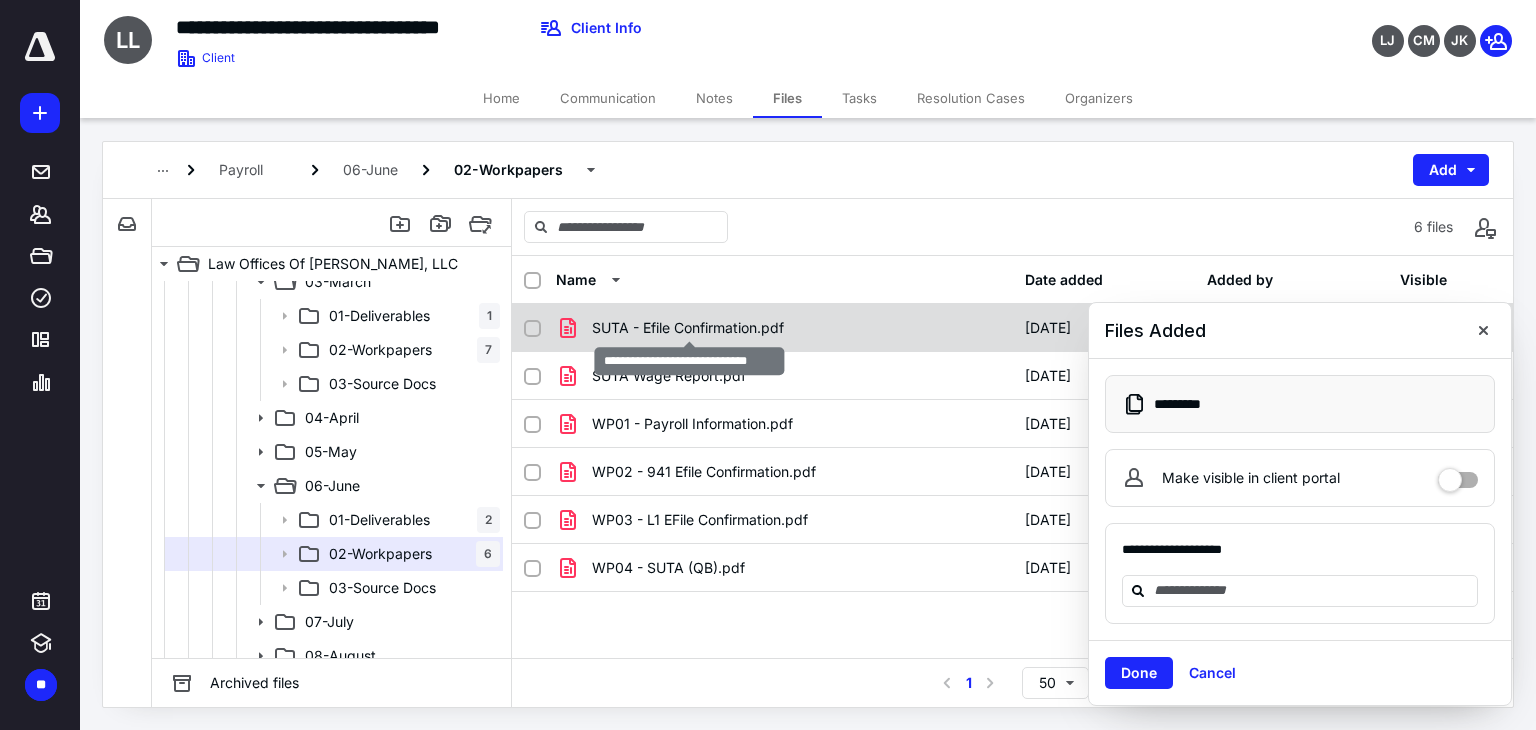 click on "SUTA - Efile Confirmation.pdf" at bounding box center (688, 328) 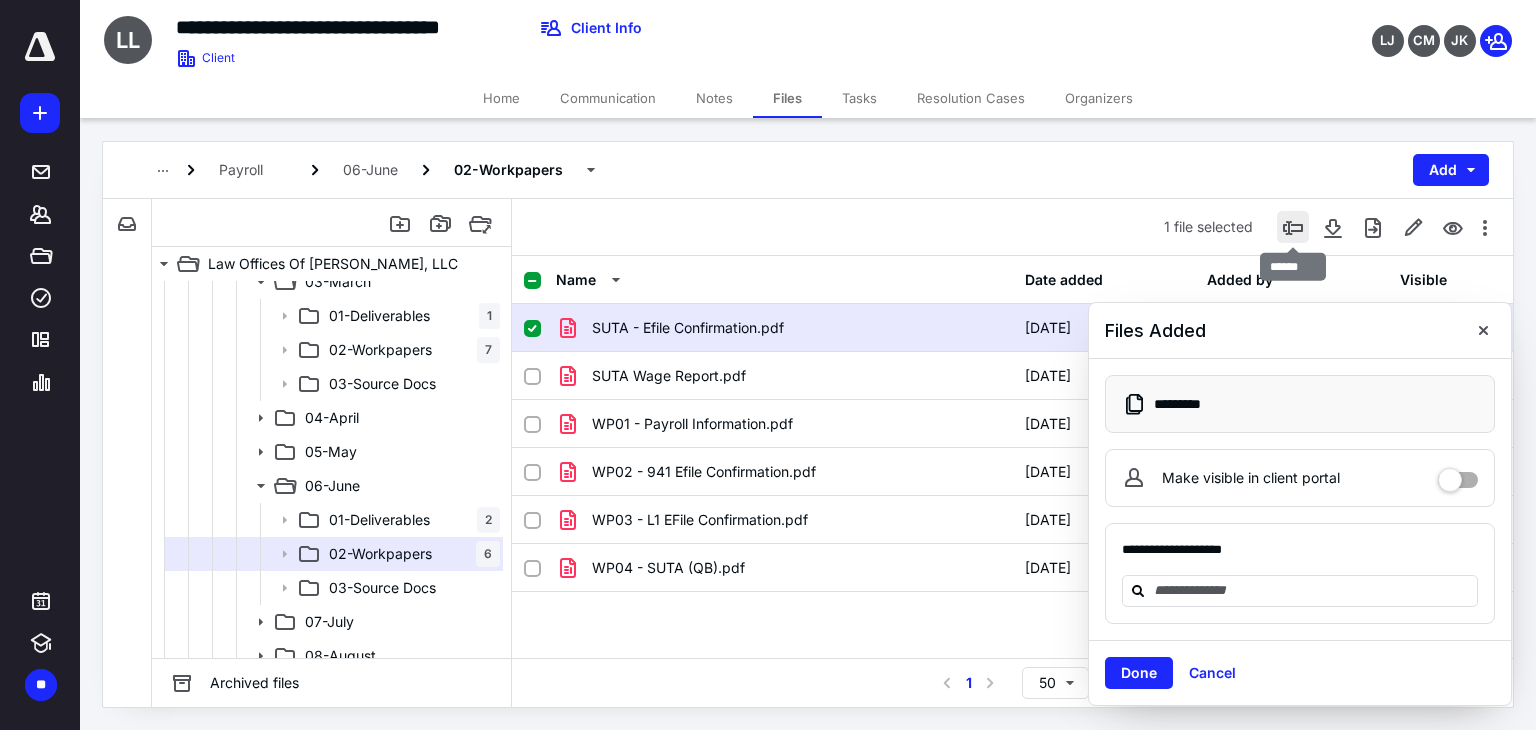 click at bounding box center (1293, 227) 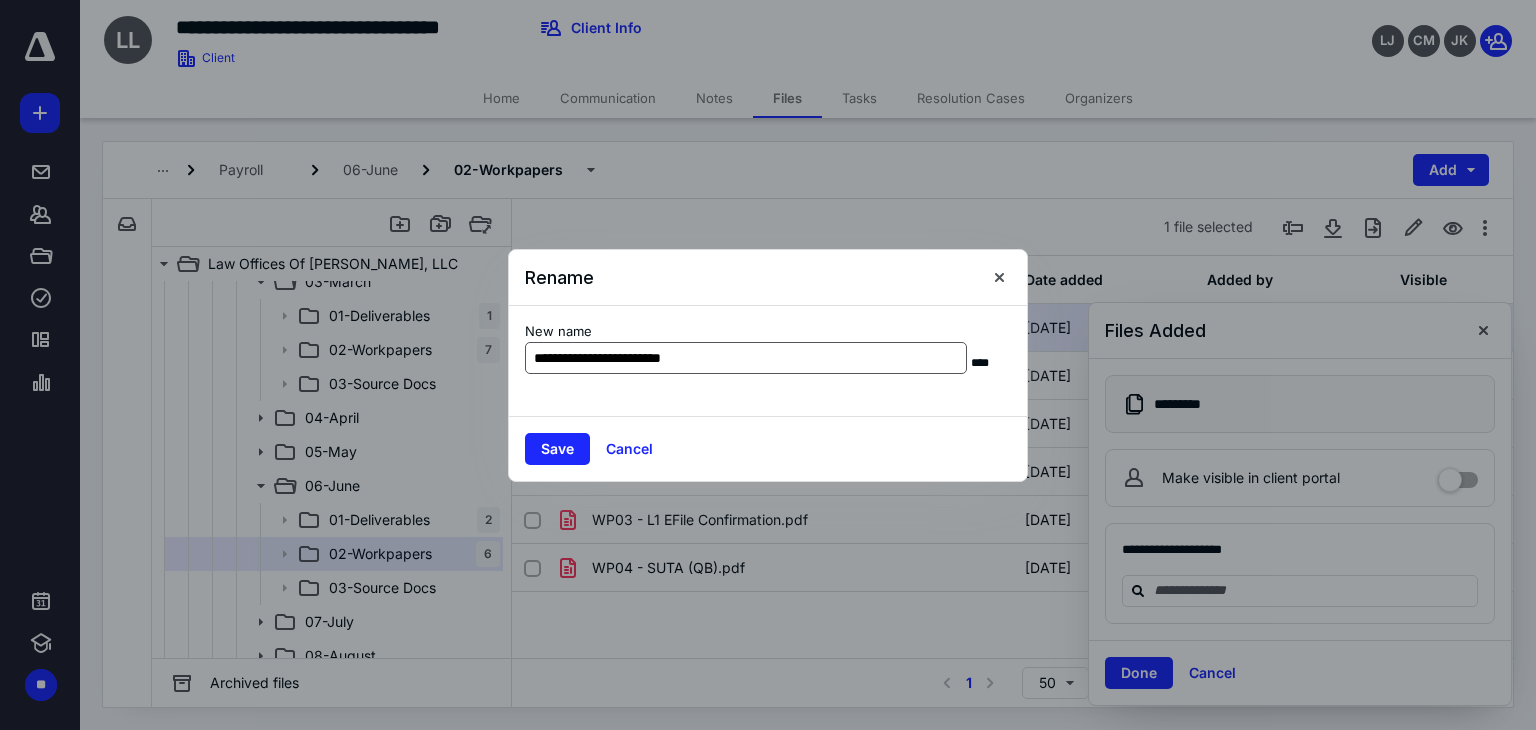 click on "**********" at bounding box center (746, 358) 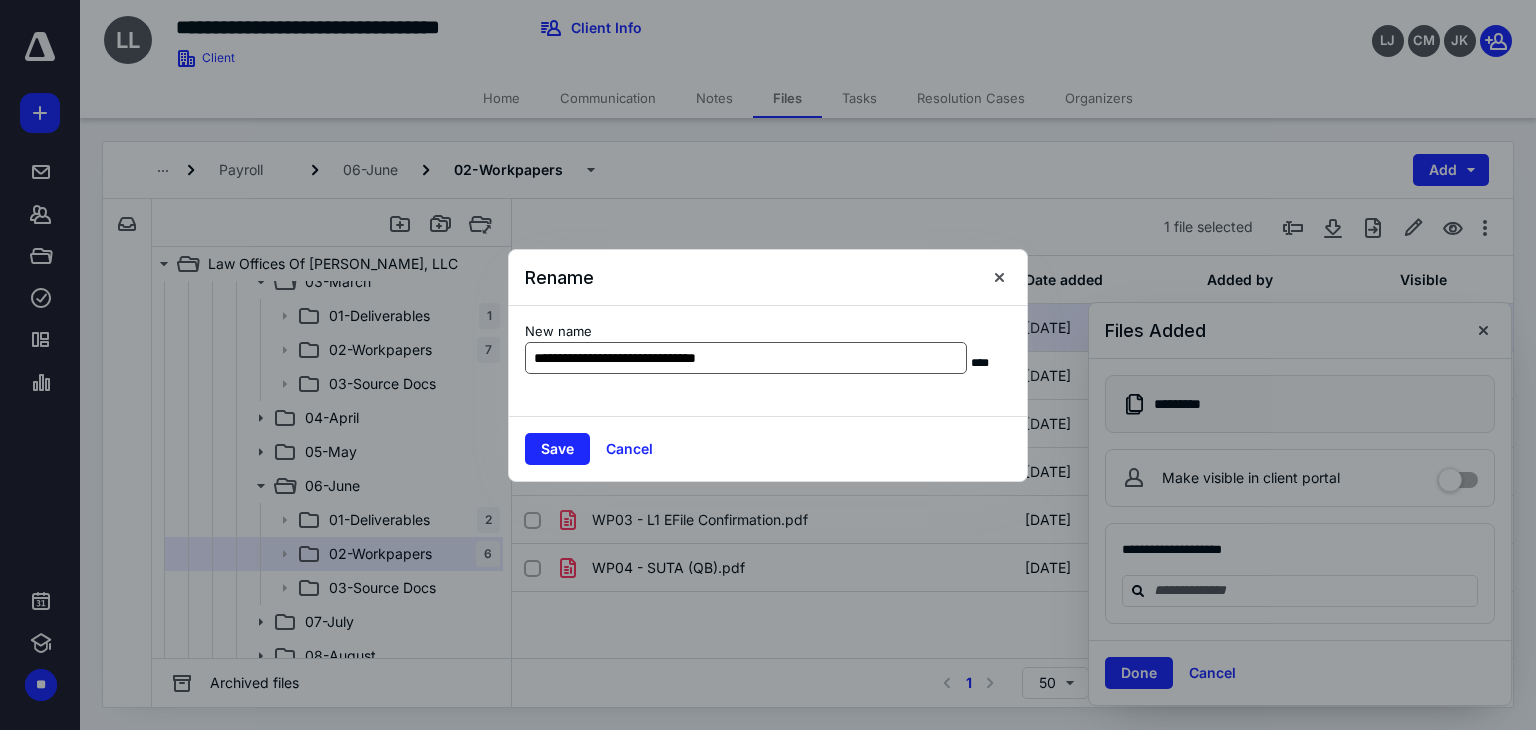 click on "**********" at bounding box center (746, 358) 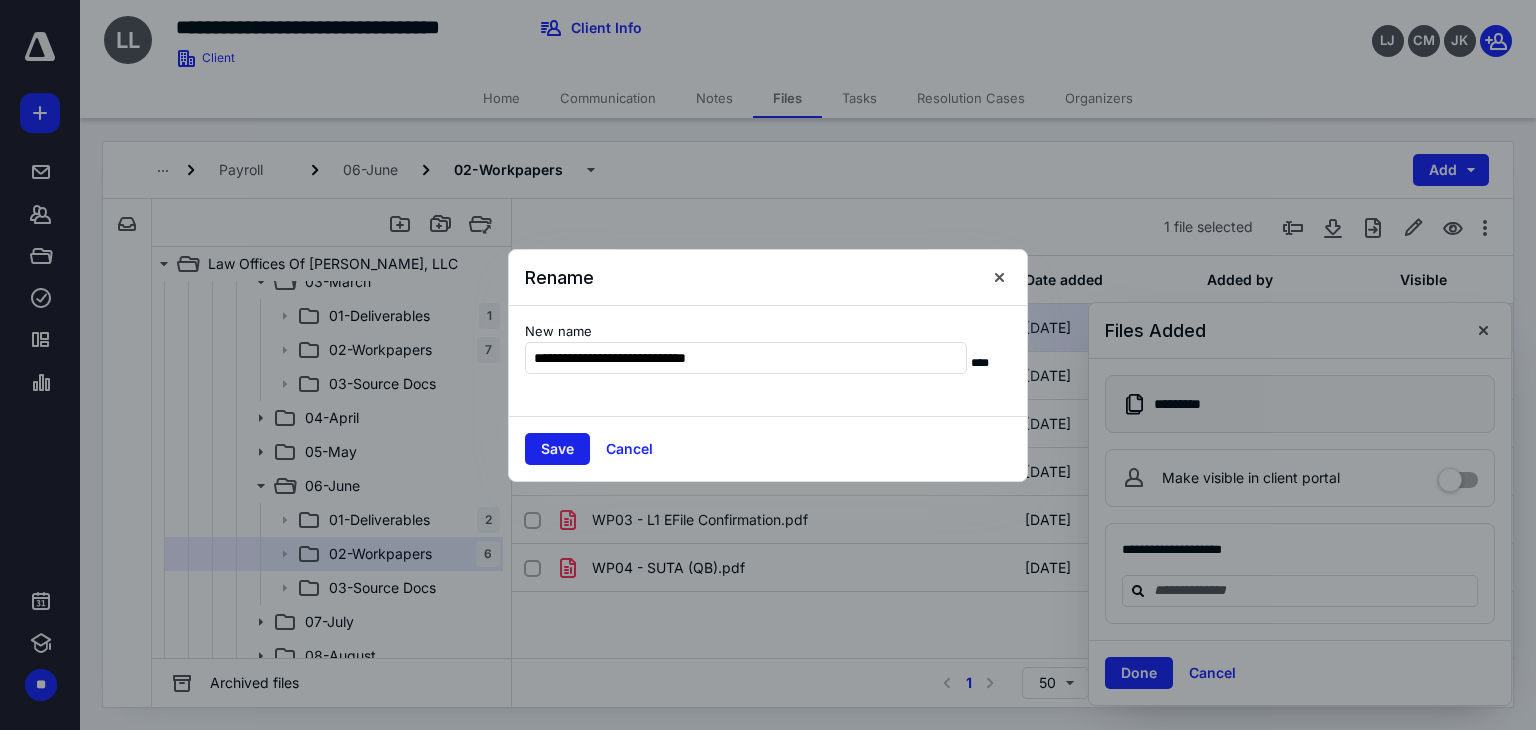 type on "**********" 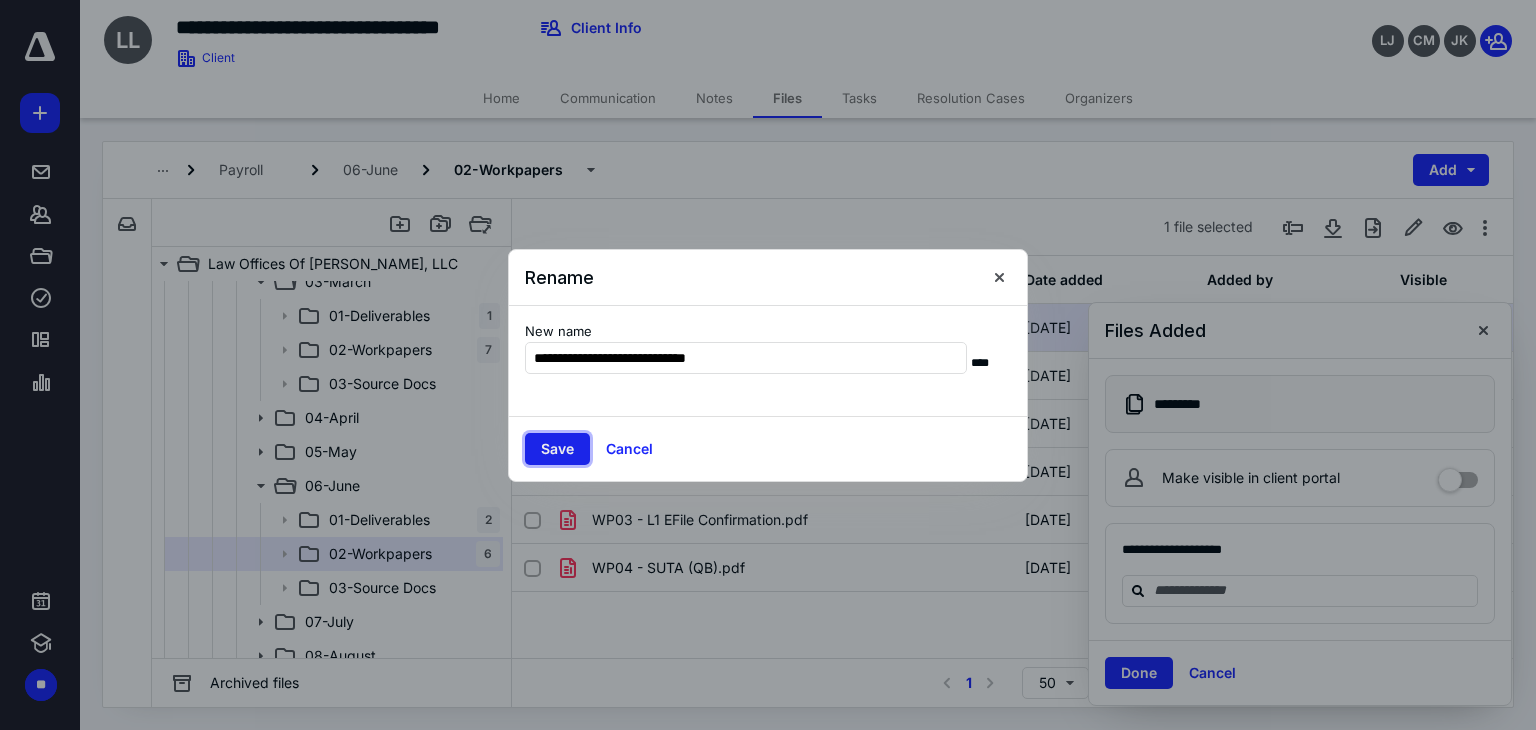 click on "Save" at bounding box center (557, 449) 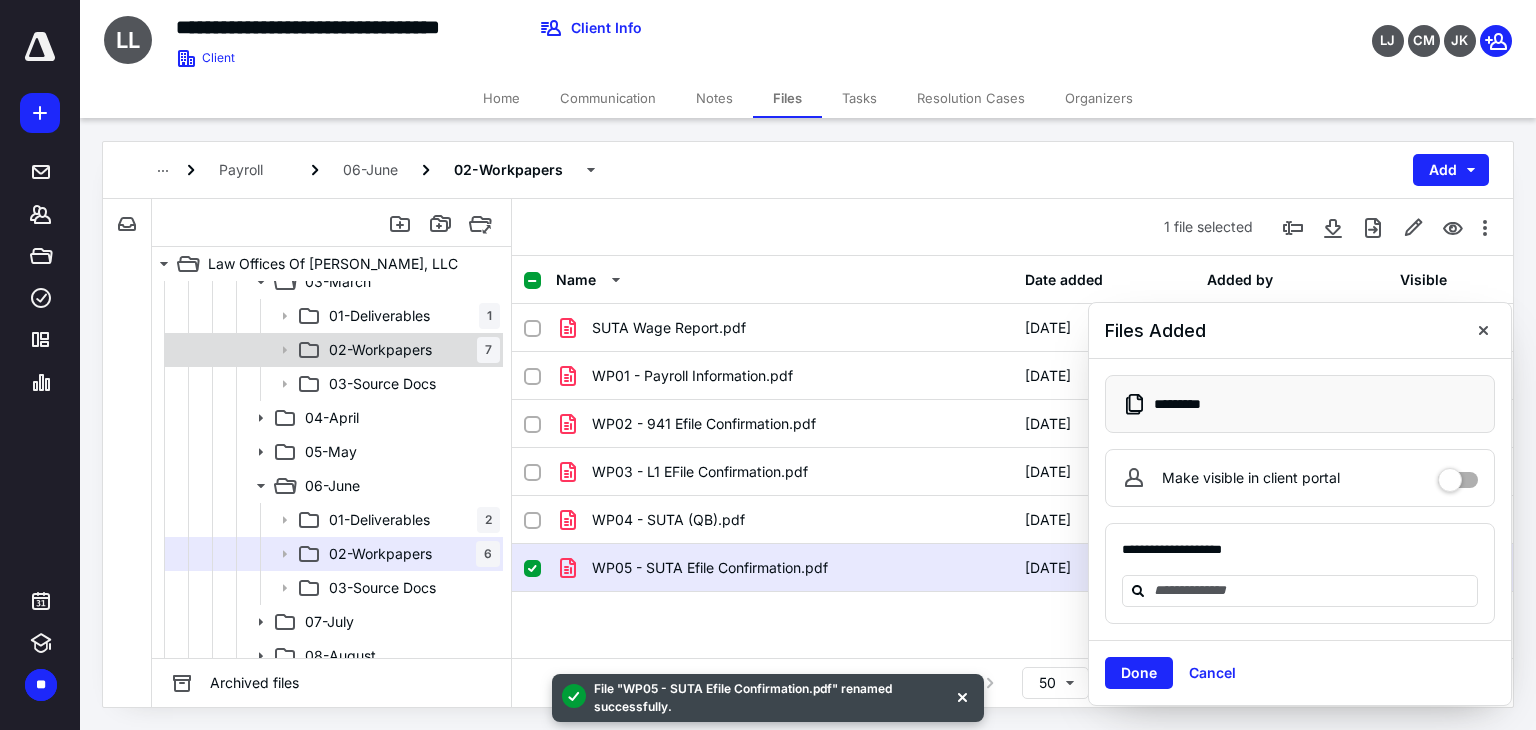 click on "02-Workpapers 7" at bounding box center (410, 350) 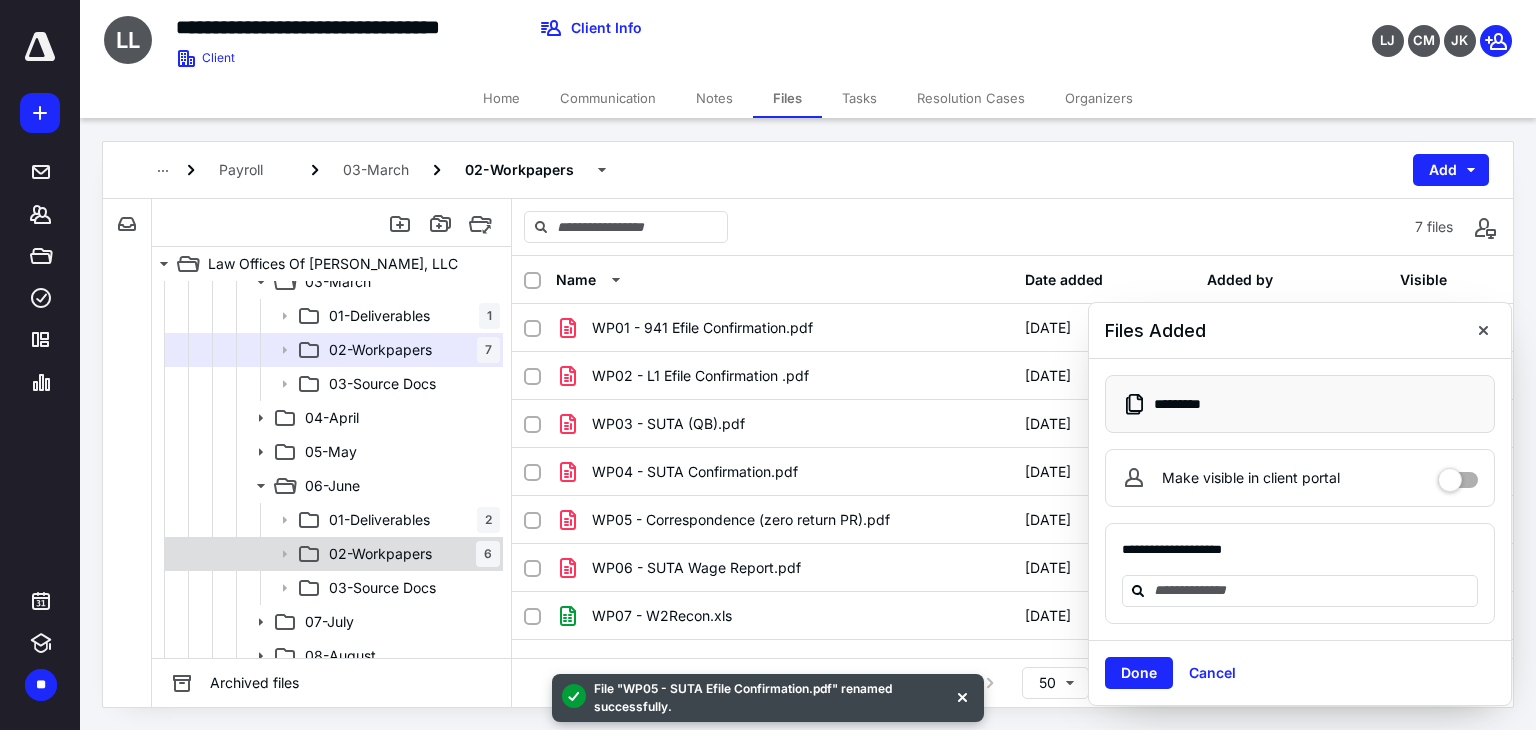 click on "02-Workpapers" at bounding box center [380, 554] 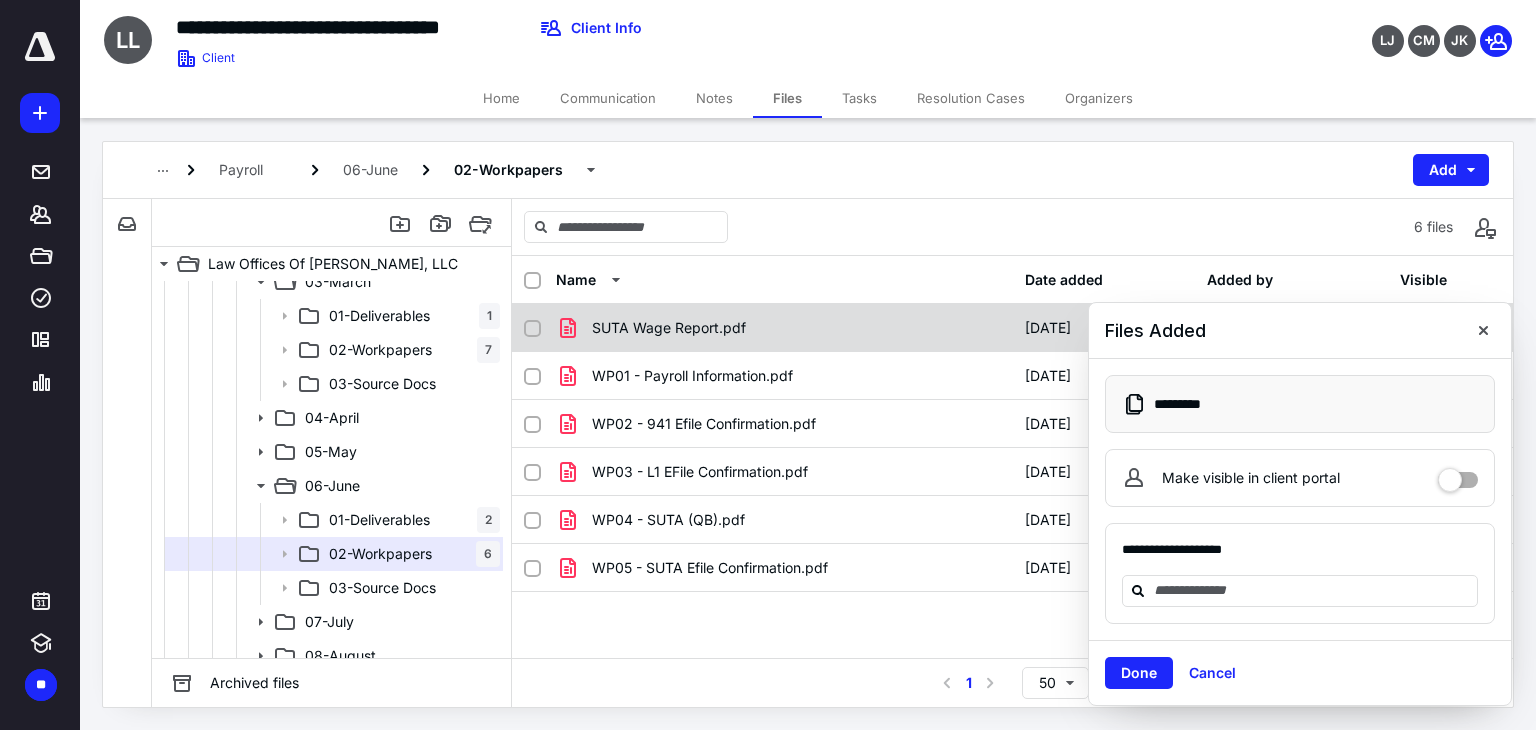 click on "SUTA Wage Report.pdf" at bounding box center (669, 328) 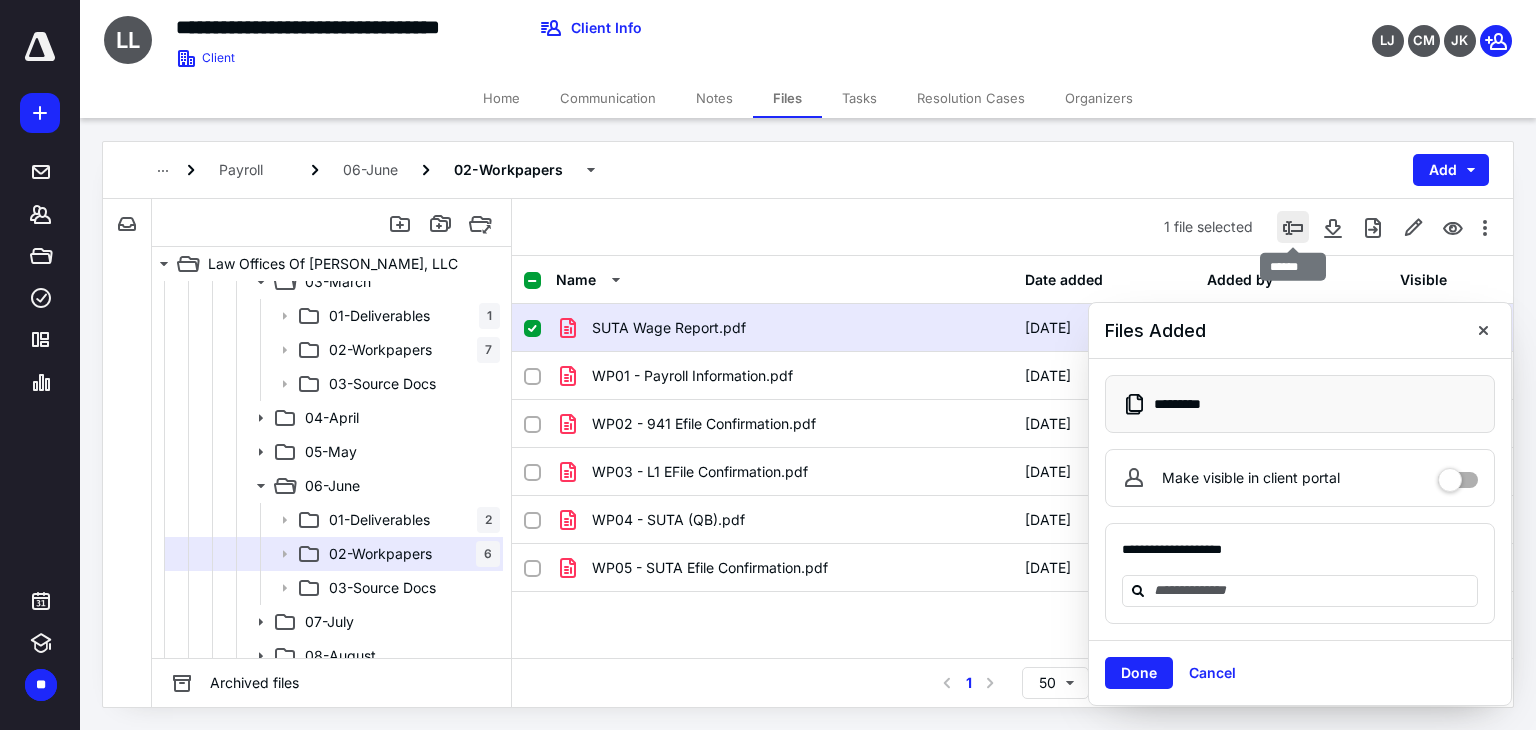 click at bounding box center [1293, 227] 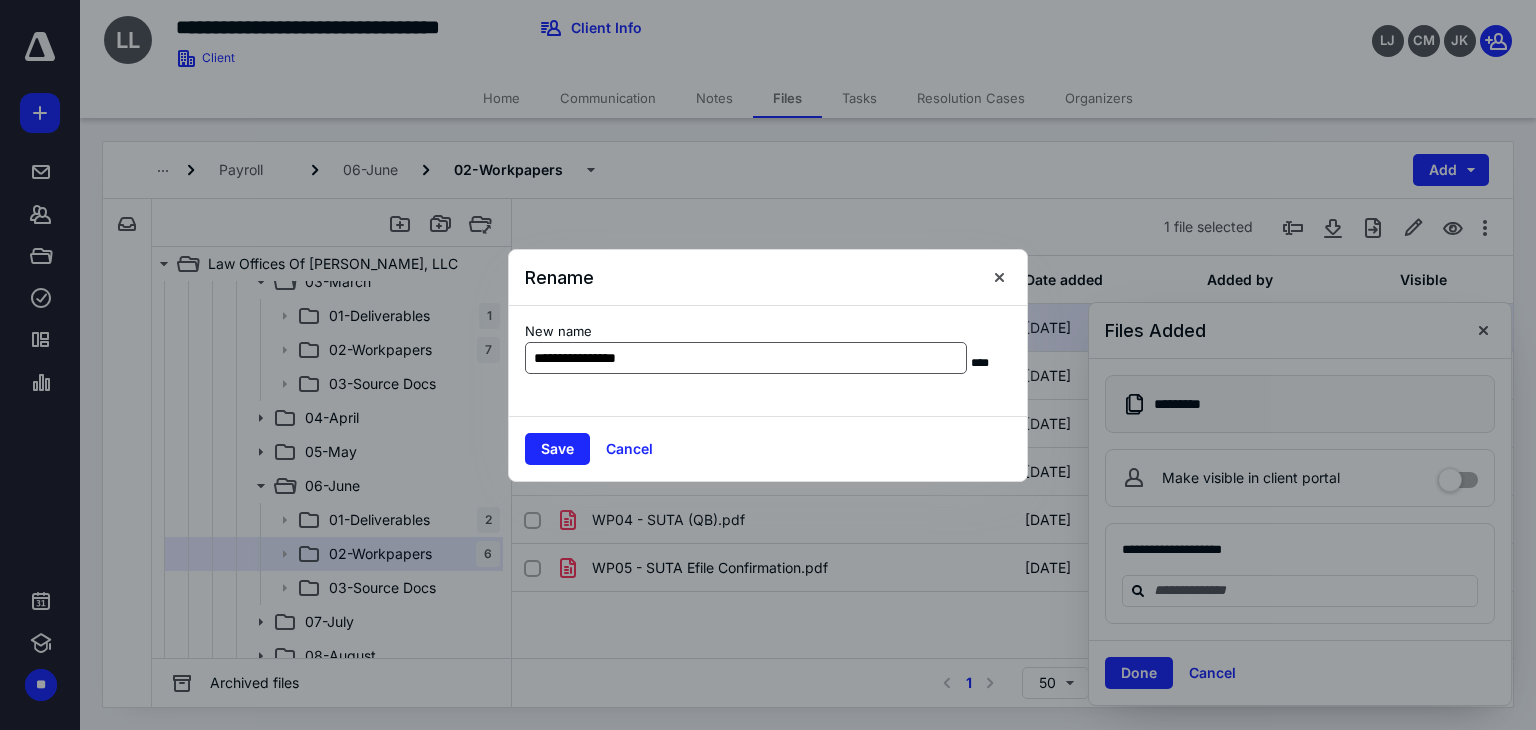 click on "**********" at bounding box center [746, 358] 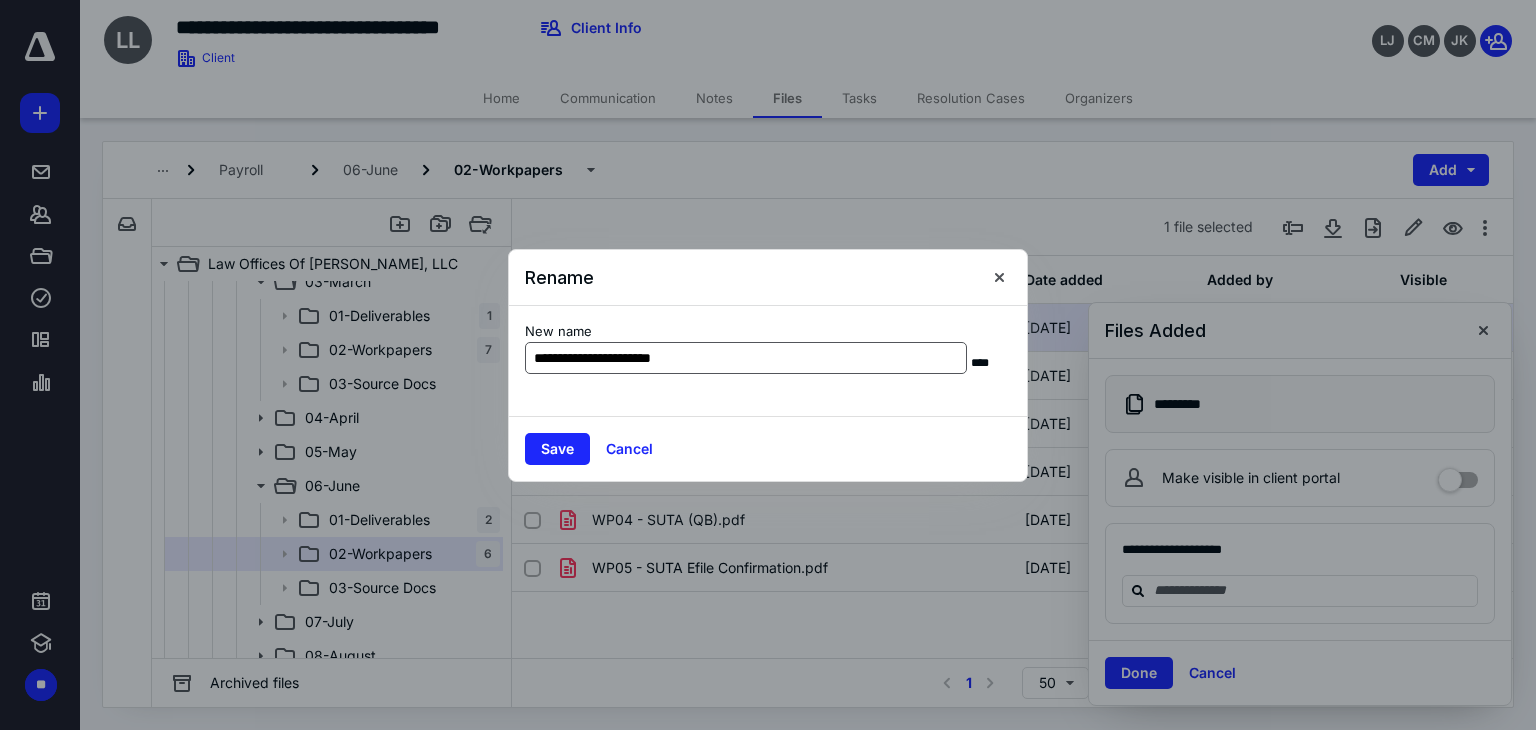 type on "**********" 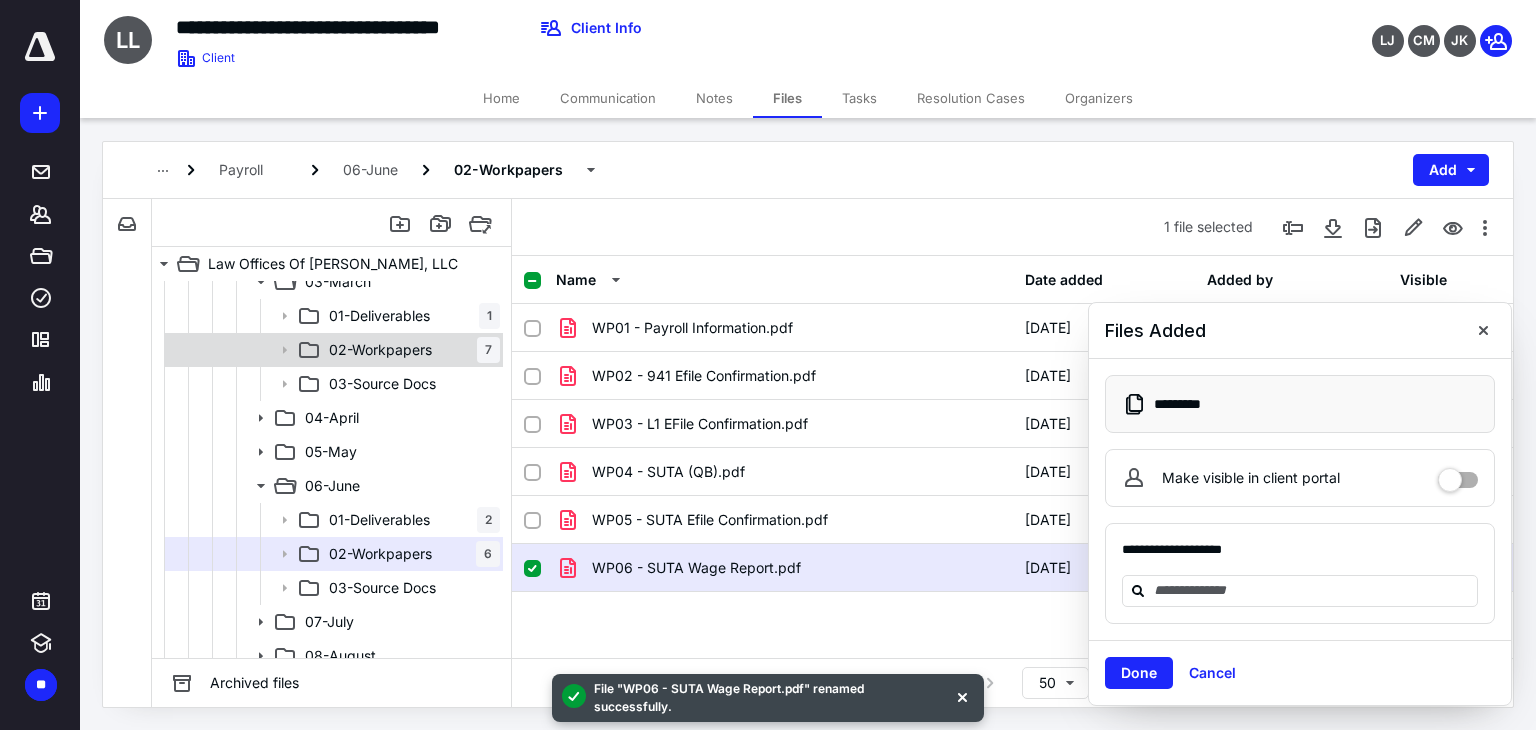 click on "02-Workpapers" at bounding box center [380, 350] 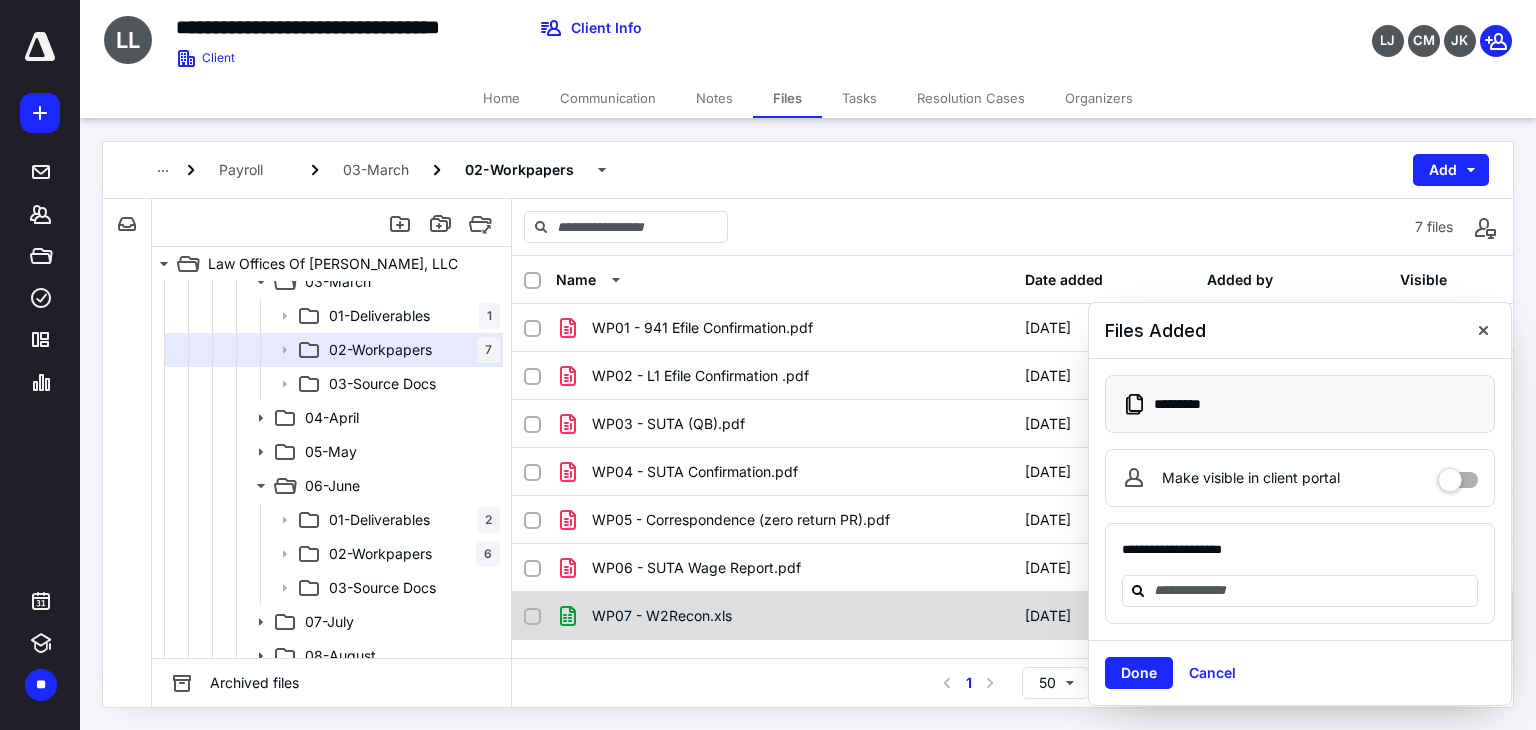 click on "WP07 - W2Recon.xls" at bounding box center (662, 616) 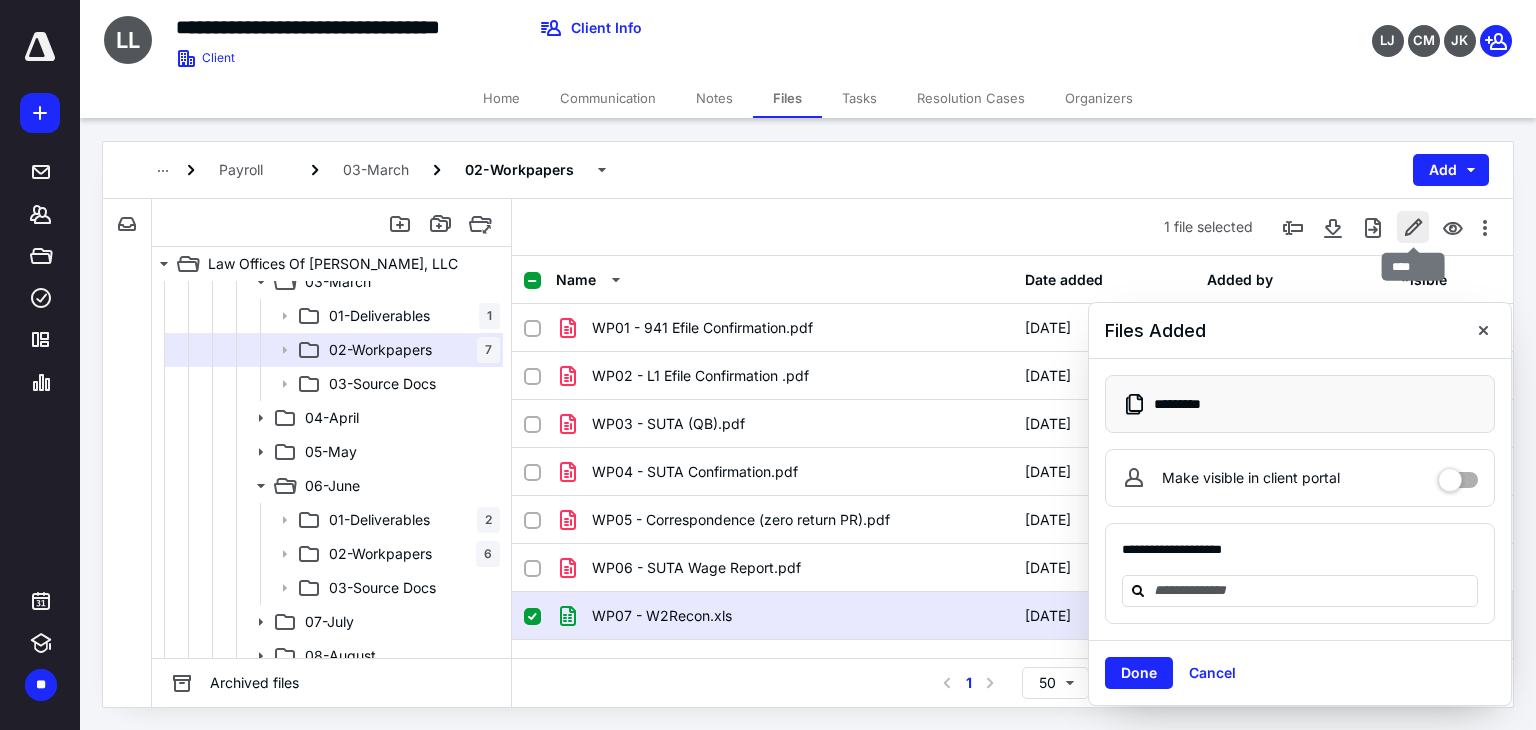 click at bounding box center [1413, 227] 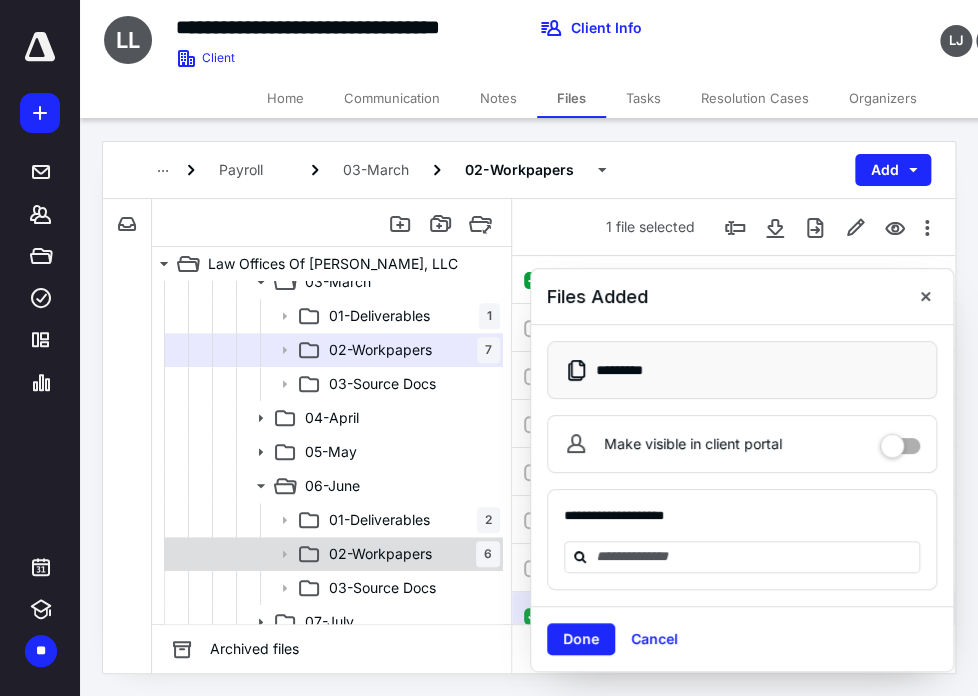 click on "02-Workpapers" at bounding box center (380, 554) 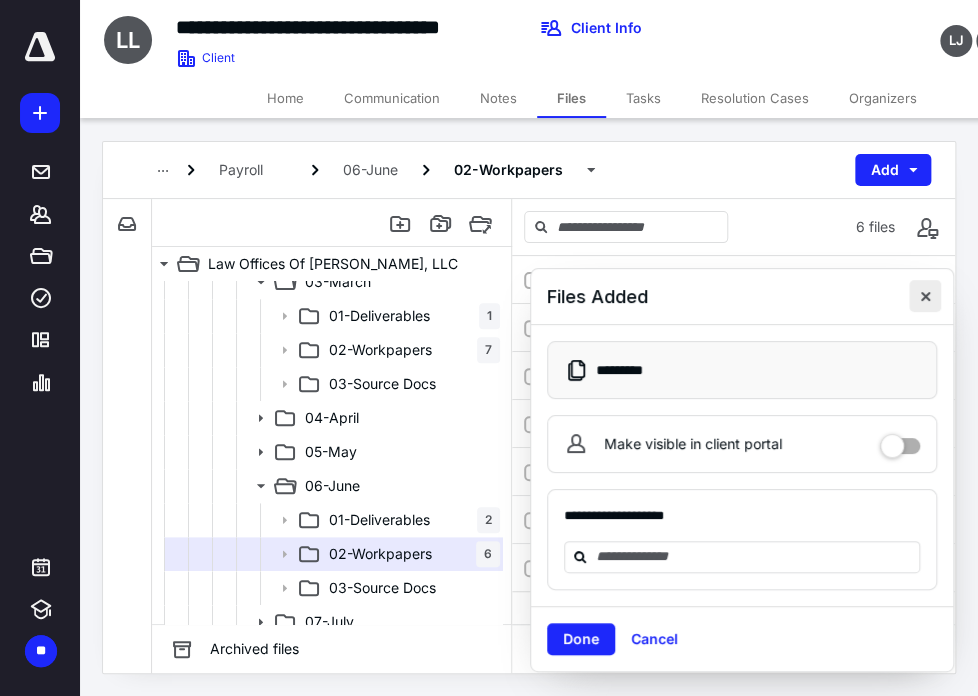 click at bounding box center (925, 296) 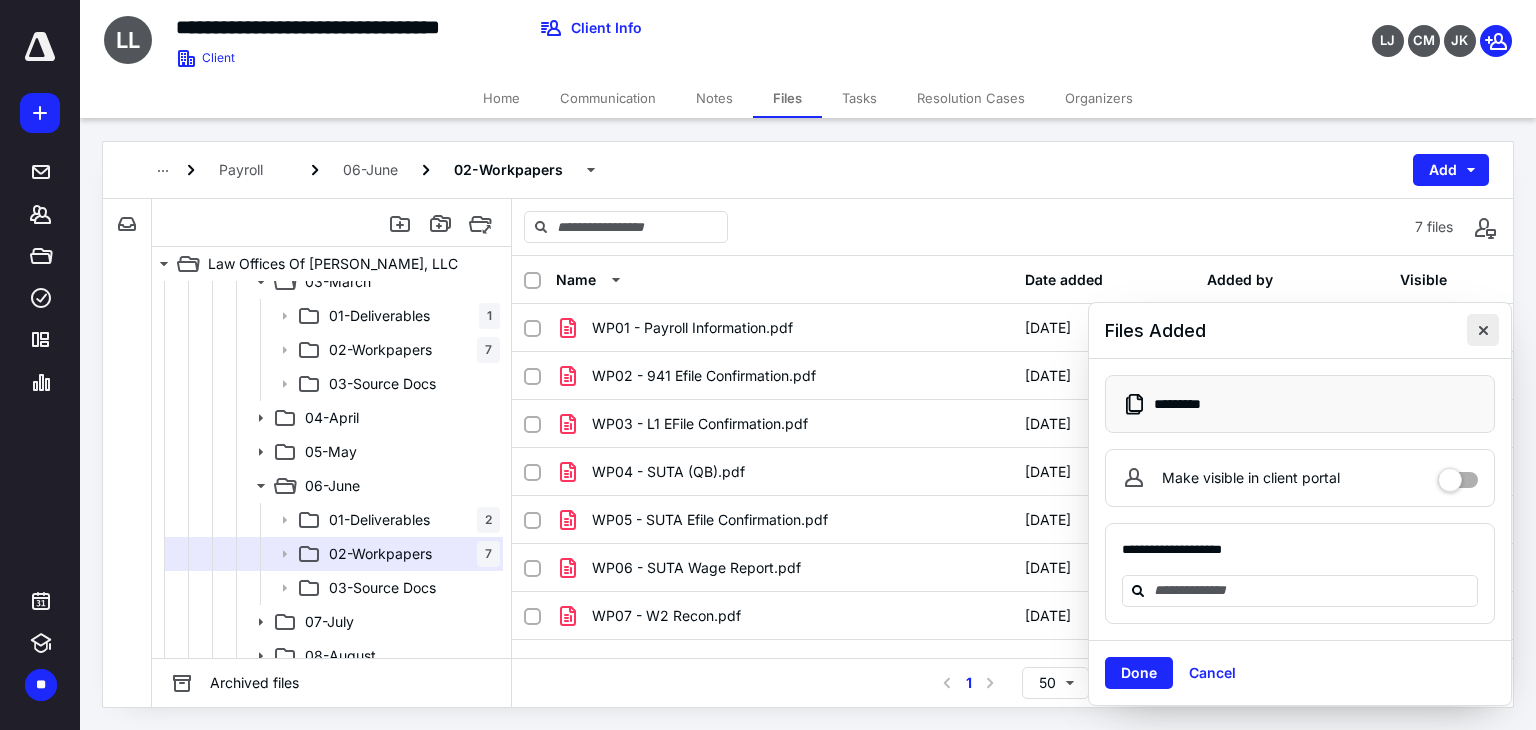 click at bounding box center [1483, 330] 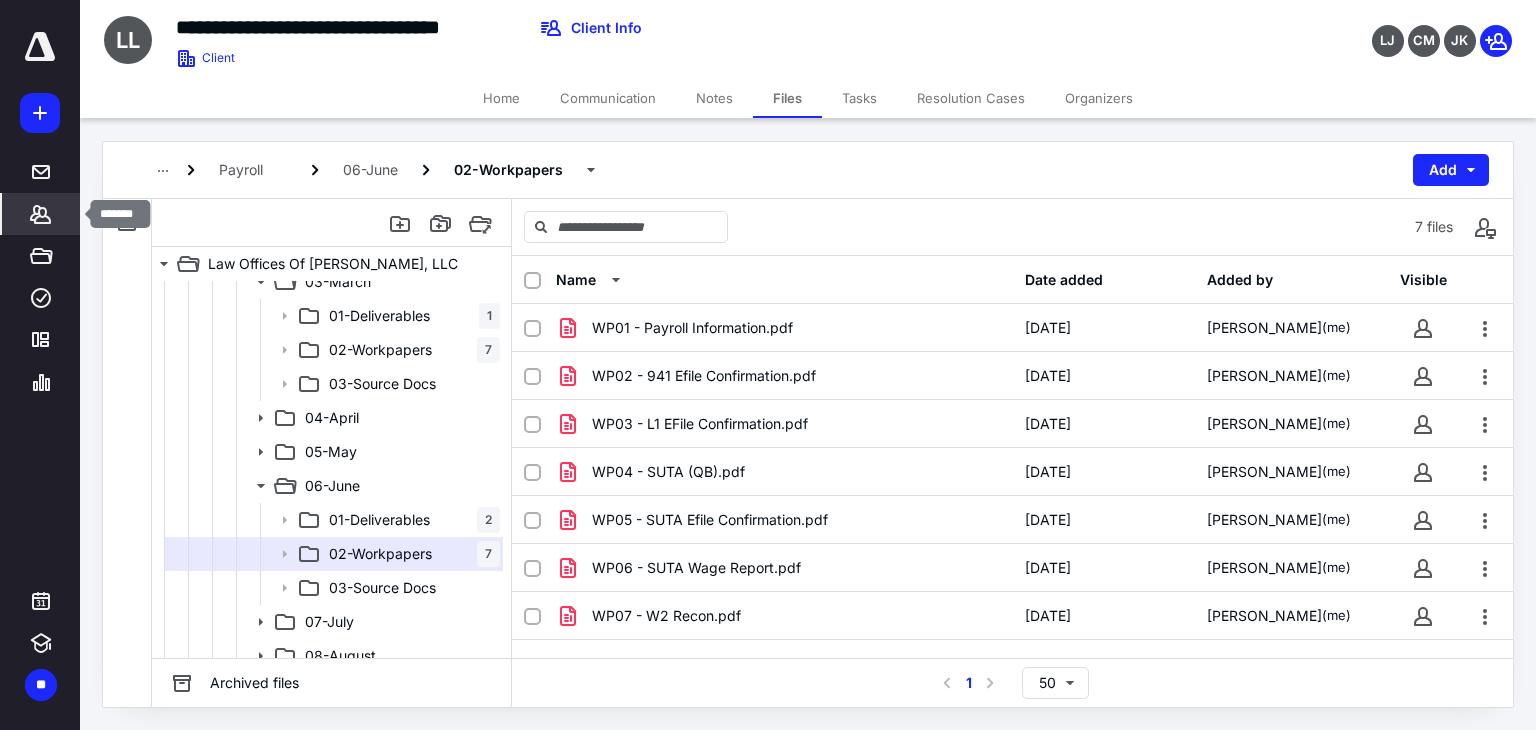 click 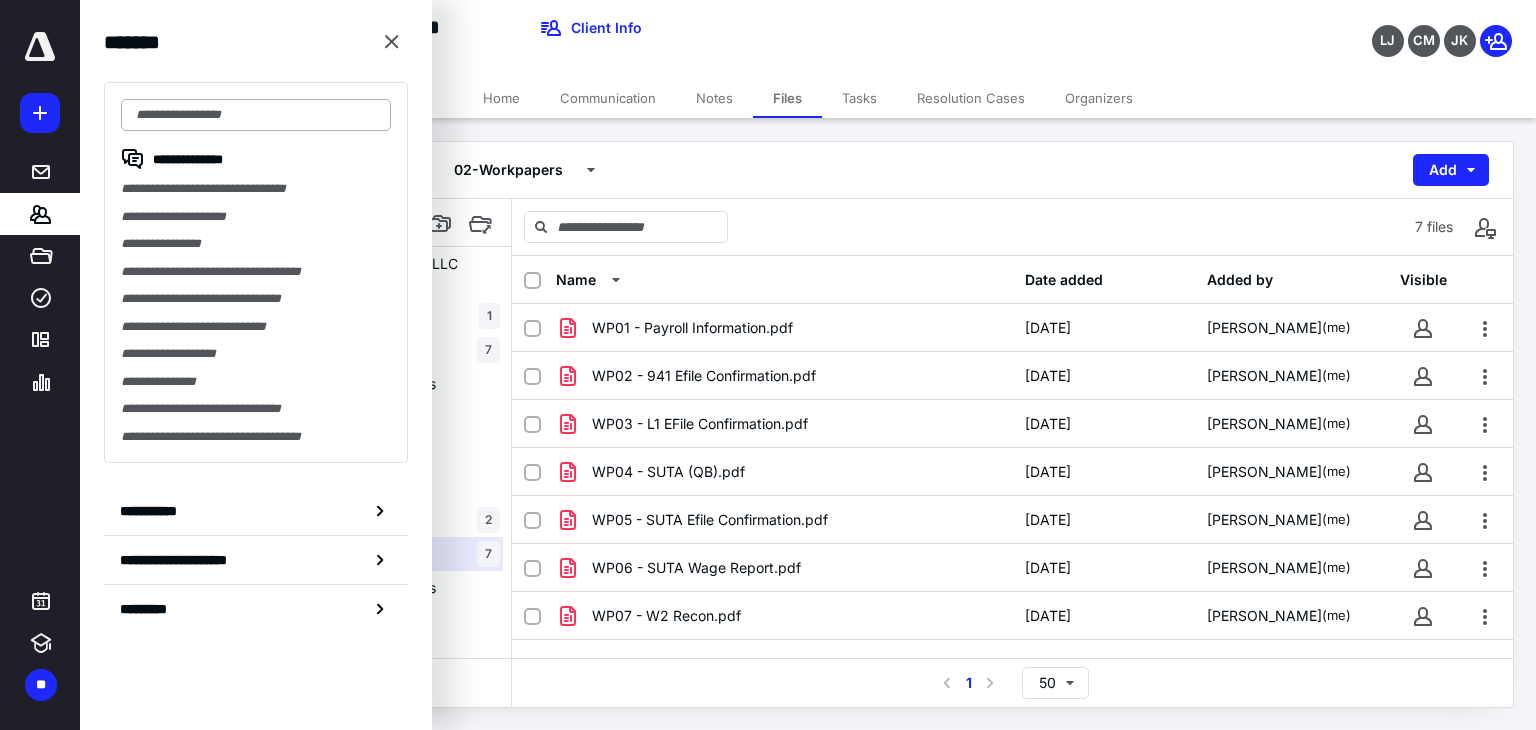 click at bounding box center (256, 115) 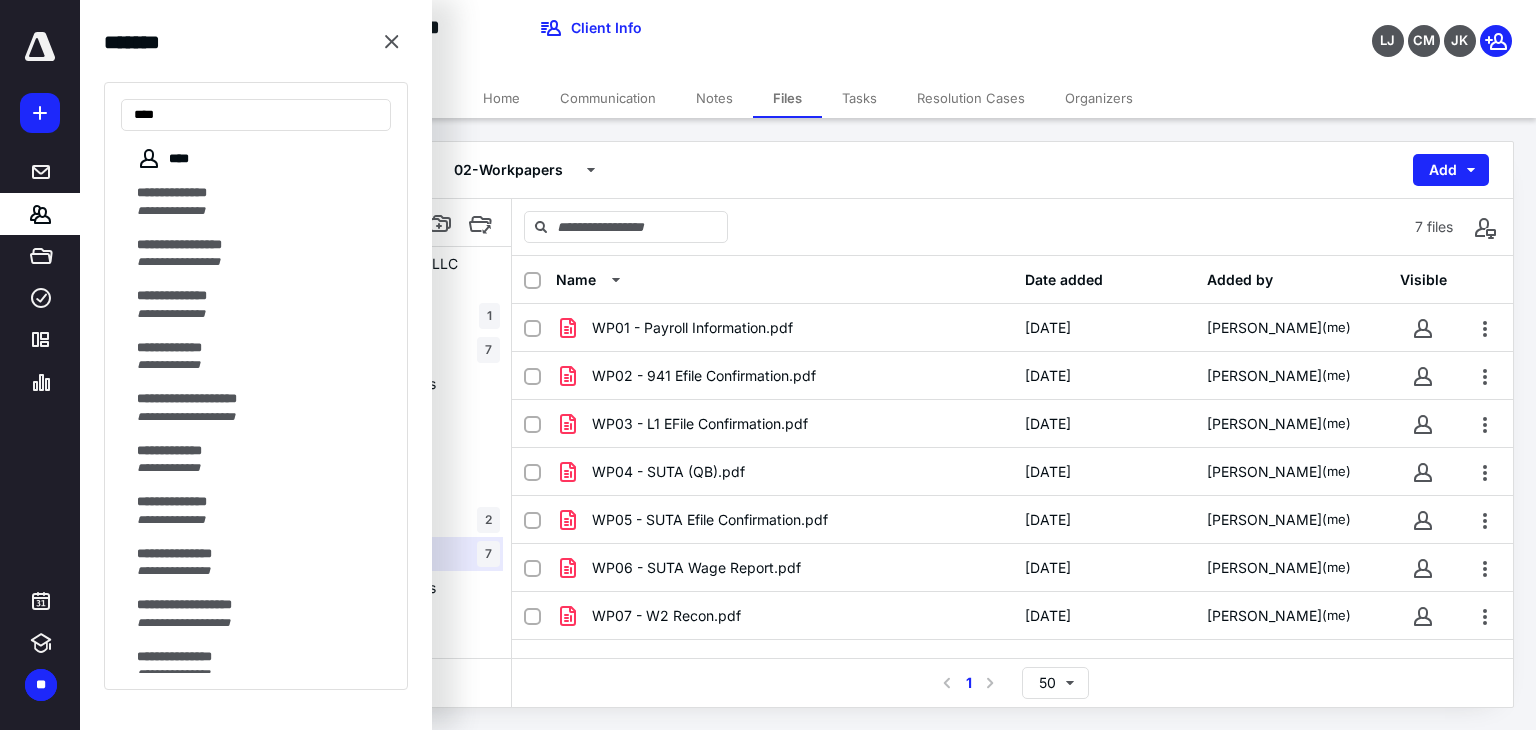 type on "***" 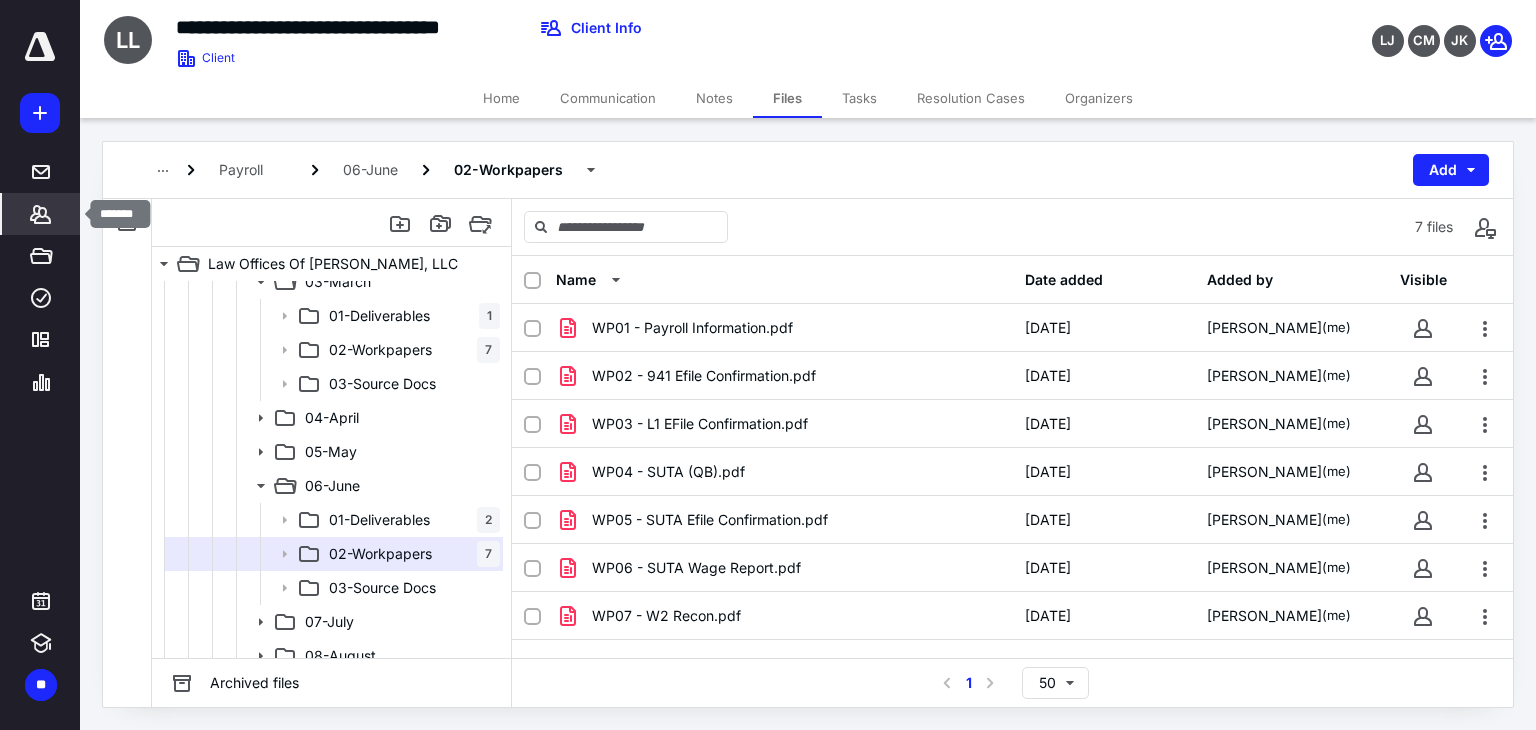 click on "*******" at bounding box center [41, 214] 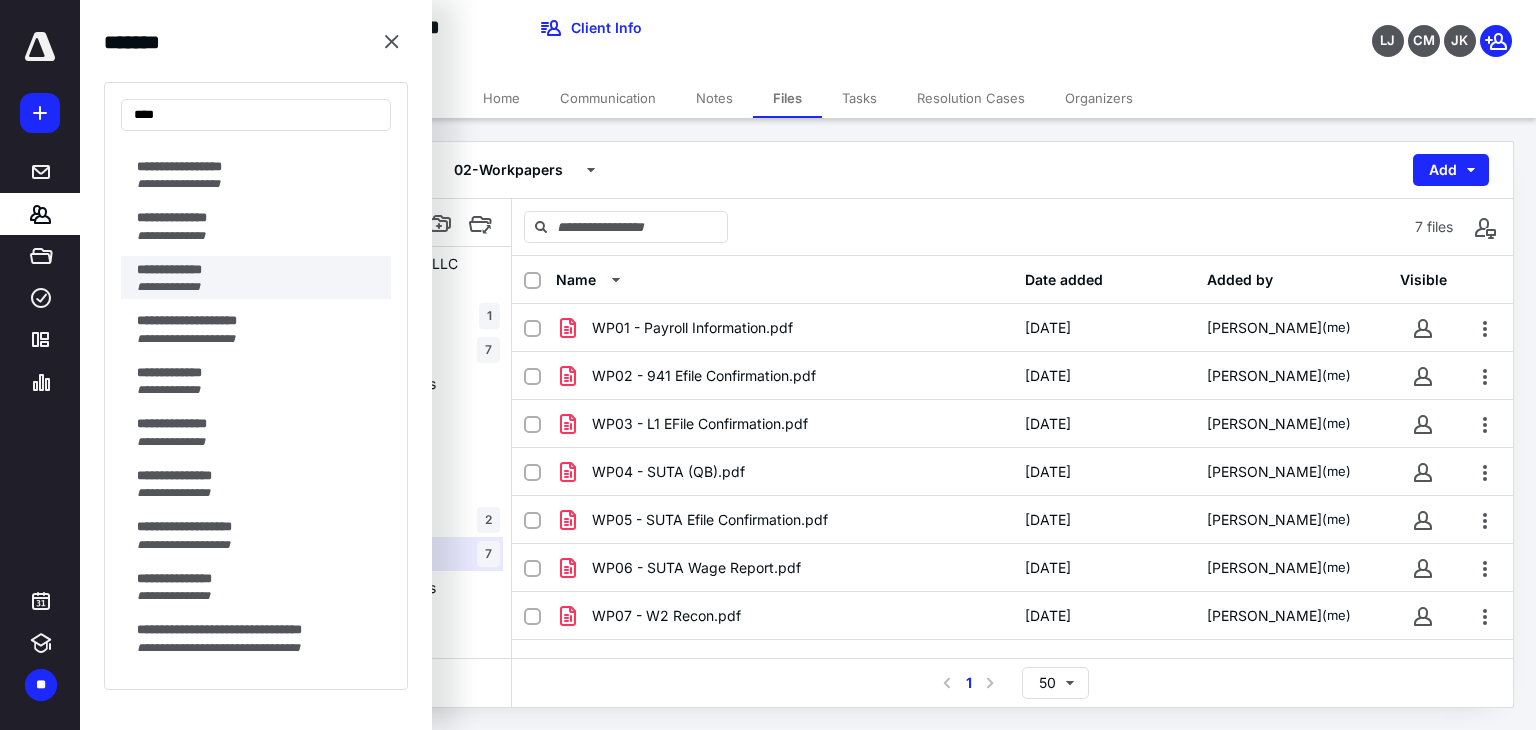 scroll, scrollTop: 0, scrollLeft: 0, axis: both 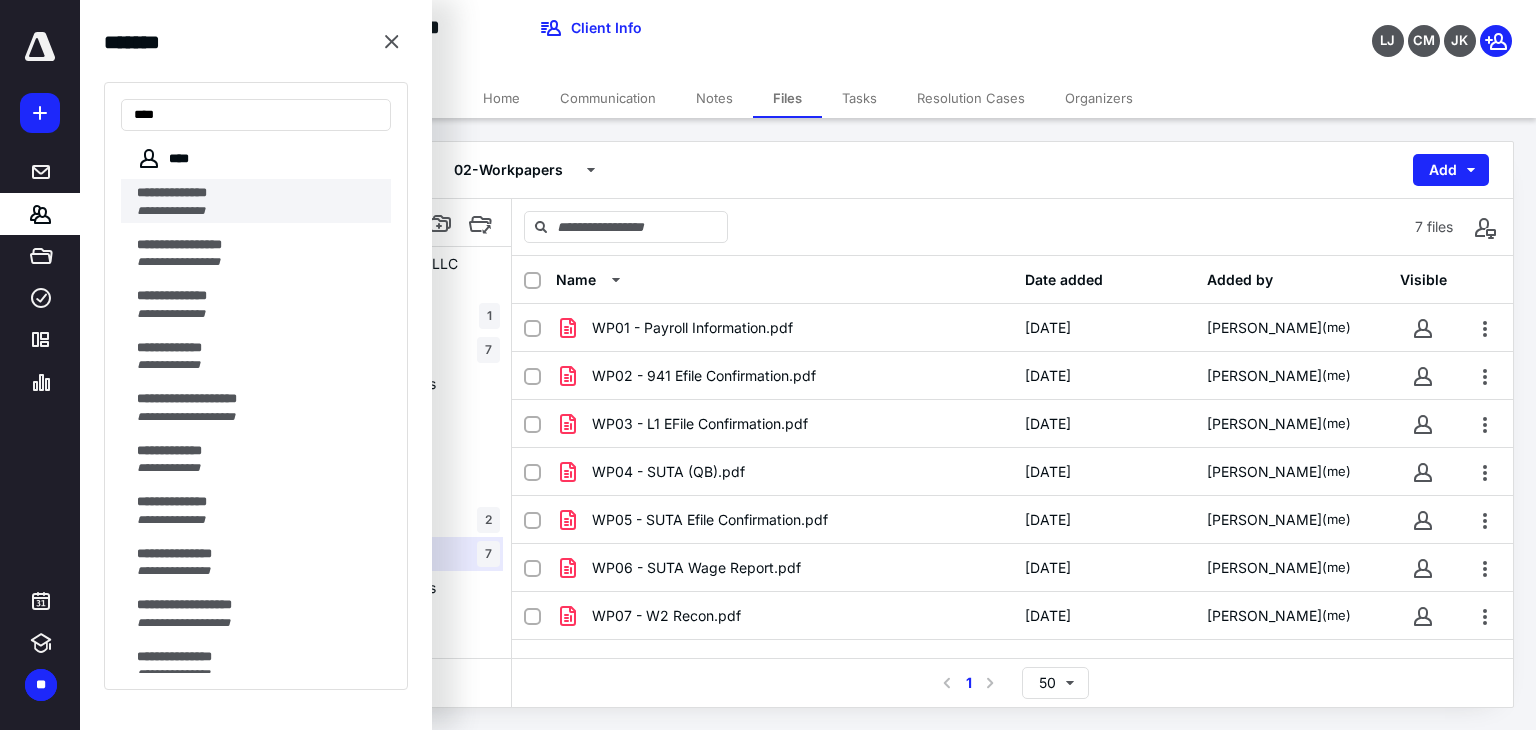 type on "***" 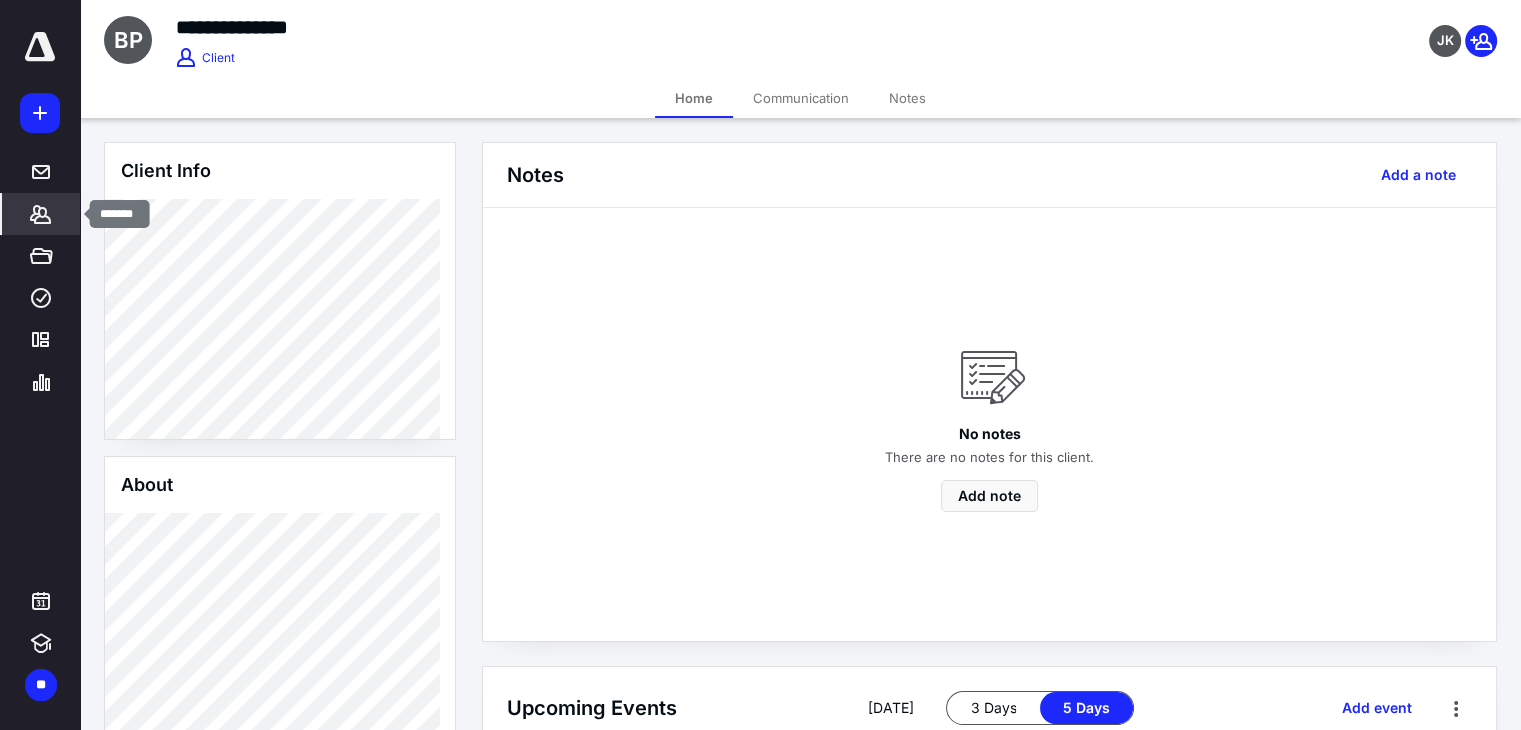 click 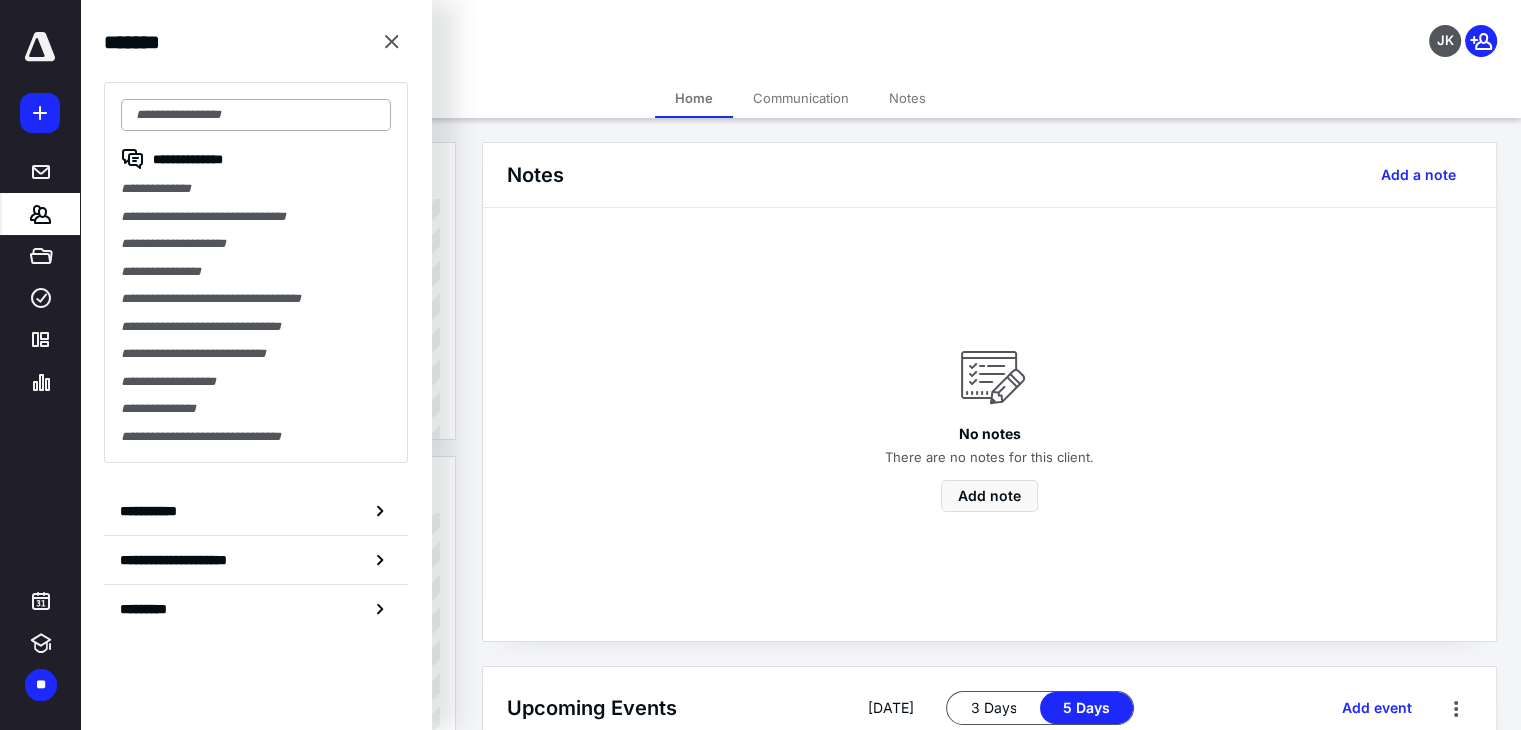 click at bounding box center (256, 115) 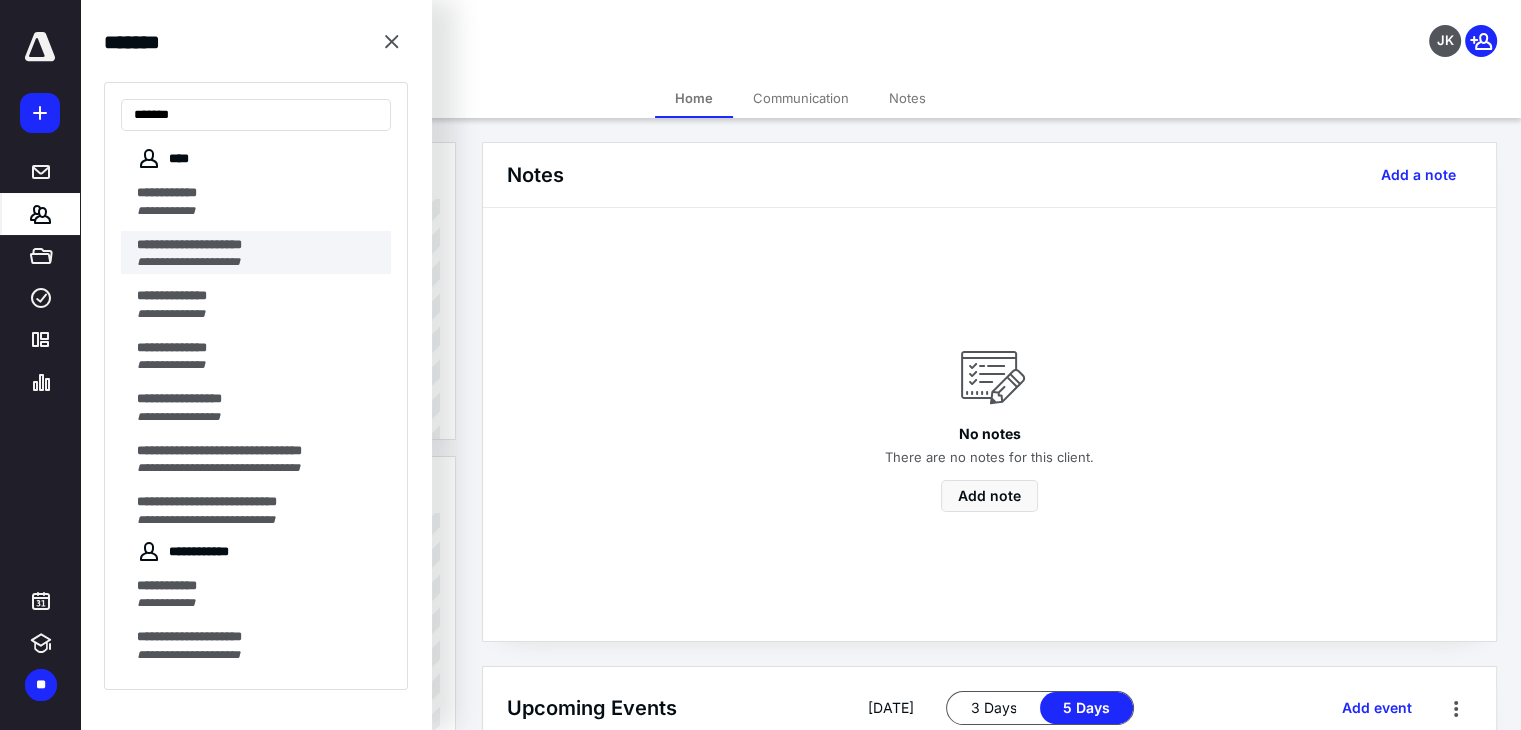 type on "******" 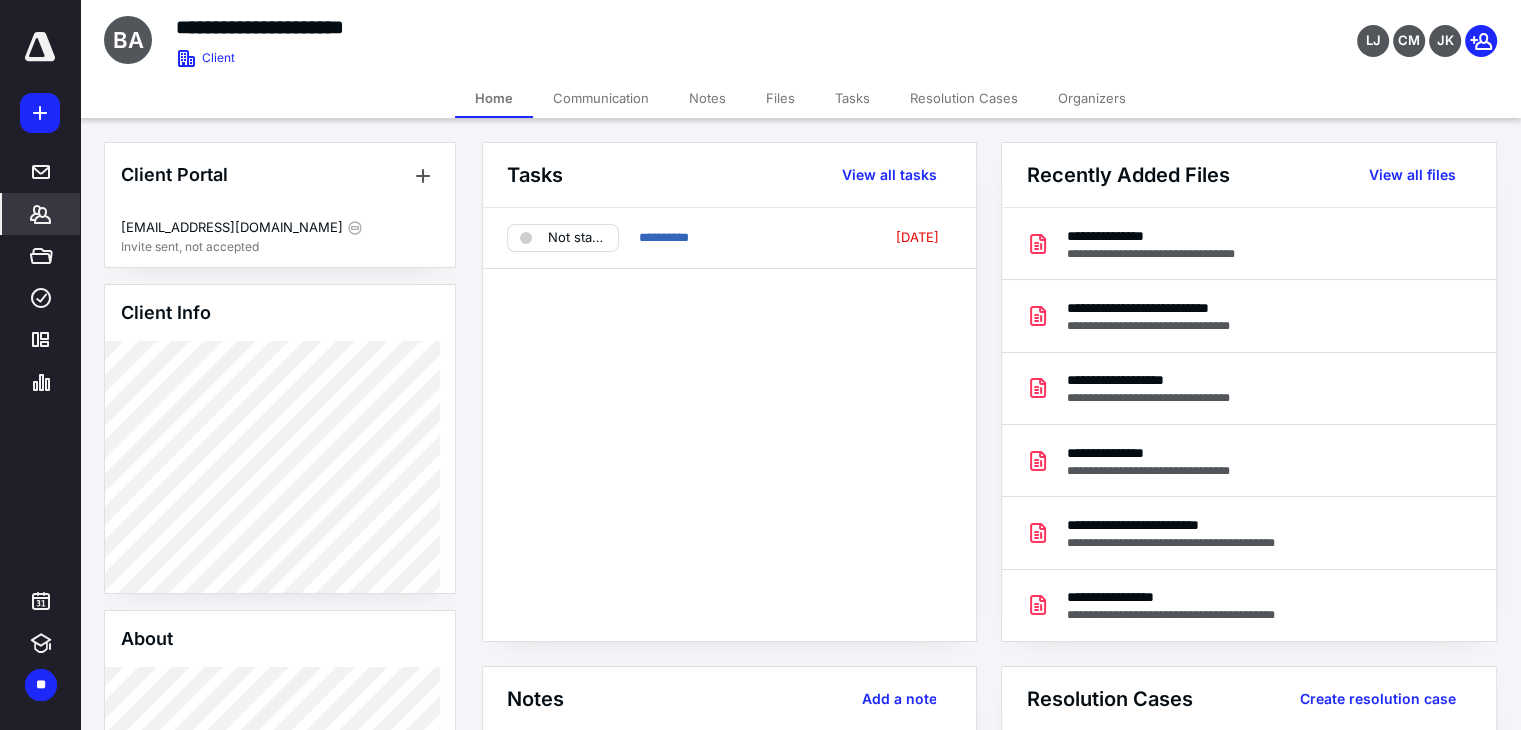 click on "Files" at bounding box center (780, 98) 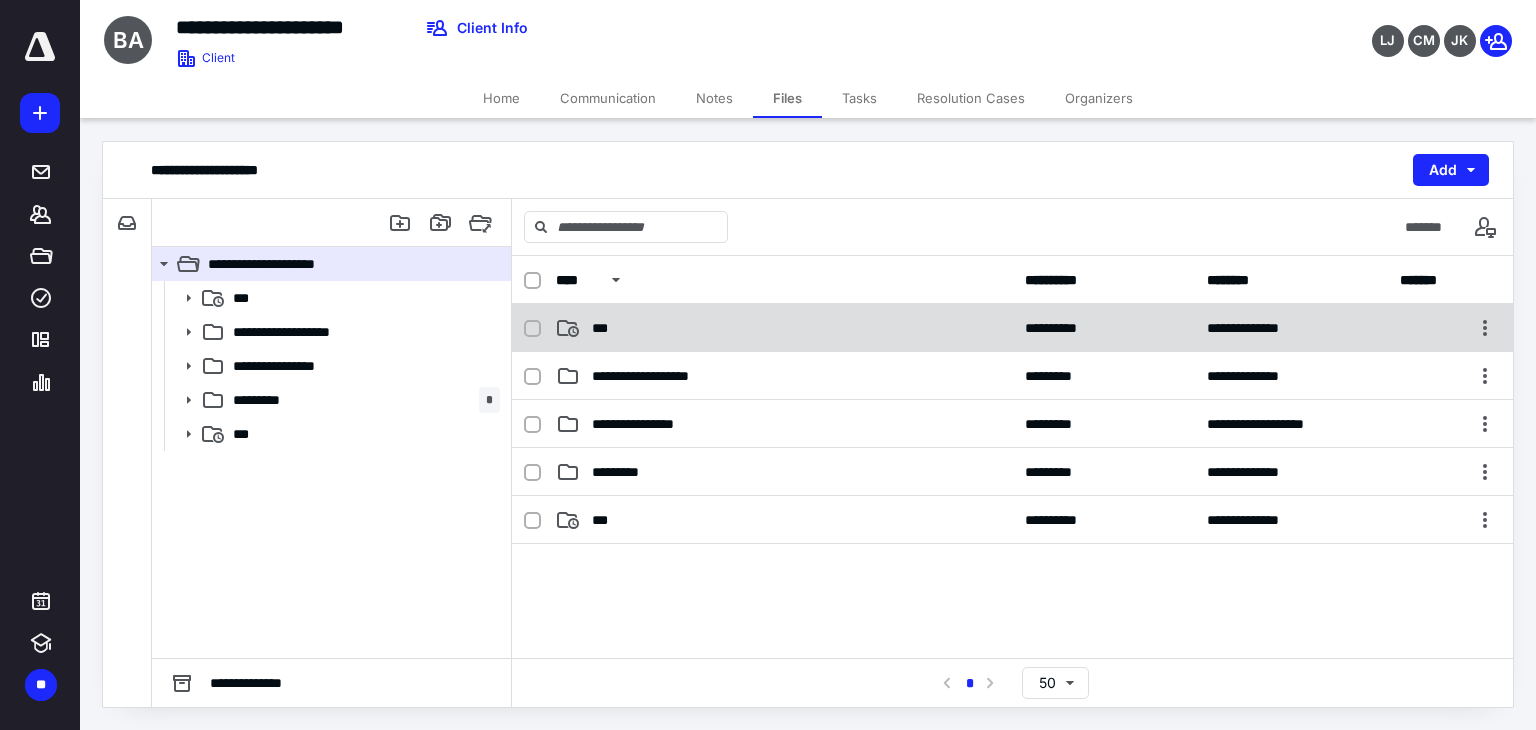 click on "***" at bounding box center [784, 328] 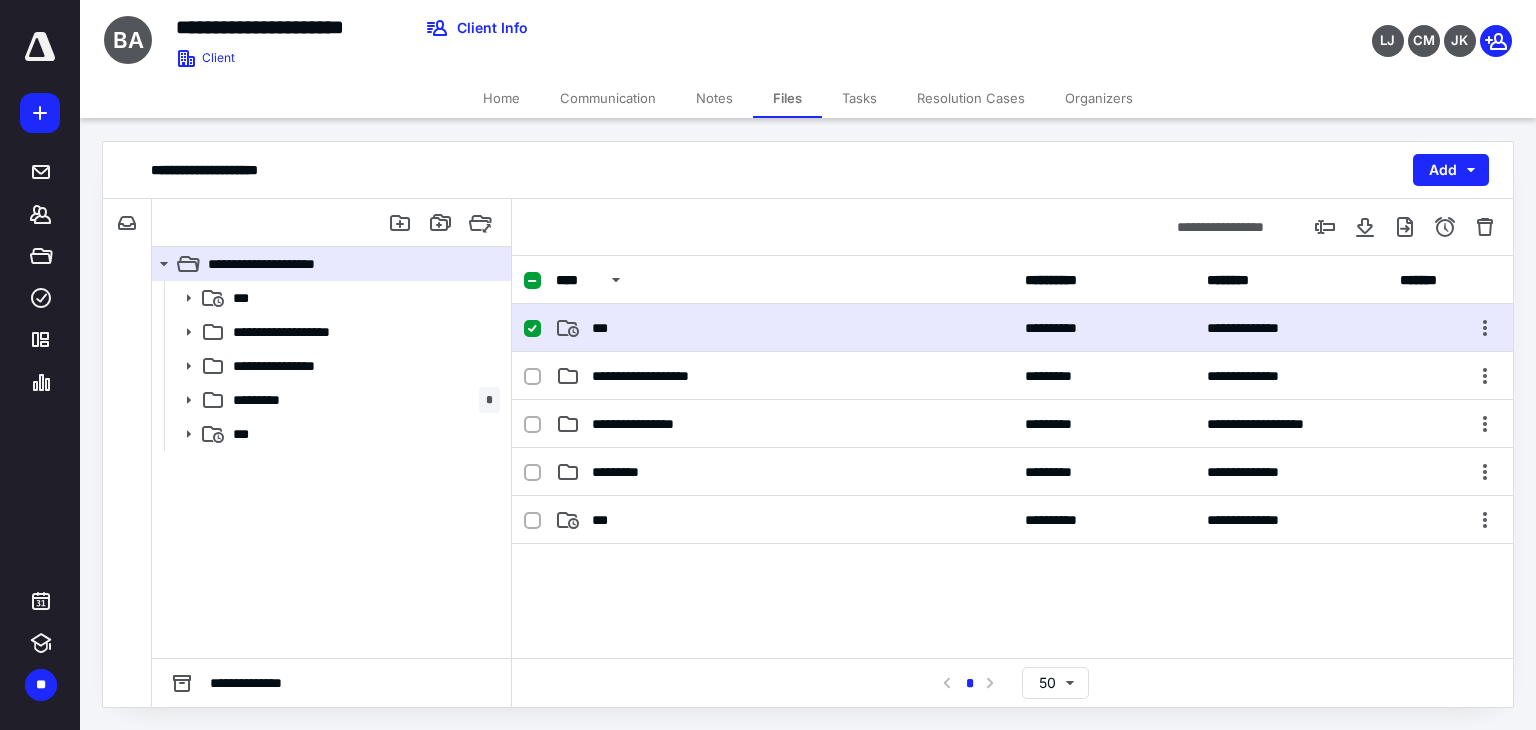 click on "***" at bounding box center [784, 328] 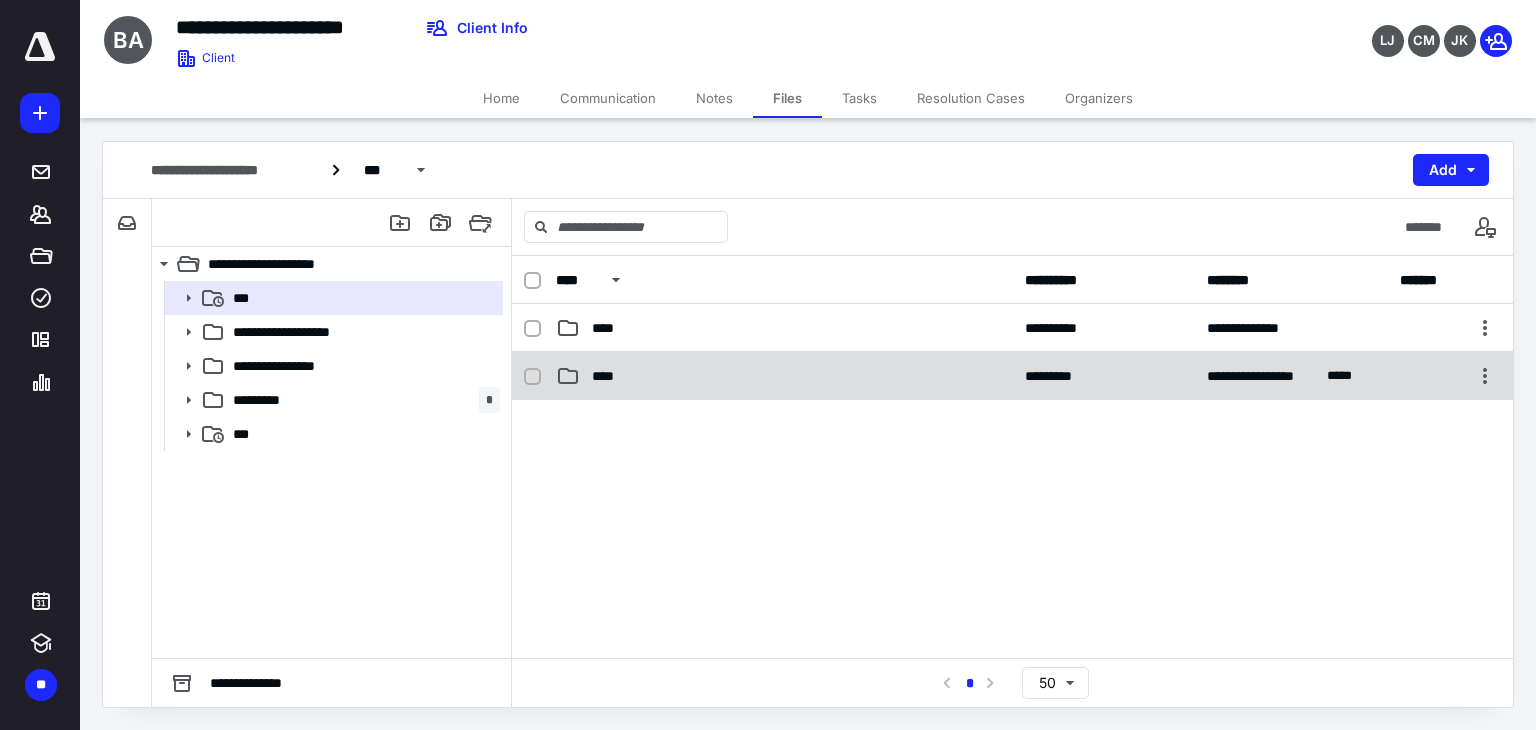 click on "****" at bounding box center (609, 376) 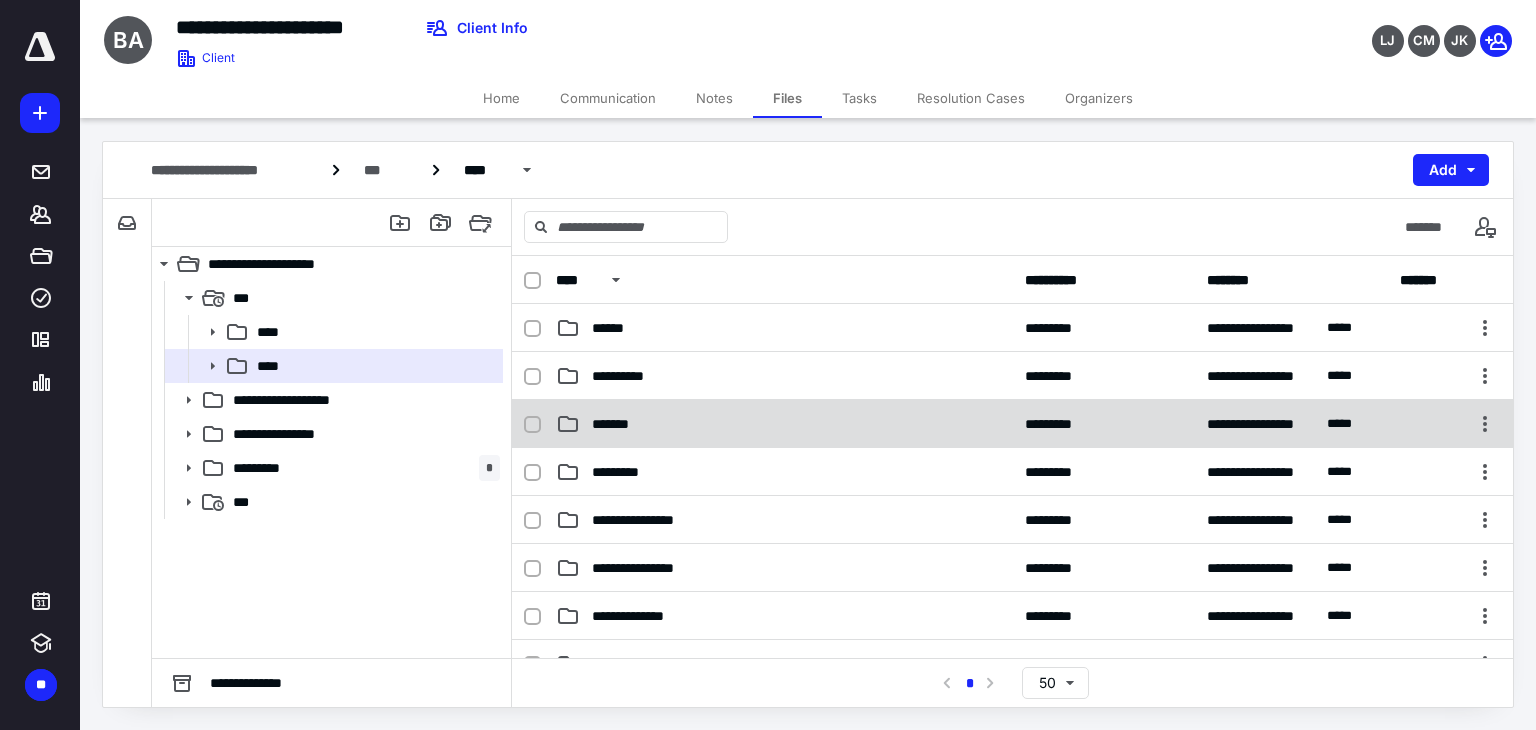 click on "*******" at bounding box center (784, 424) 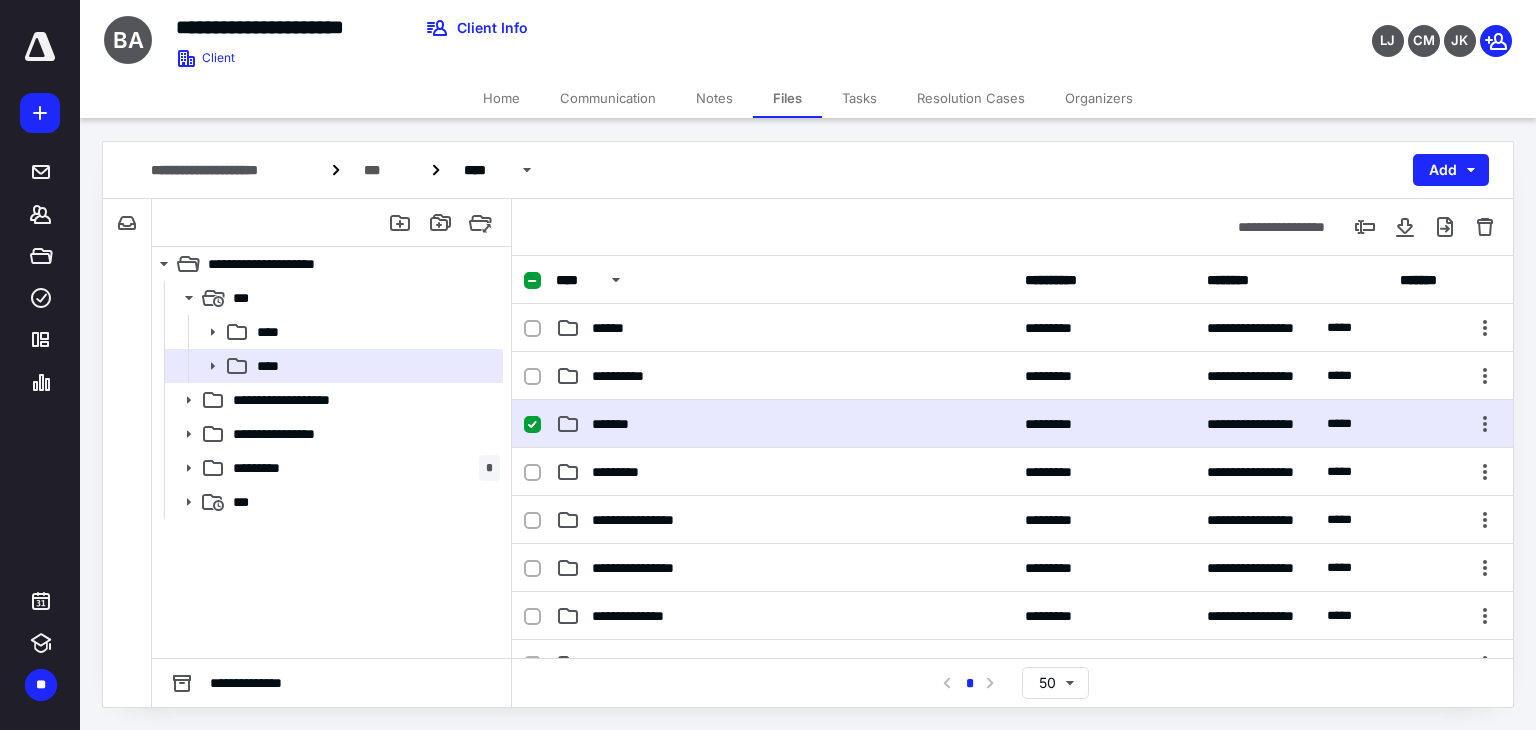 click on "*******" at bounding box center (784, 424) 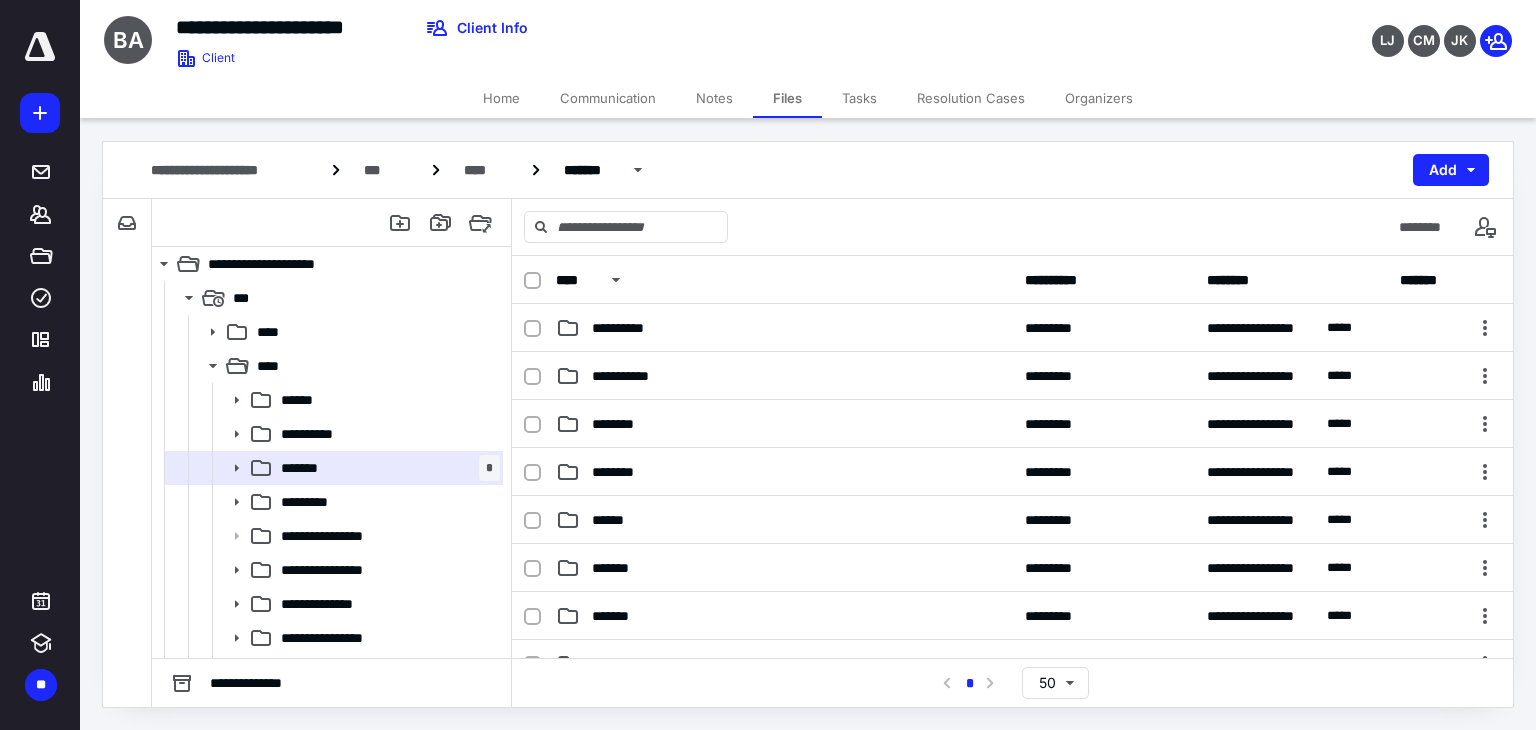 scroll, scrollTop: 72, scrollLeft: 0, axis: vertical 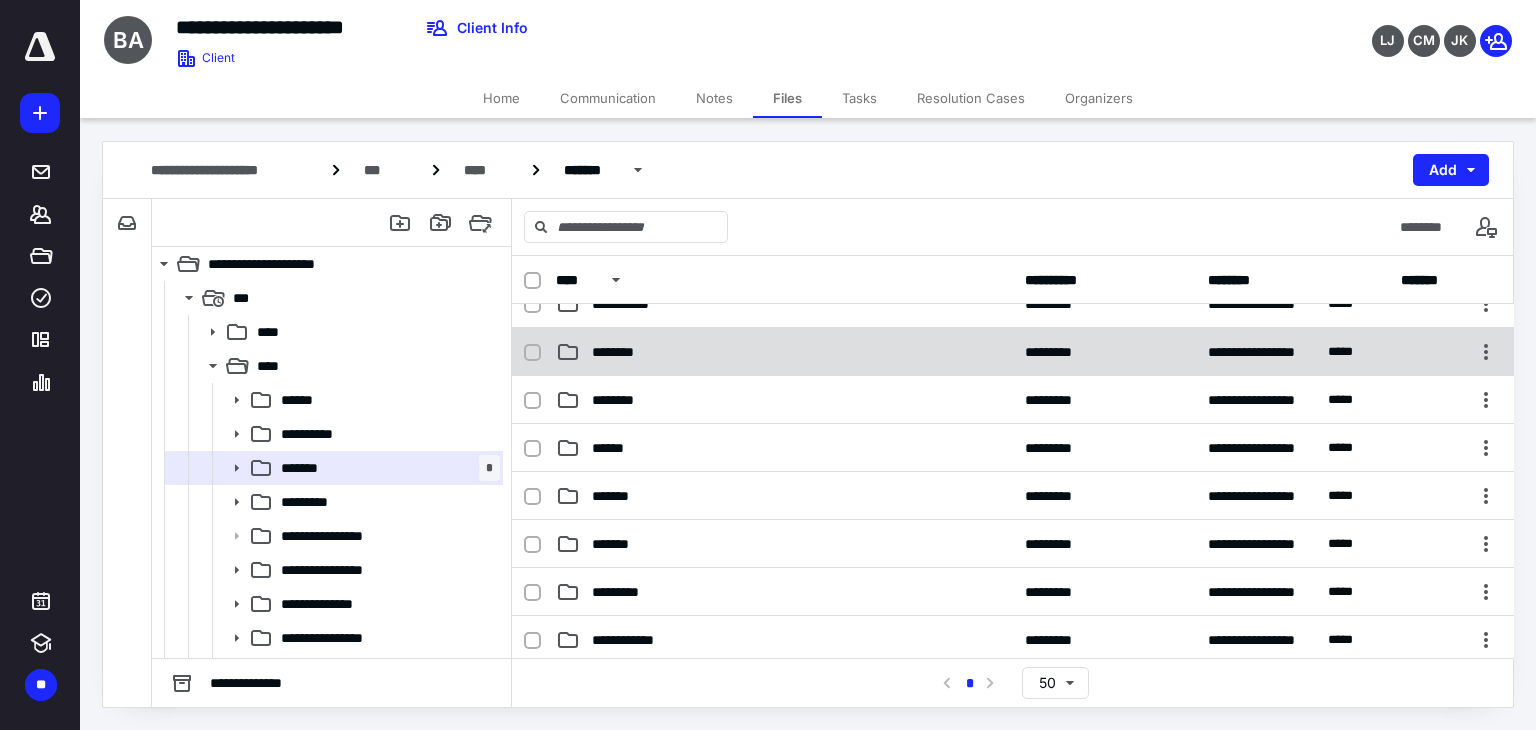click on "********" at bounding box center (784, 352) 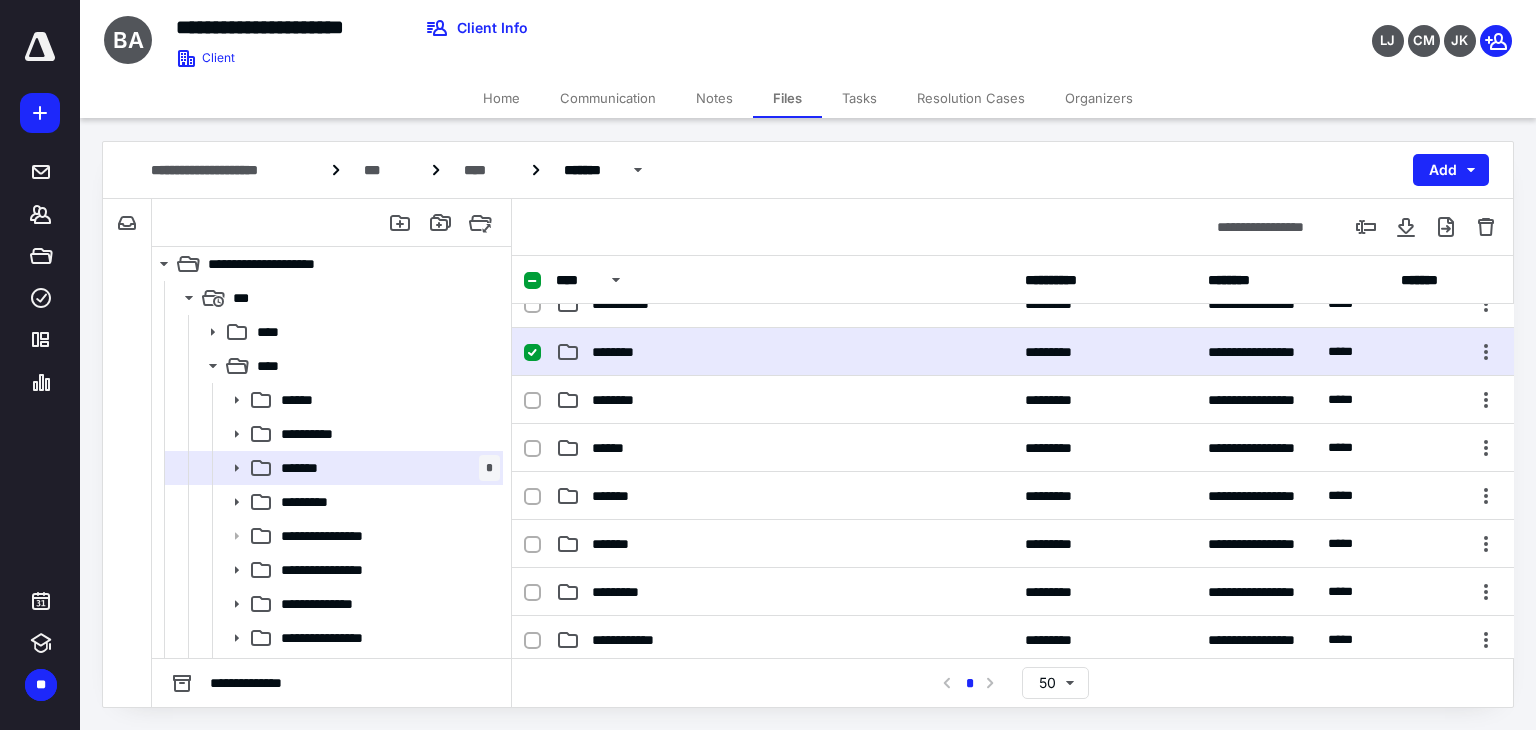 click on "********" at bounding box center (784, 352) 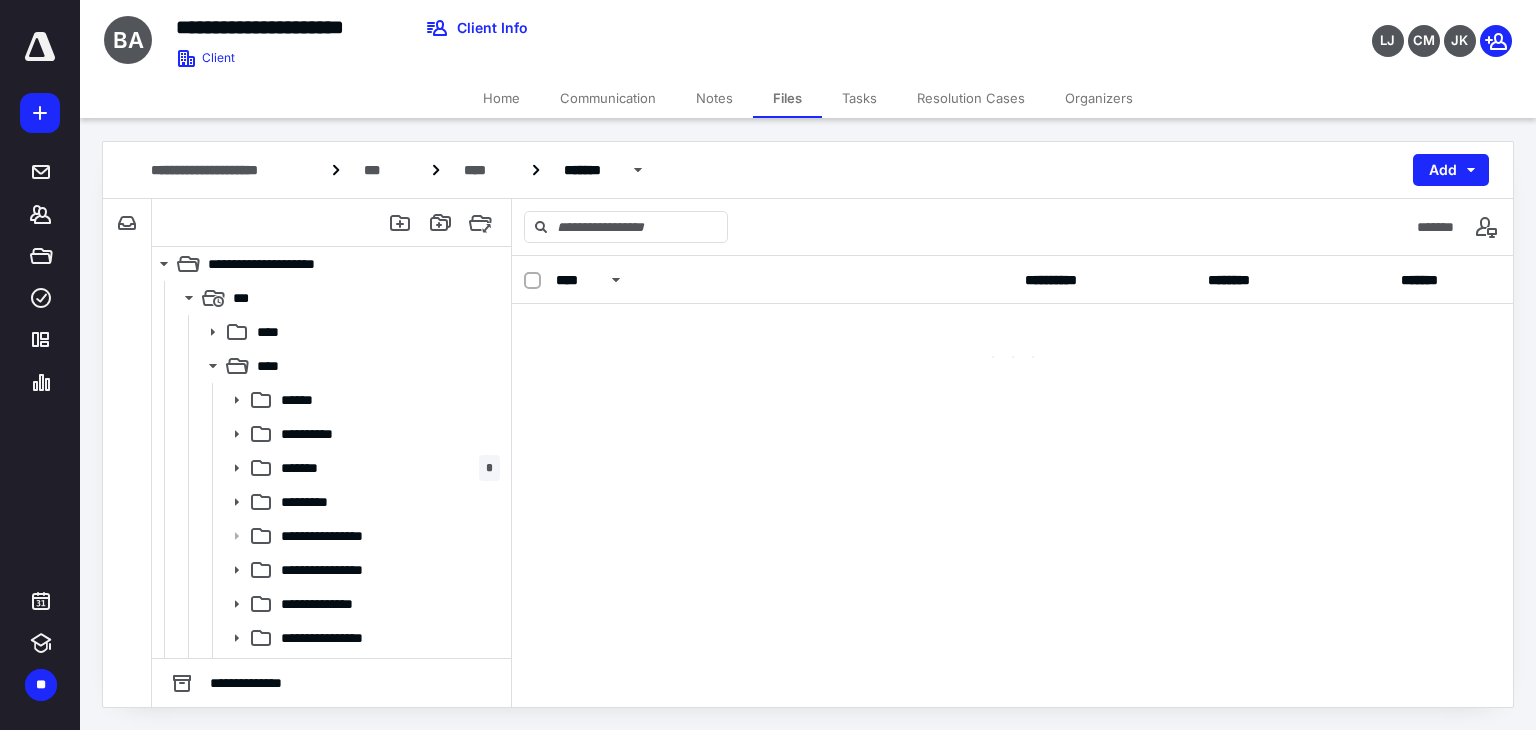 scroll, scrollTop: 0, scrollLeft: 0, axis: both 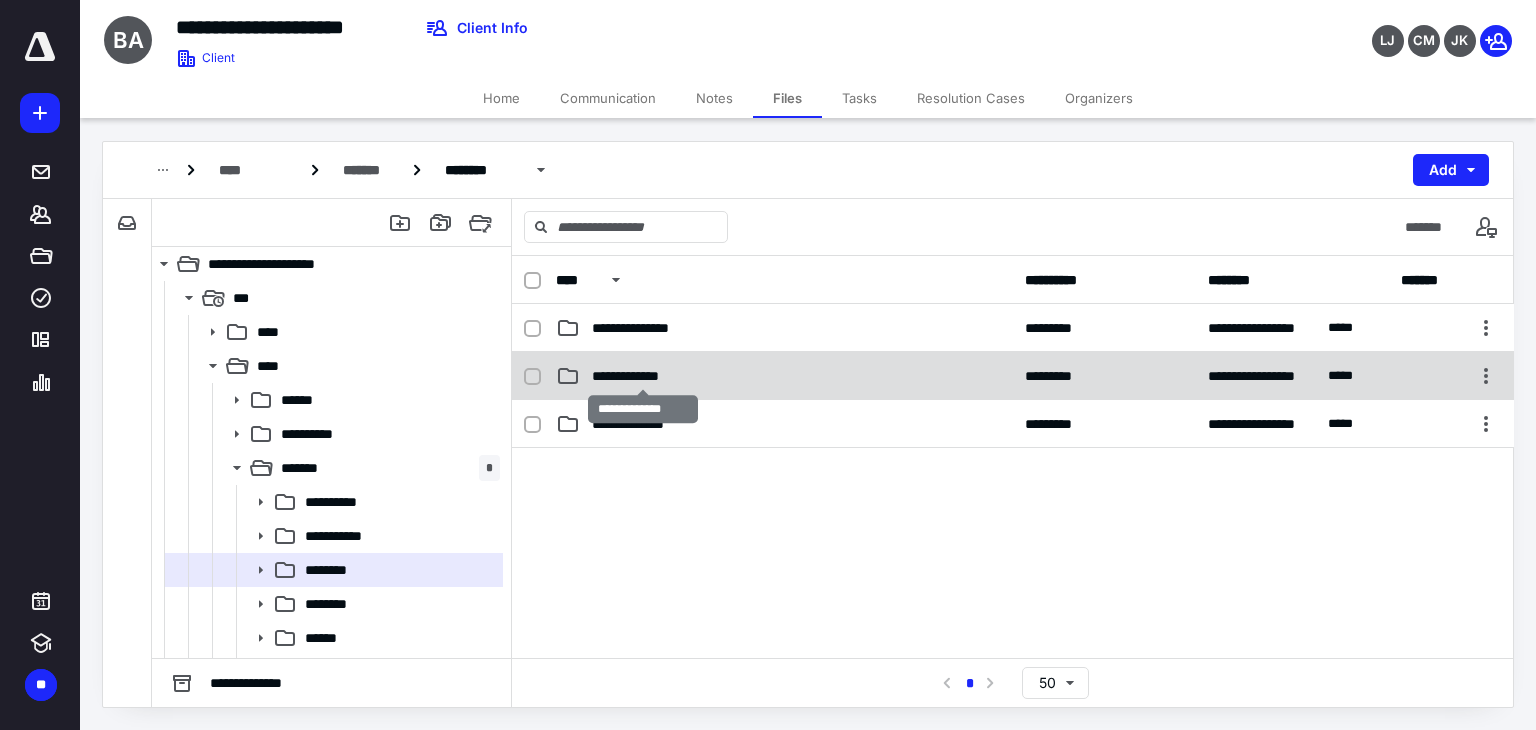 click on "**********" at bounding box center [644, 376] 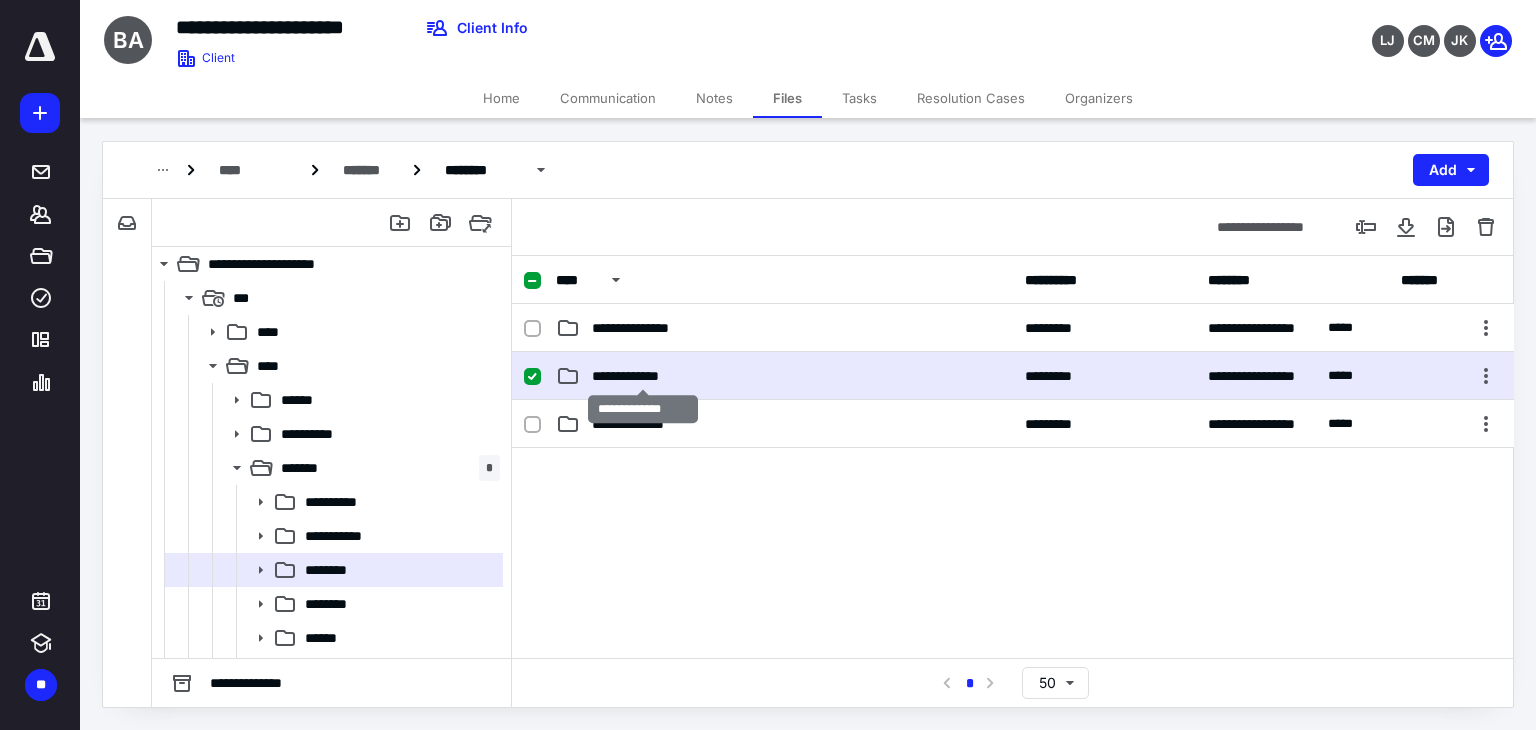 click on "**********" at bounding box center [644, 376] 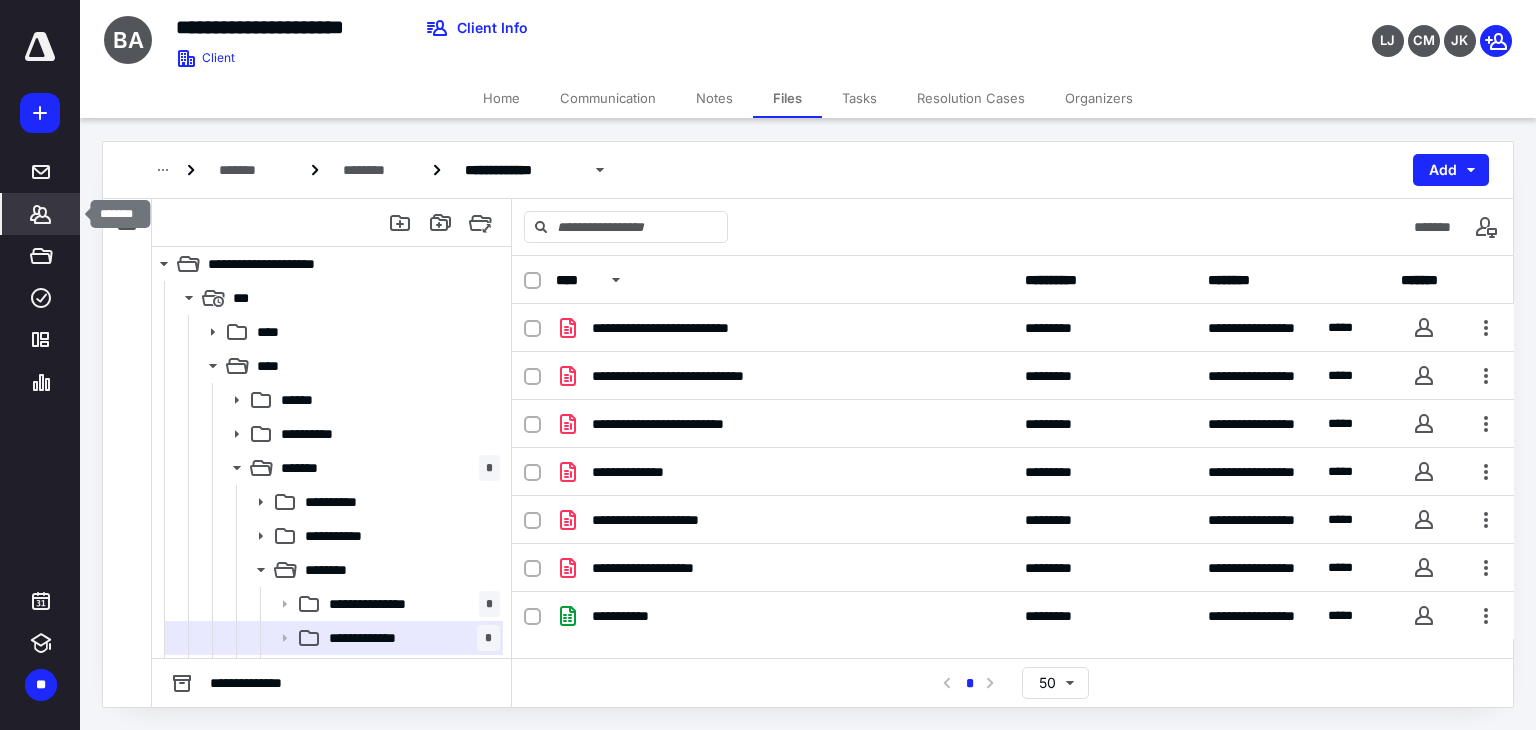 click 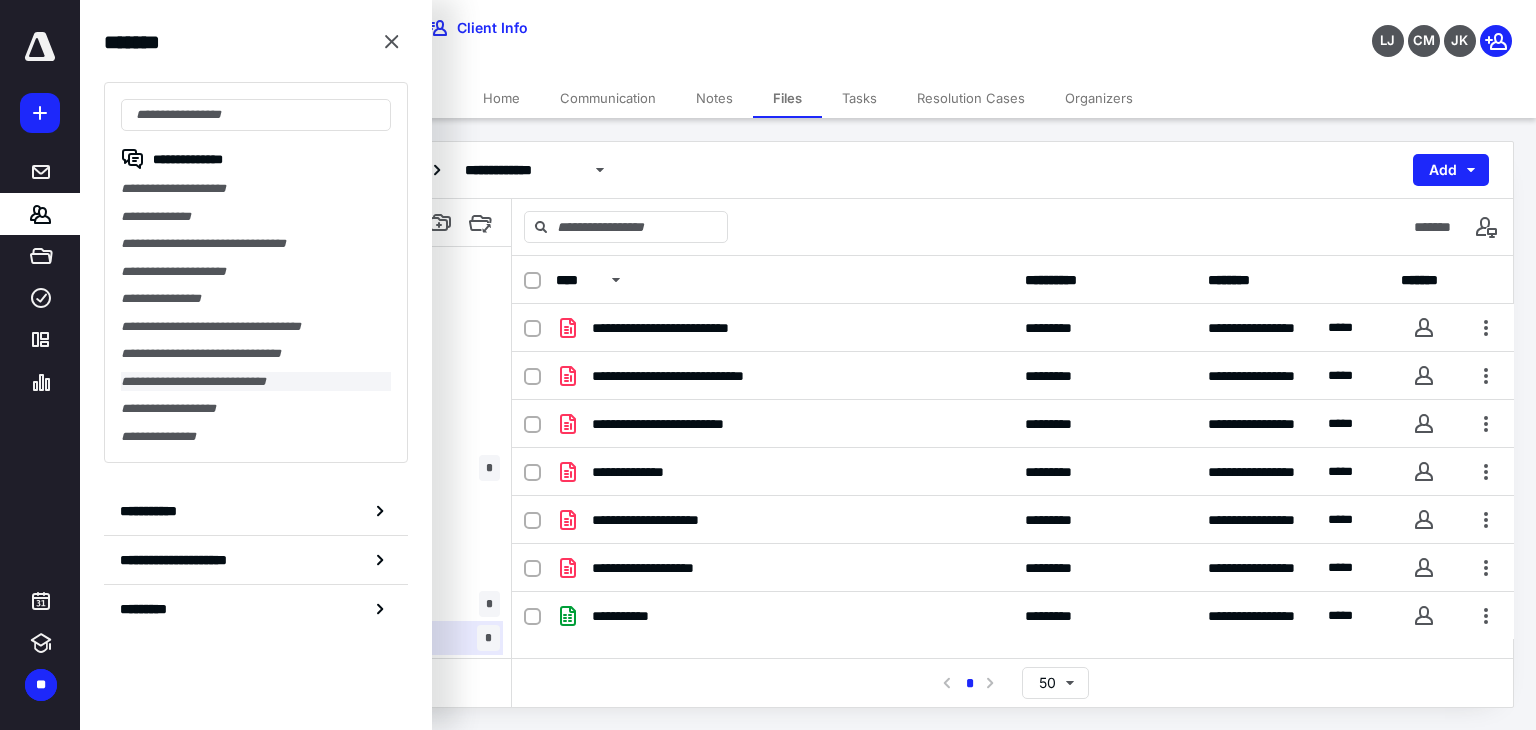 click on "**********" at bounding box center [256, 382] 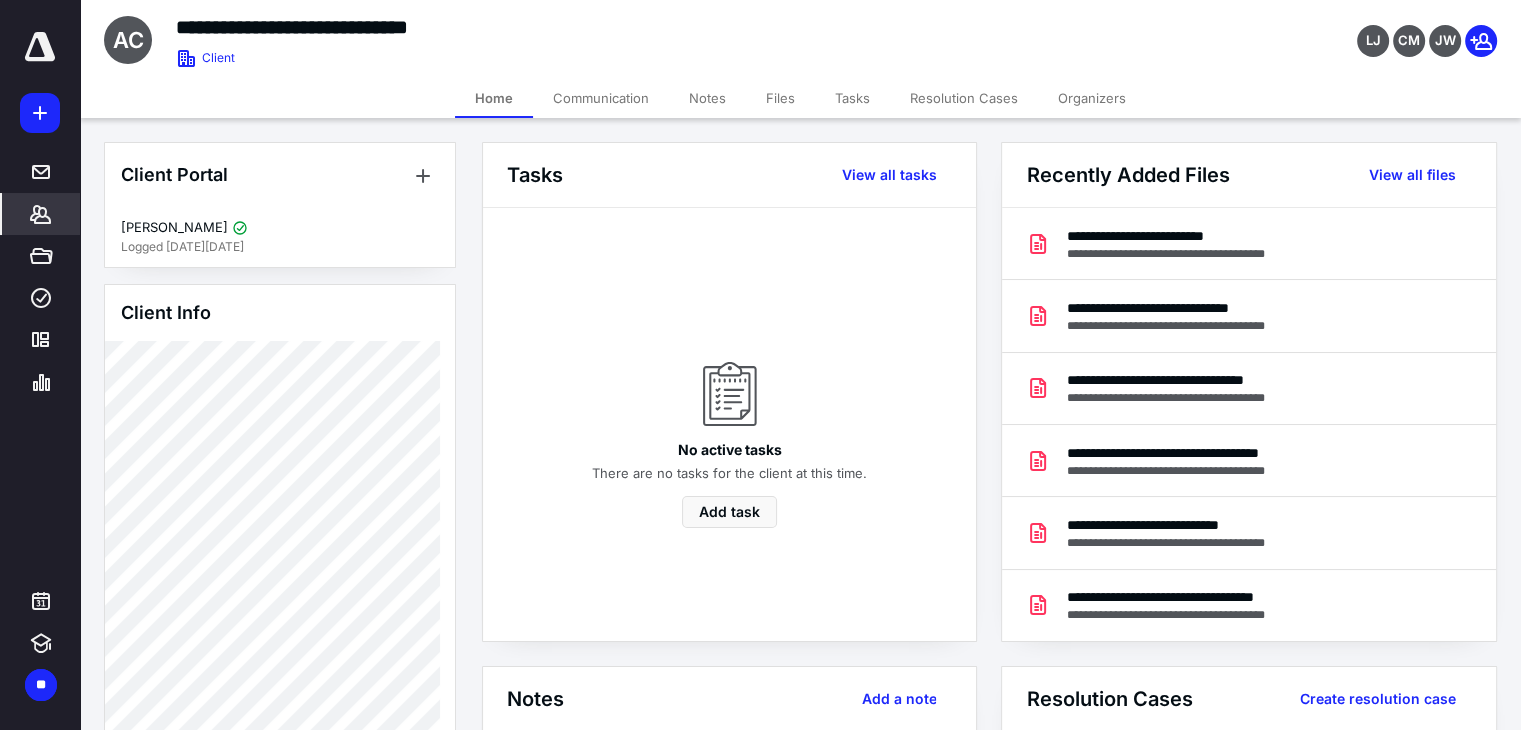click on "Files" at bounding box center [780, 98] 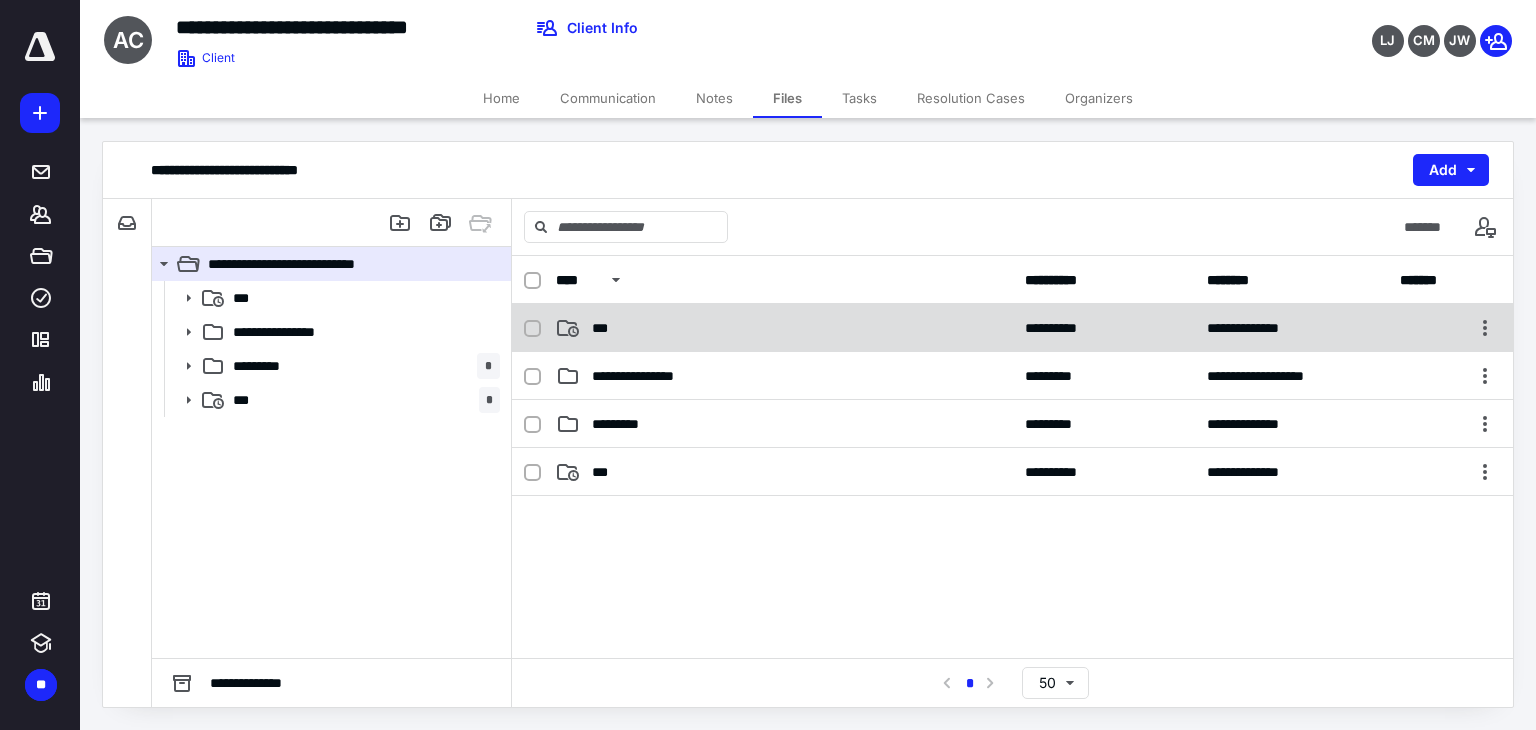 click on "***" at bounding box center [784, 328] 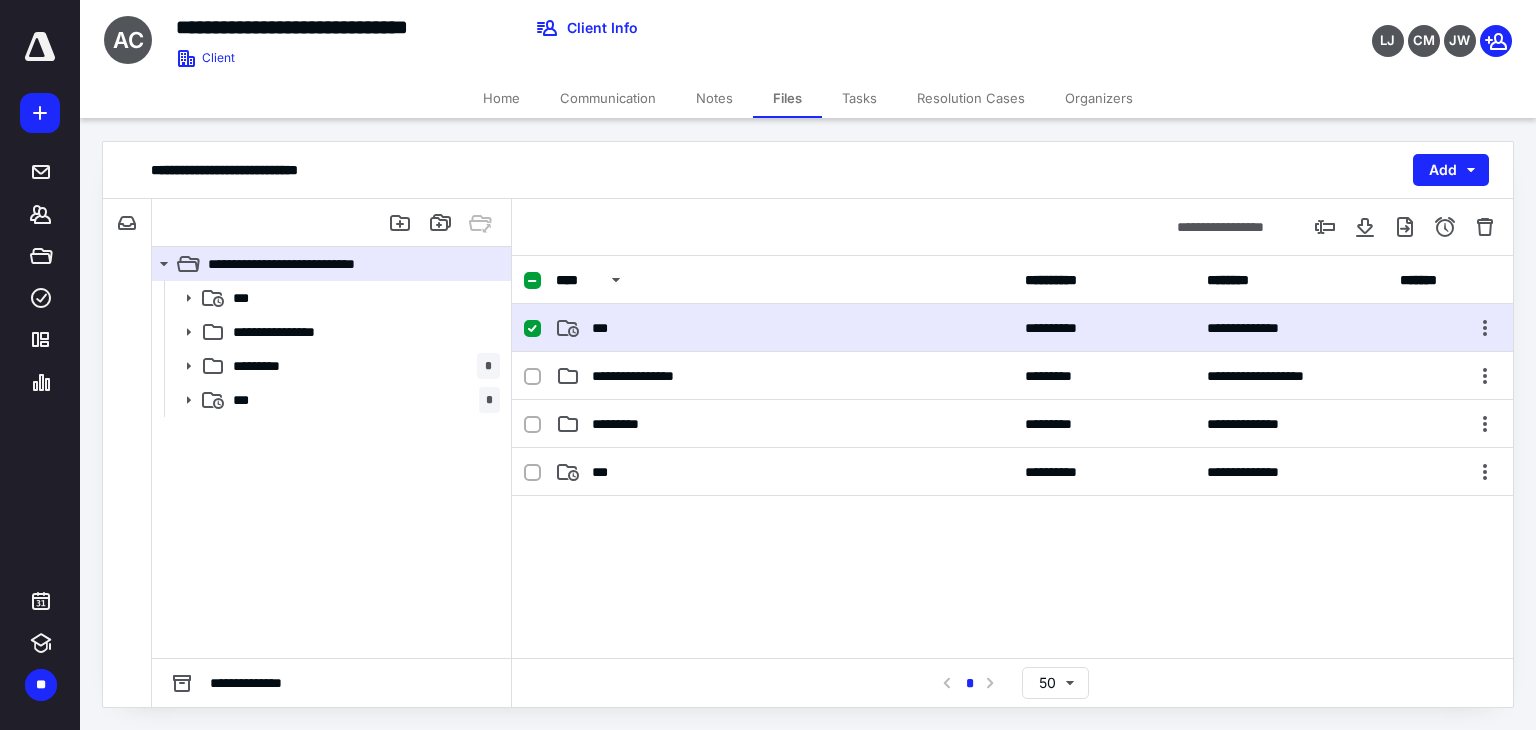click on "***" at bounding box center (784, 328) 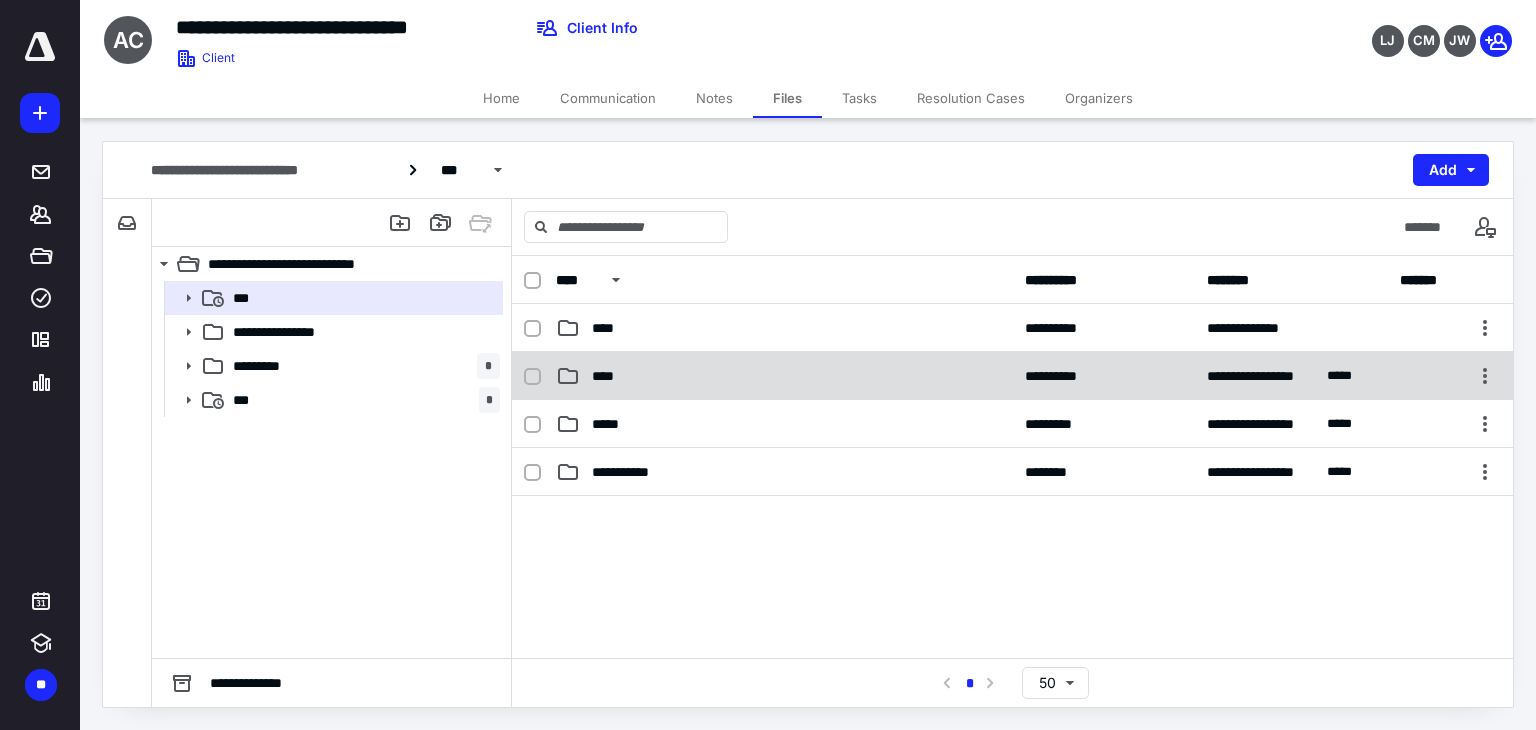 click on "****" at bounding box center (784, 376) 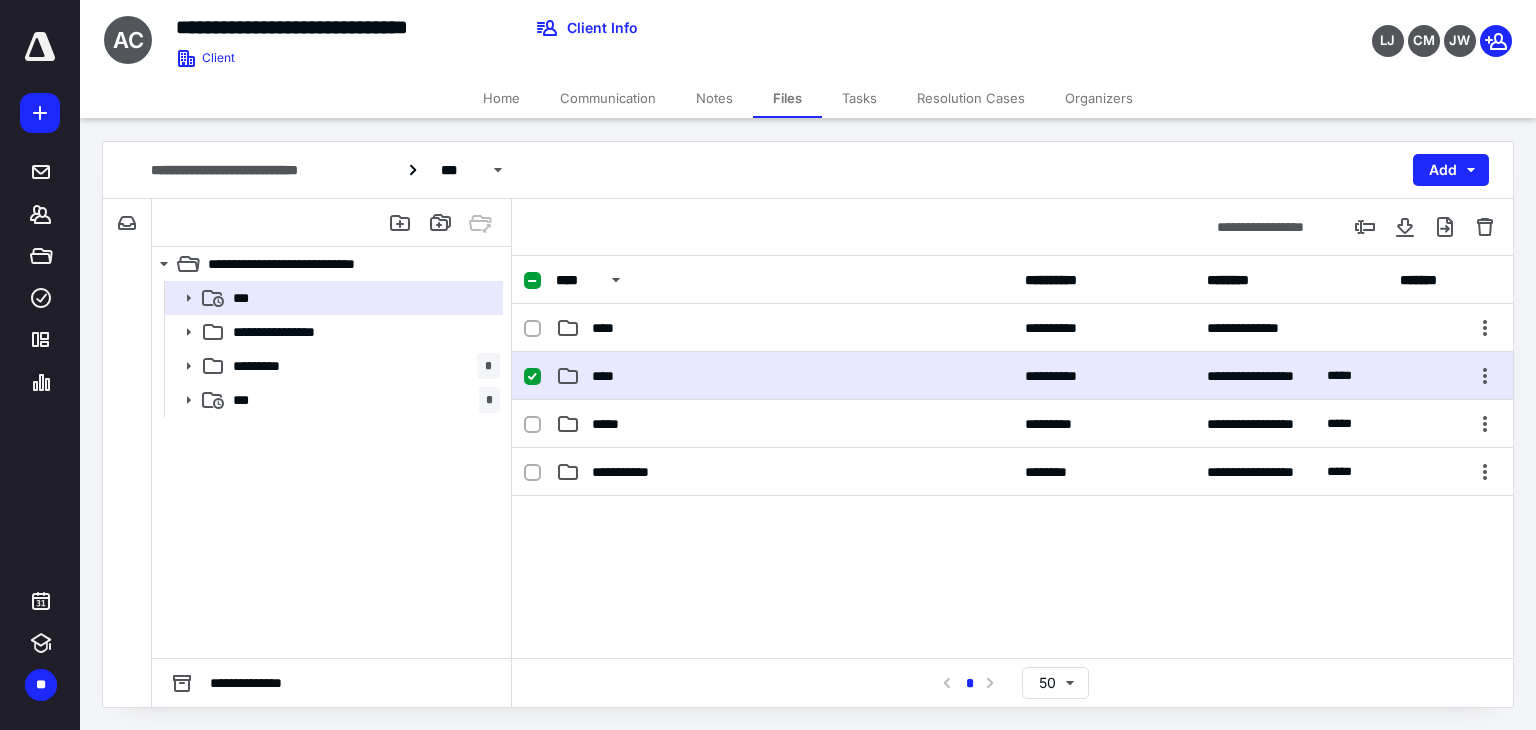 click on "****" at bounding box center [784, 376] 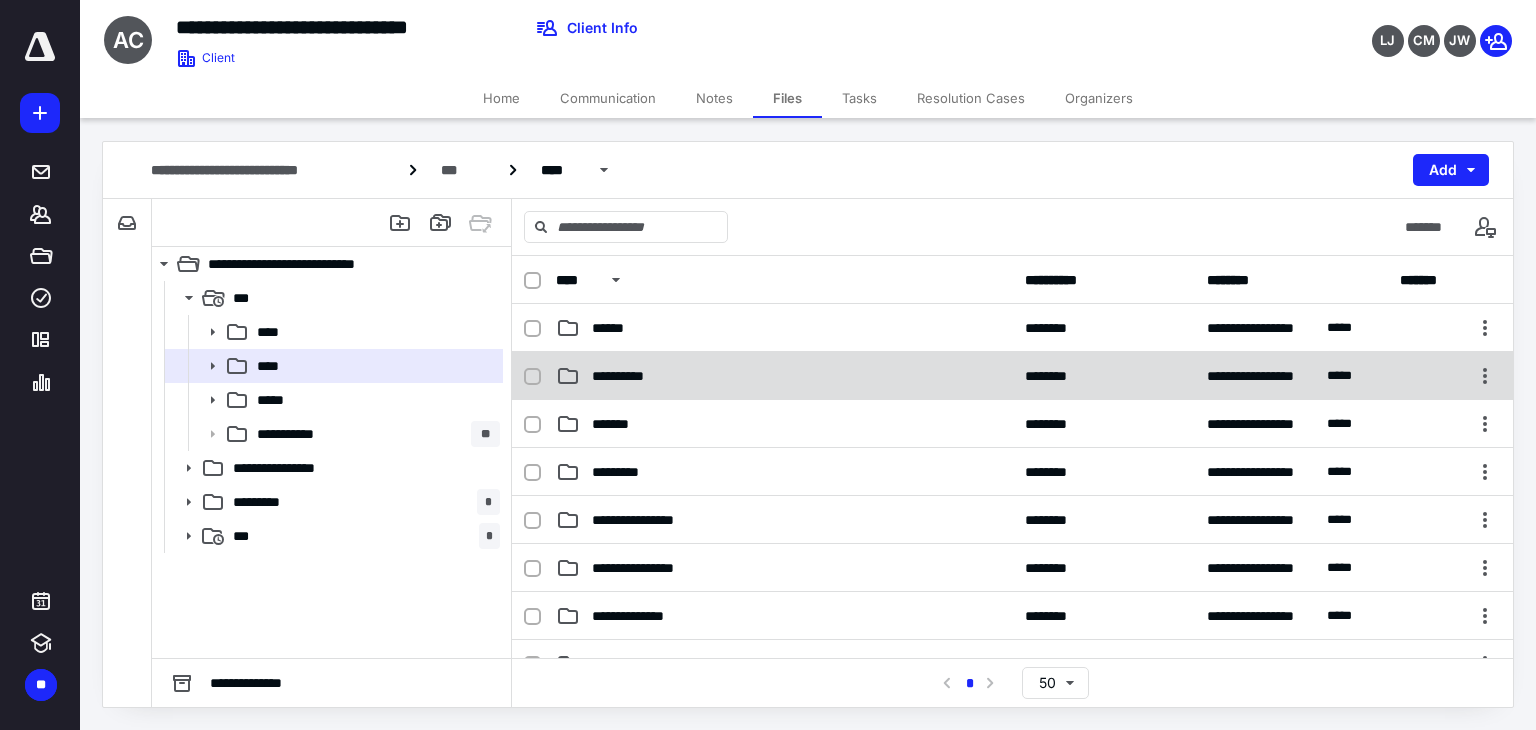click on "**********" at bounding box center (1012, 376) 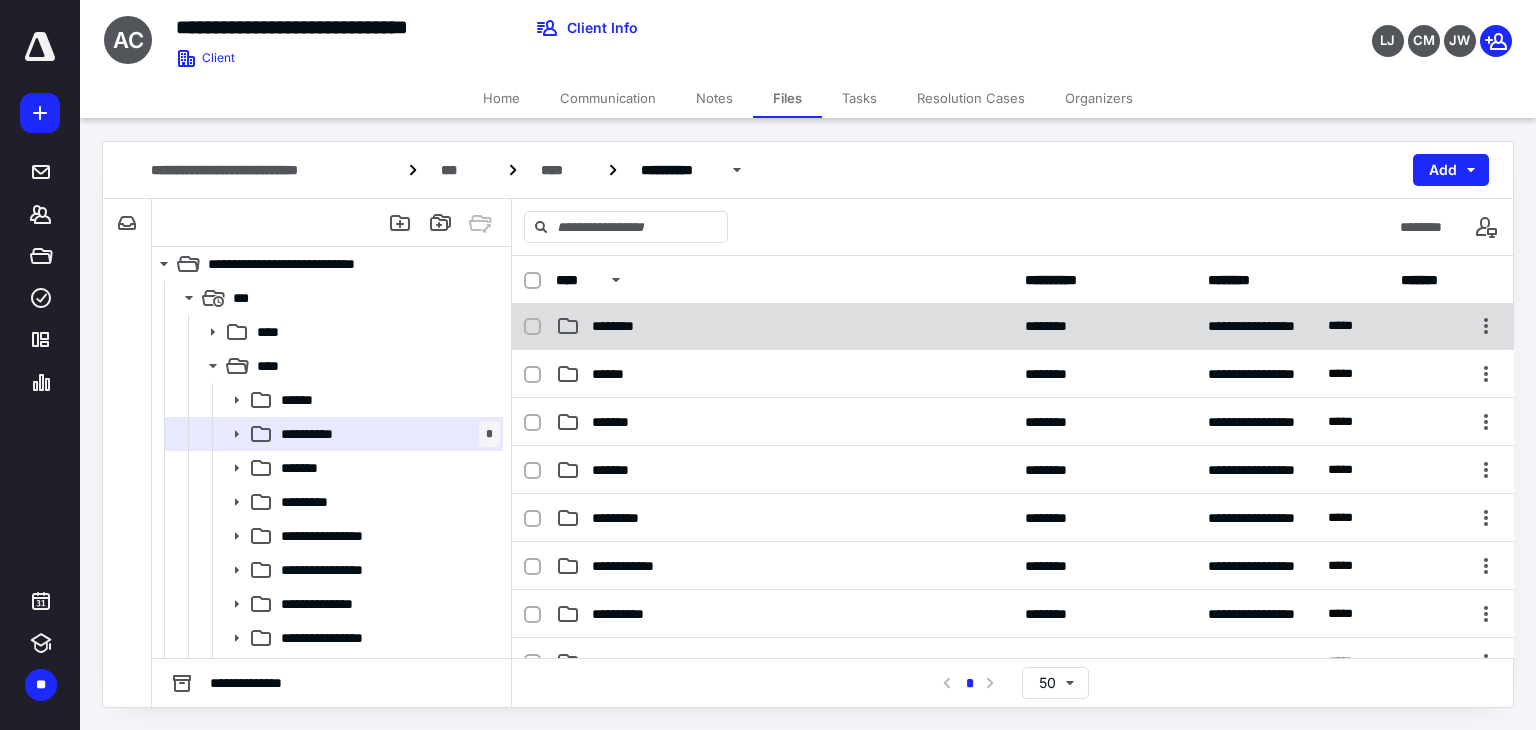 scroll, scrollTop: 192, scrollLeft: 0, axis: vertical 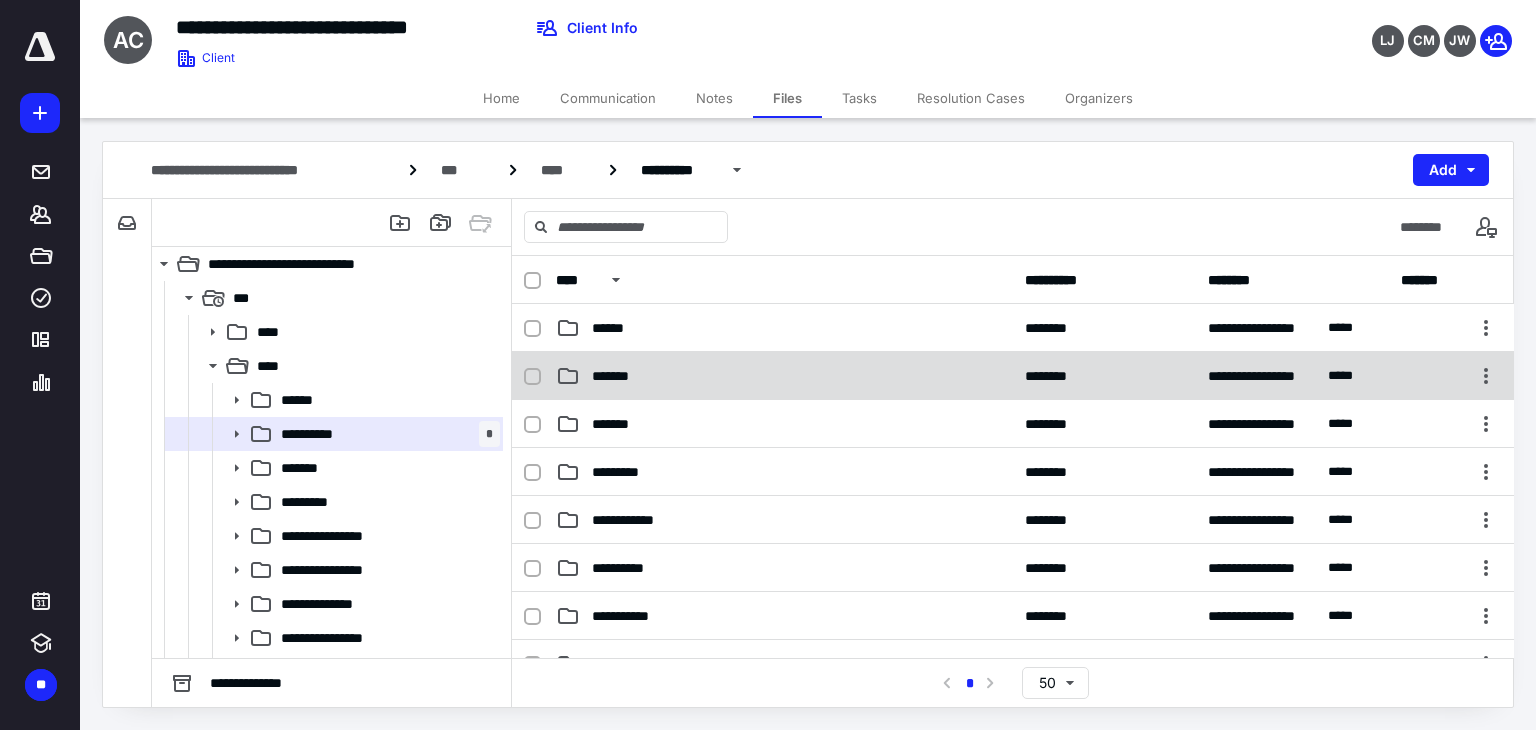 click on "*******" at bounding box center [784, 376] 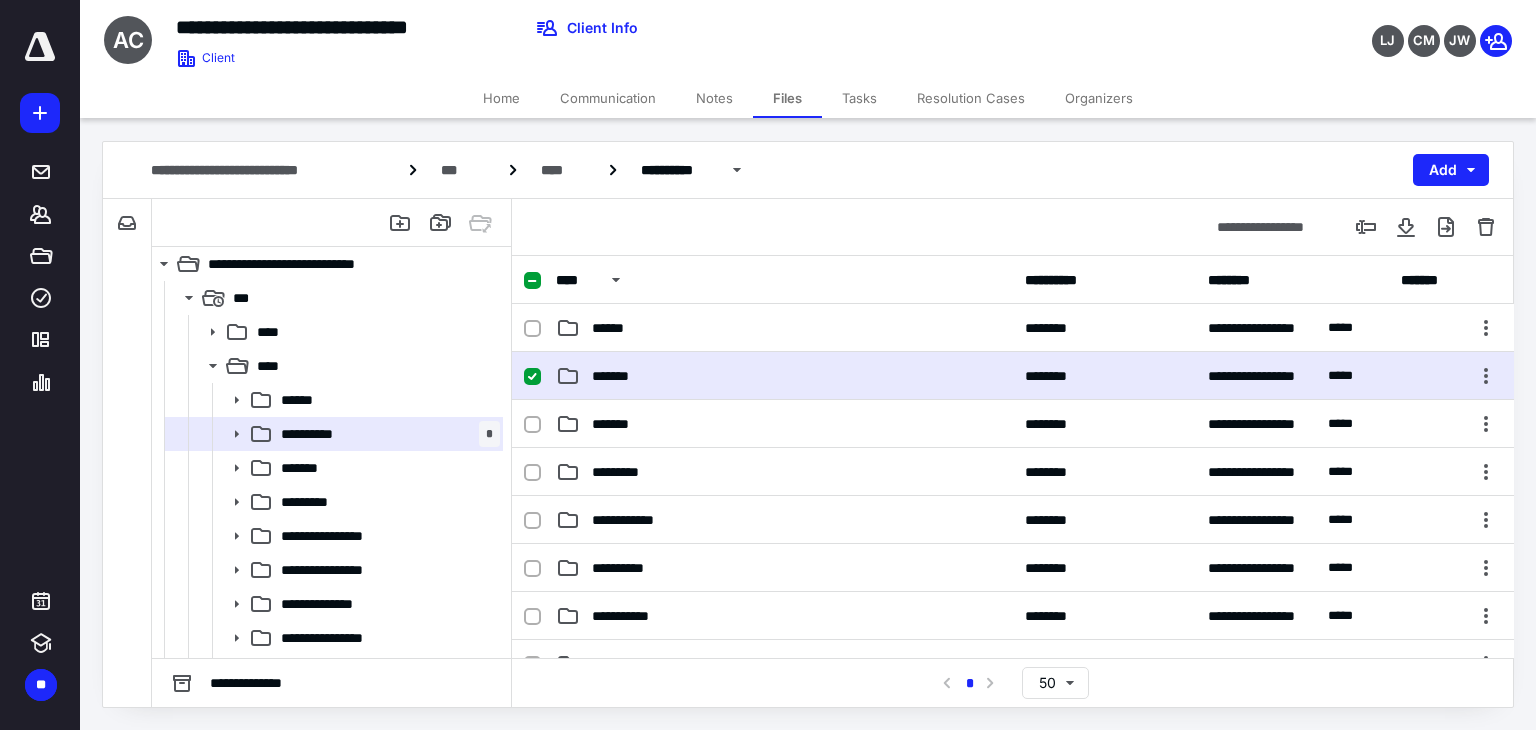 click on "*******" at bounding box center [784, 376] 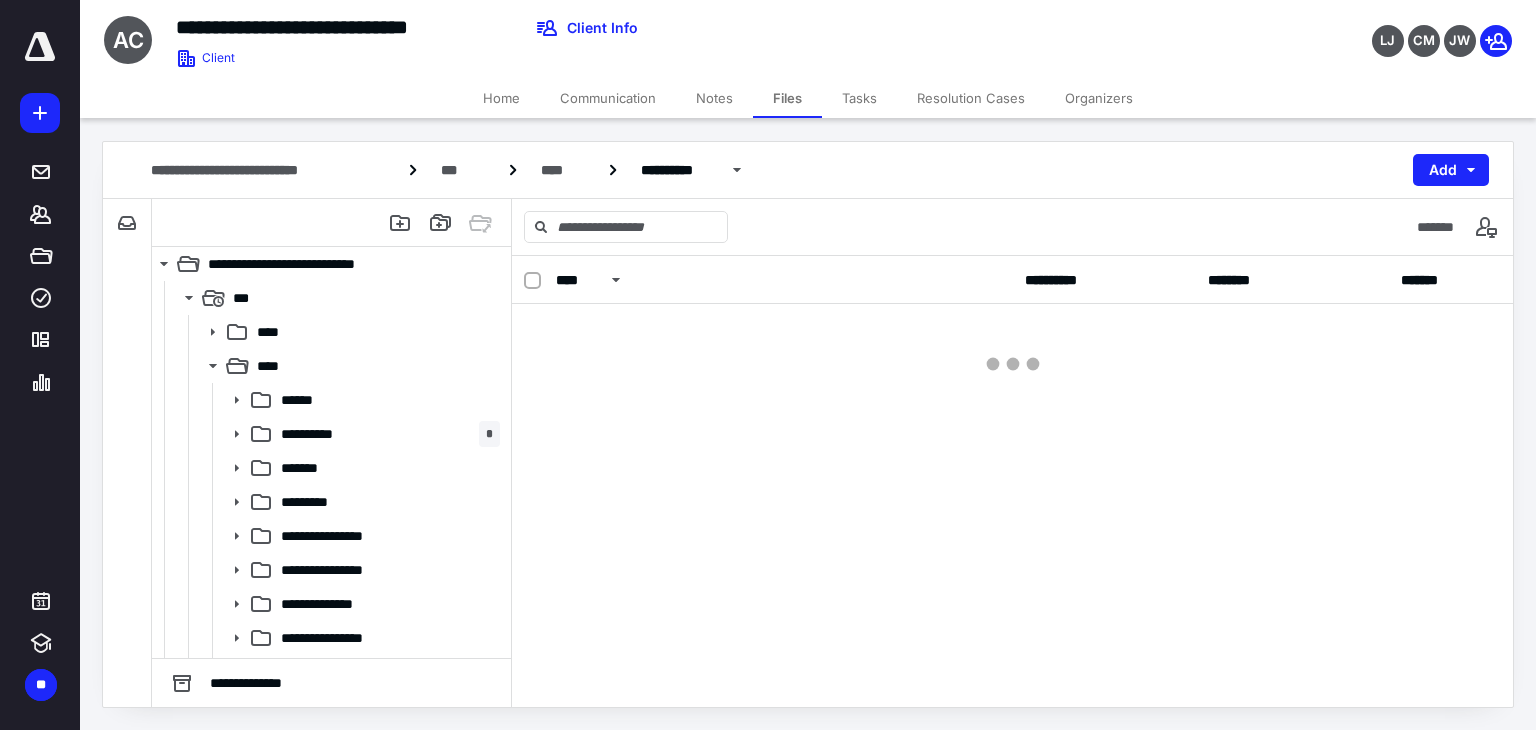 scroll, scrollTop: 0, scrollLeft: 0, axis: both 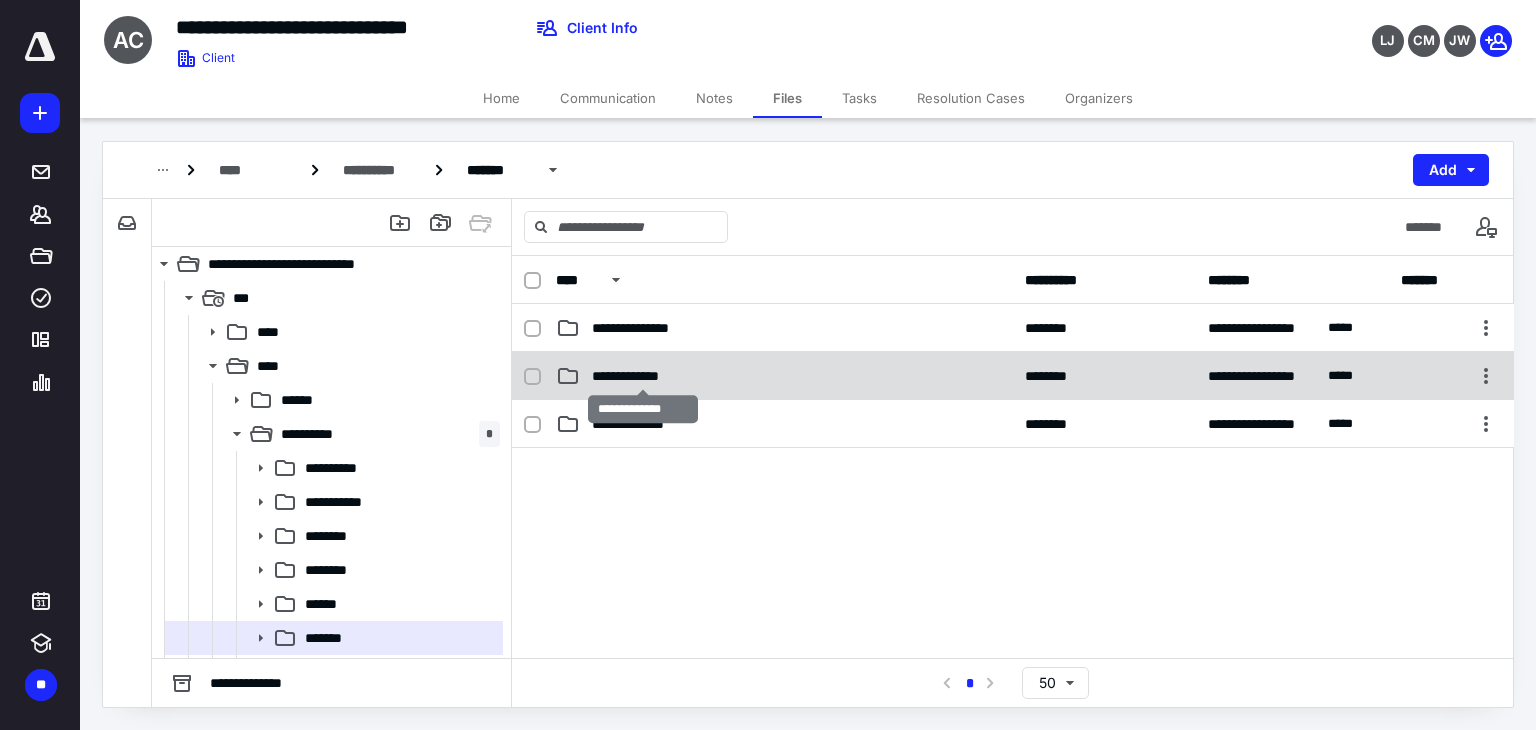 click on "**********" at bounding box center (644, 376) 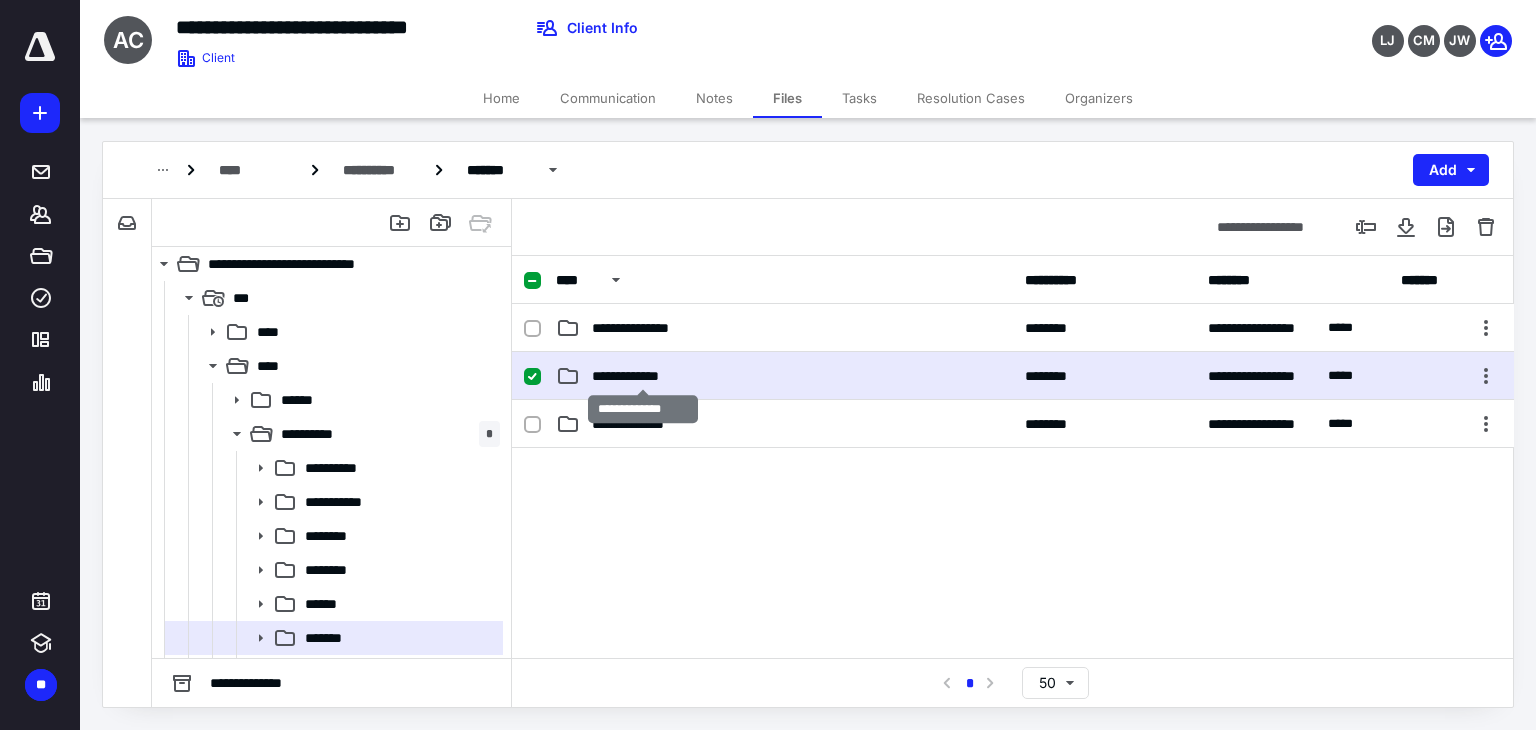 click on "**********" at bounding box center (644, 376) 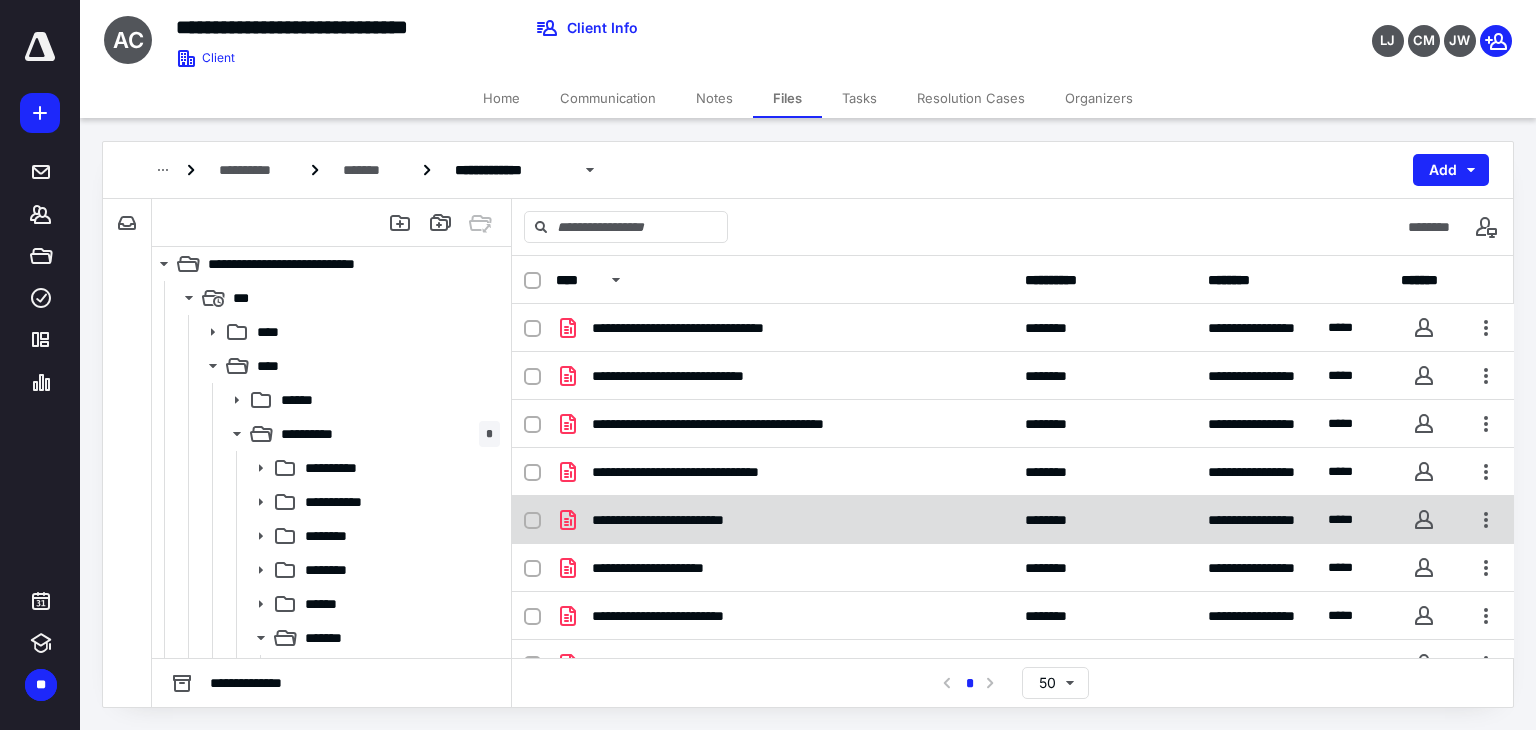 scroll, scrollTop: 362, scrollLeft: 0, axis: vertical 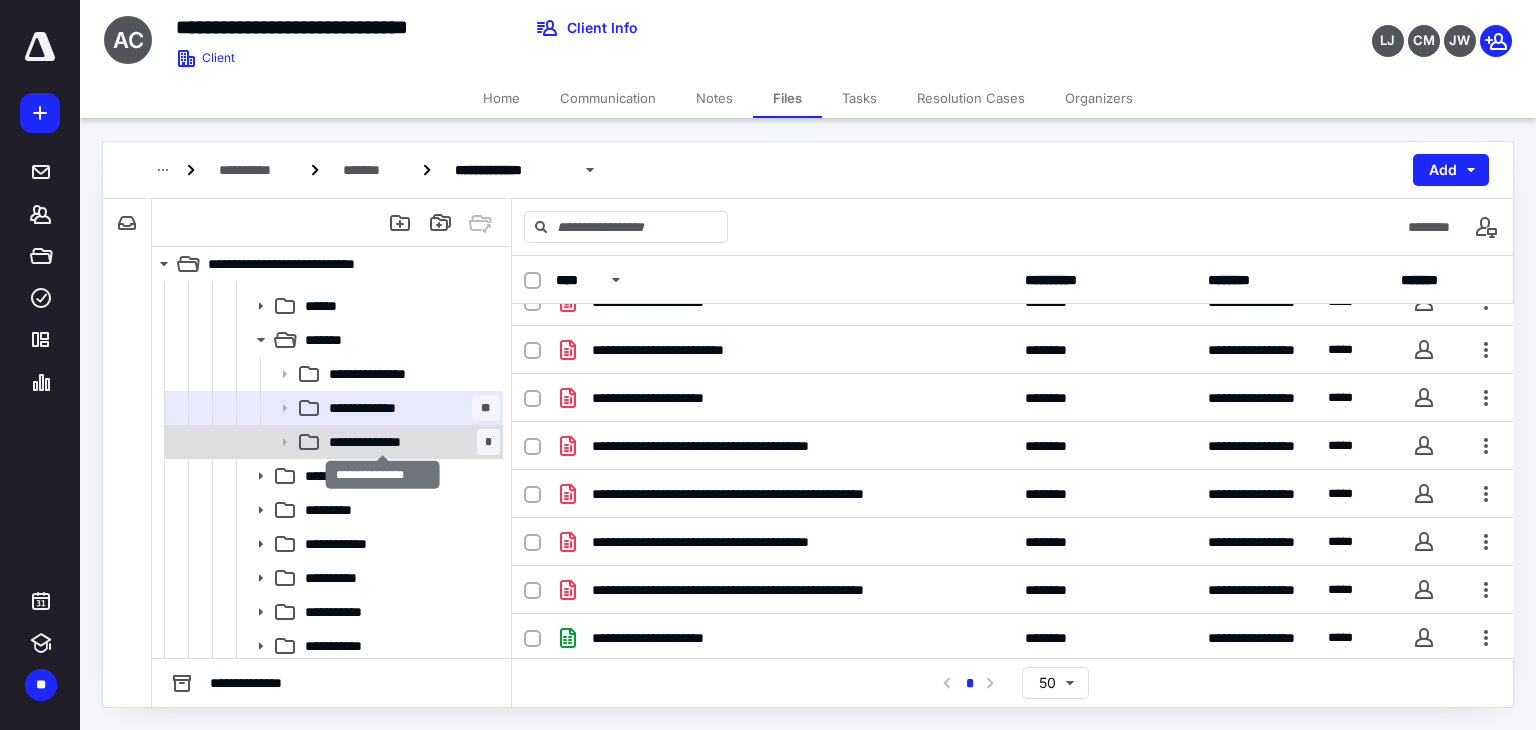 click on "**********" at bounding box center [383, 442] 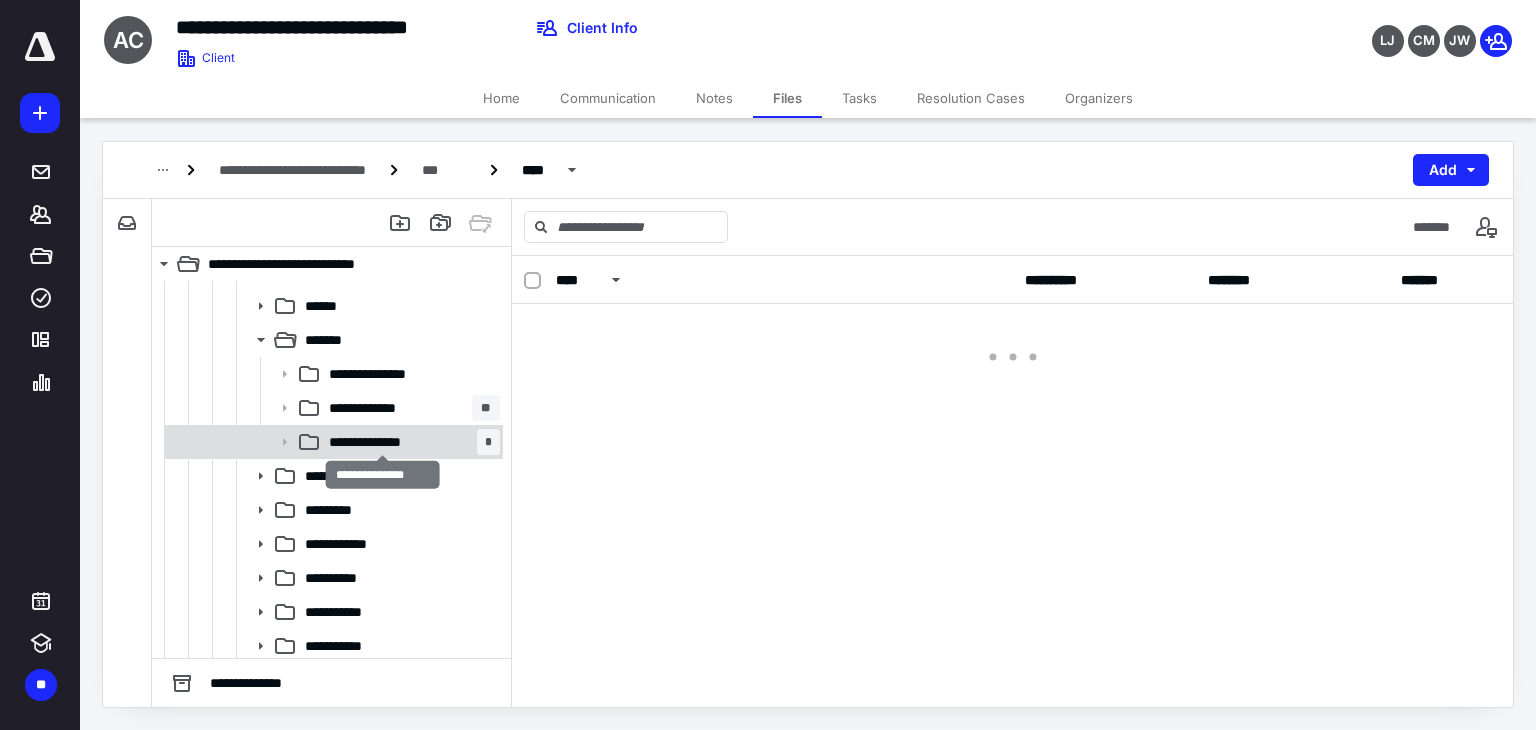 scroll, scrollTop: 0, scrollLeft: 0, axis: both 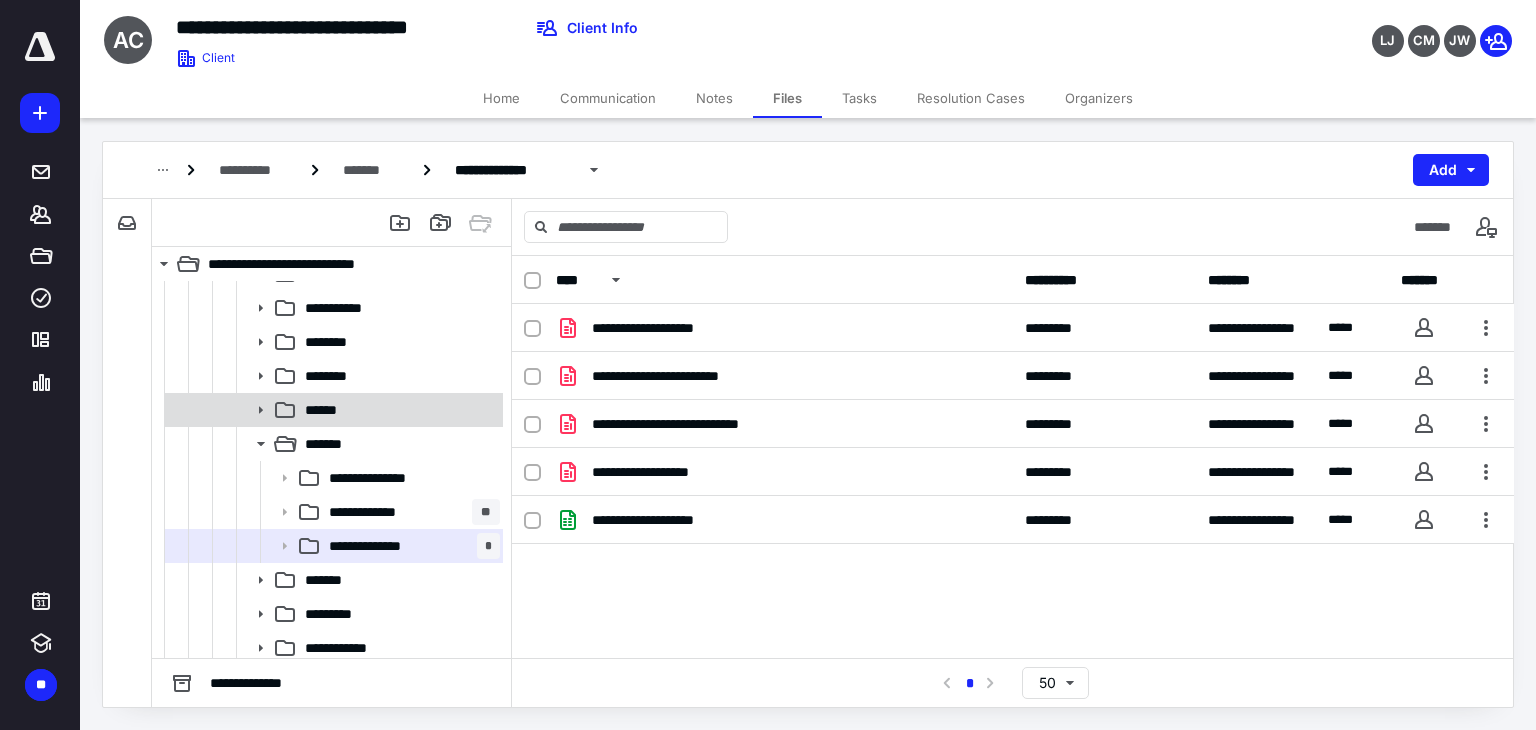 click on "******" at bounding box center [398, 410] 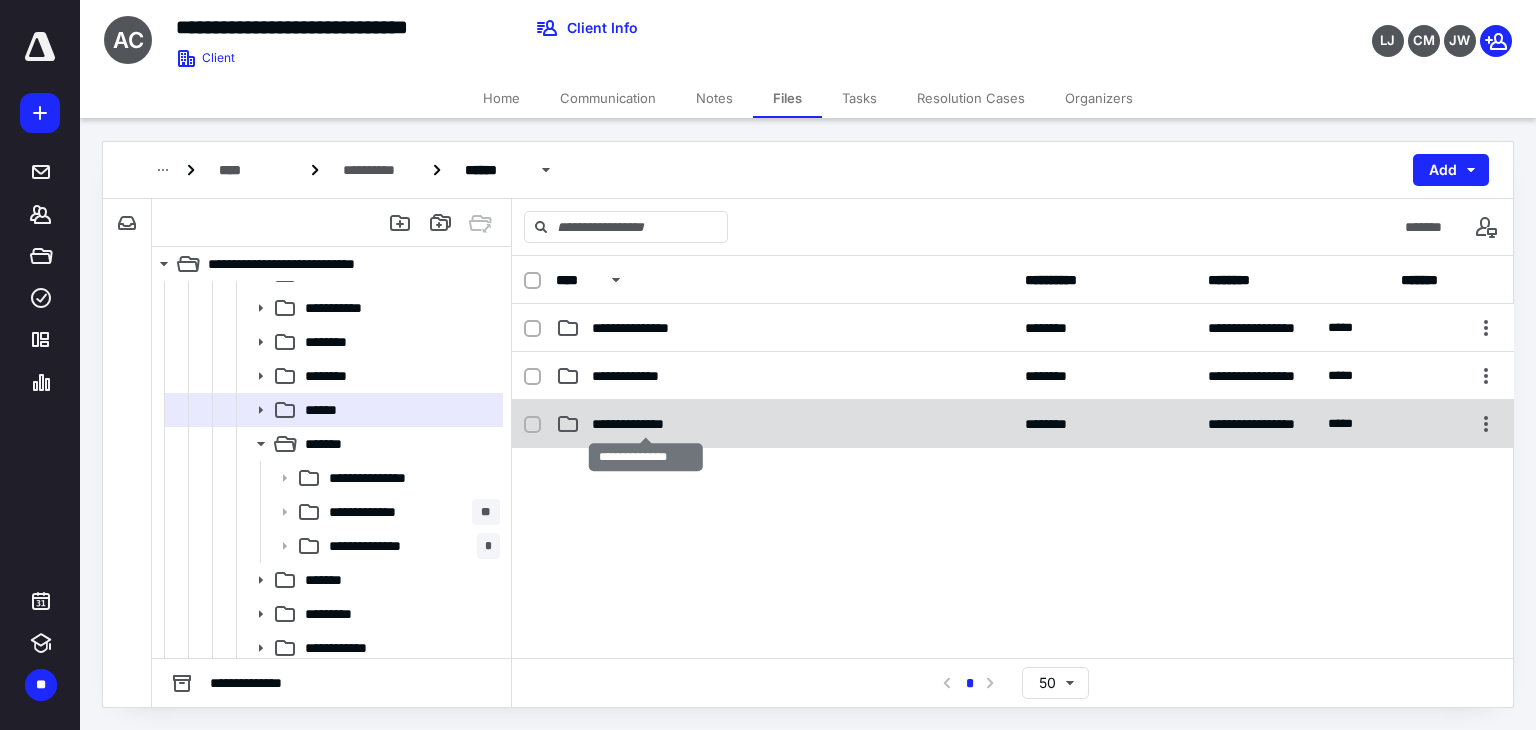 click on "**********" at bounding box center (646, 424) 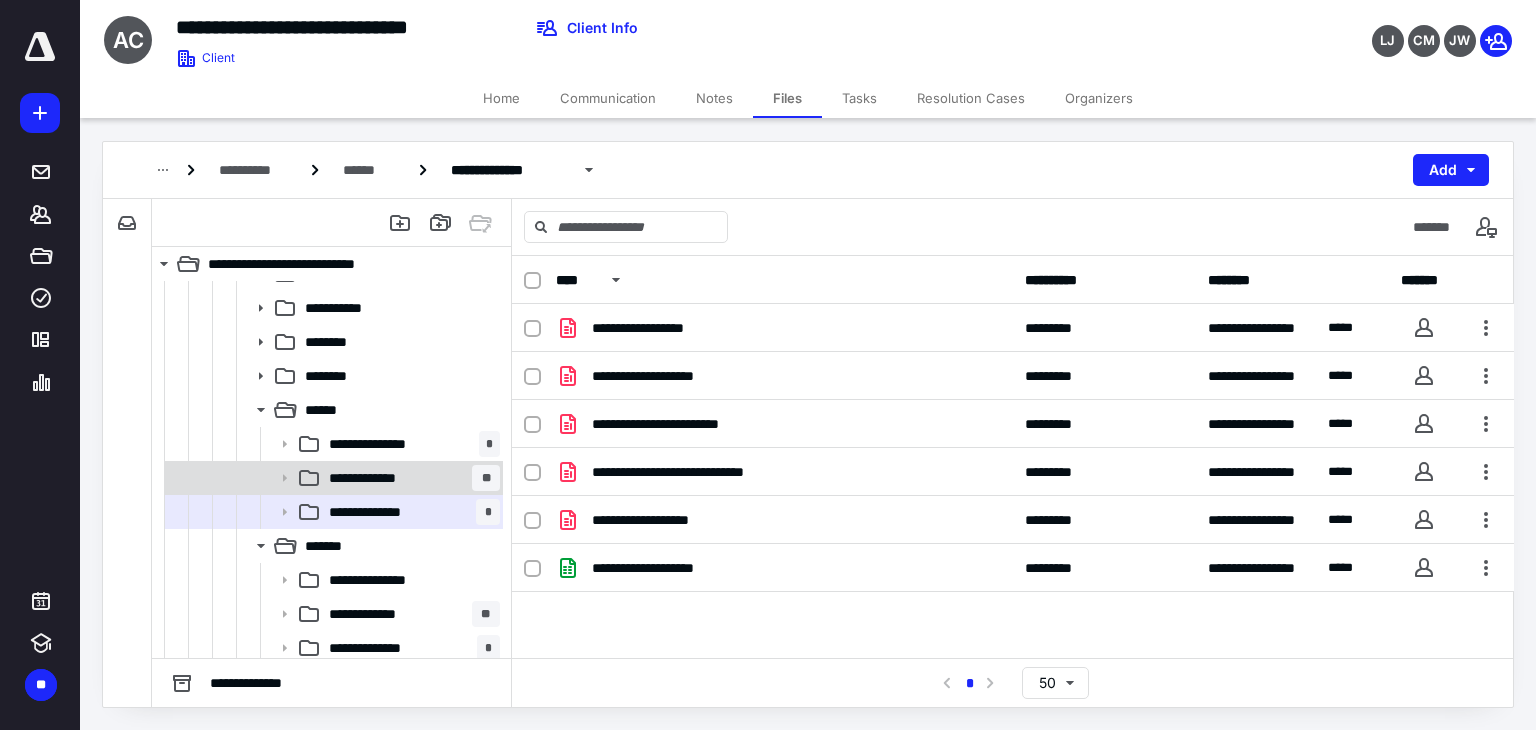 click on "**********" at bounding box center [410, 478] 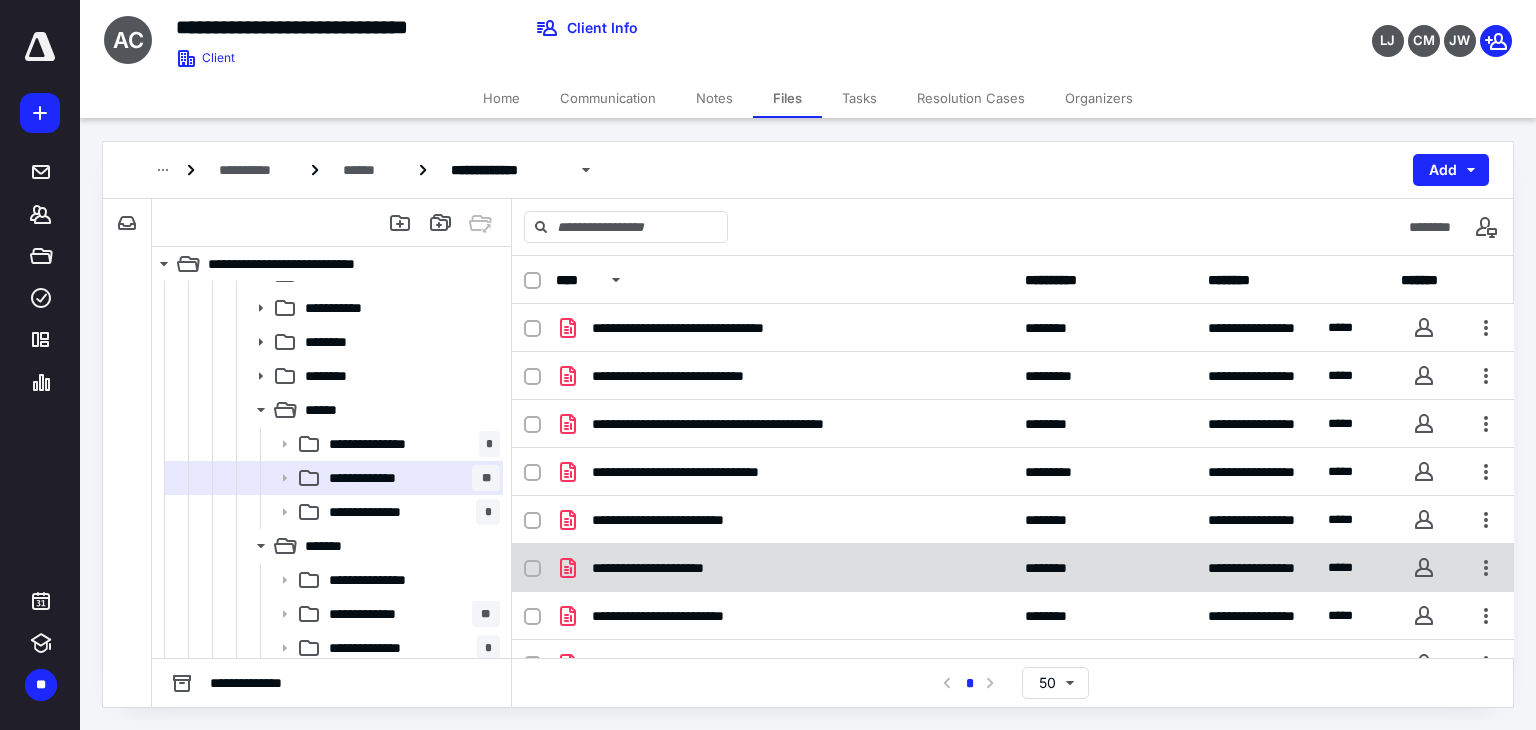 scroll, scrollTop: 458, scrollLeft: 0, axis: vertical 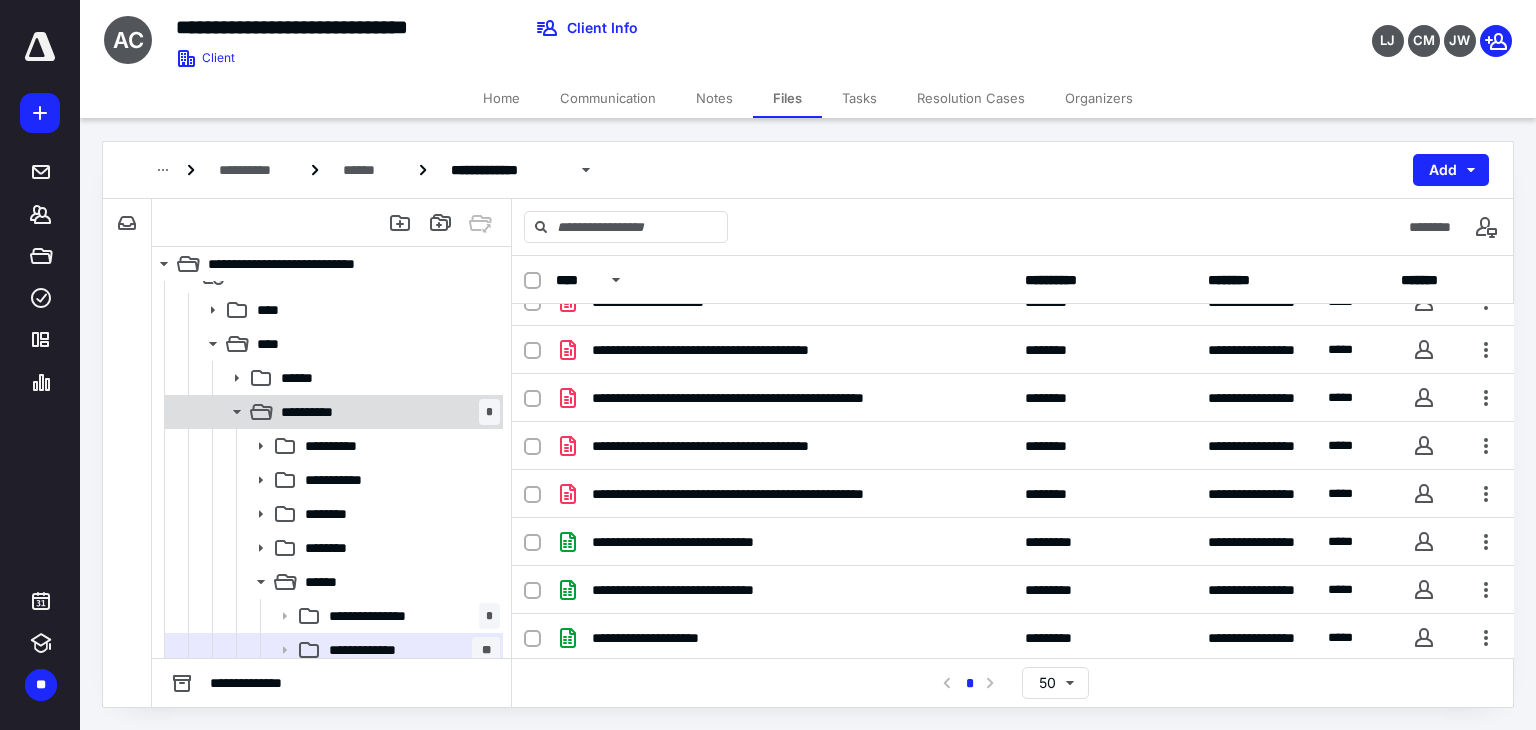 click on "**********" at bounding box center (386, 412) 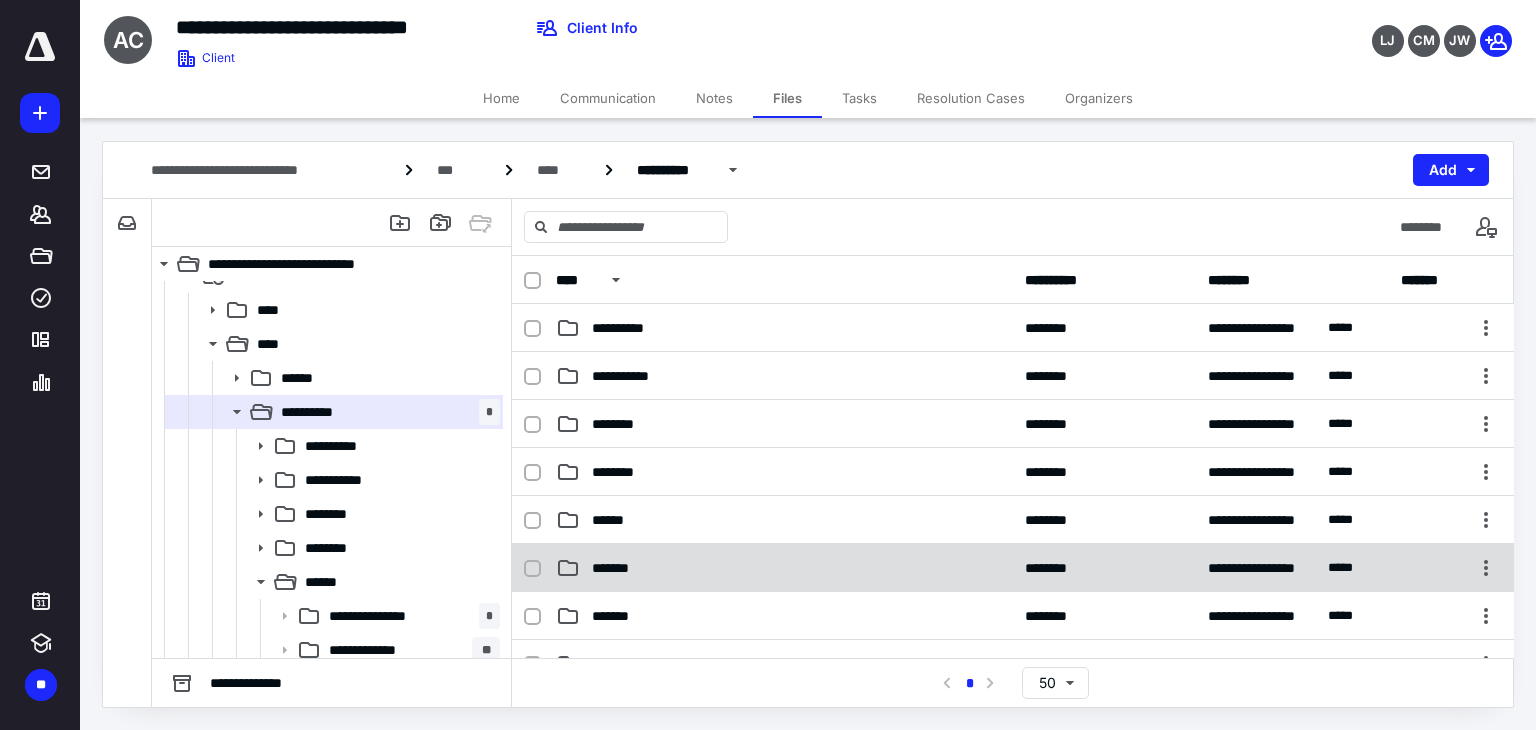 scroll, scrollTop: 519, scrollLeft: 0, axis: vertical 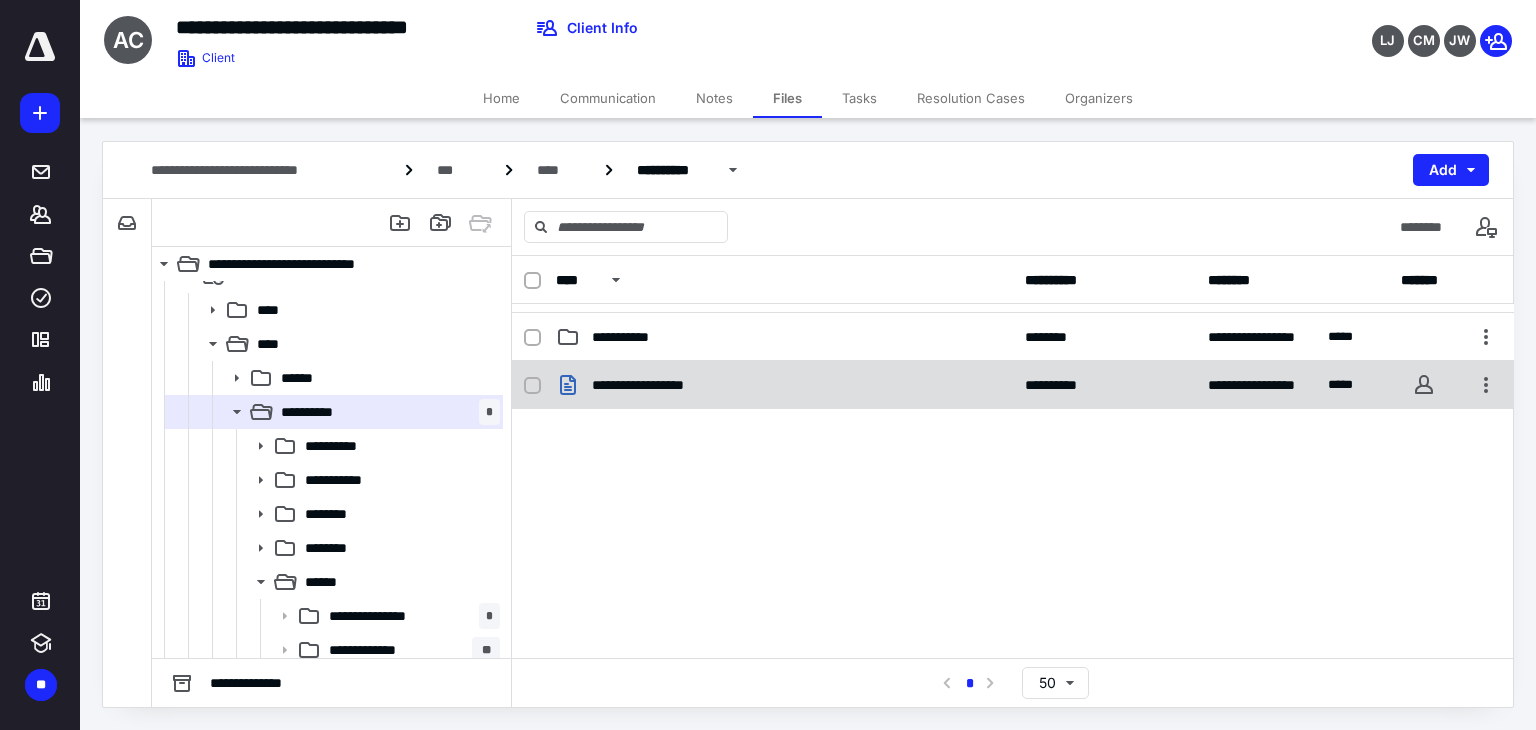 click on "**********" at bounding box center [1013, 385] 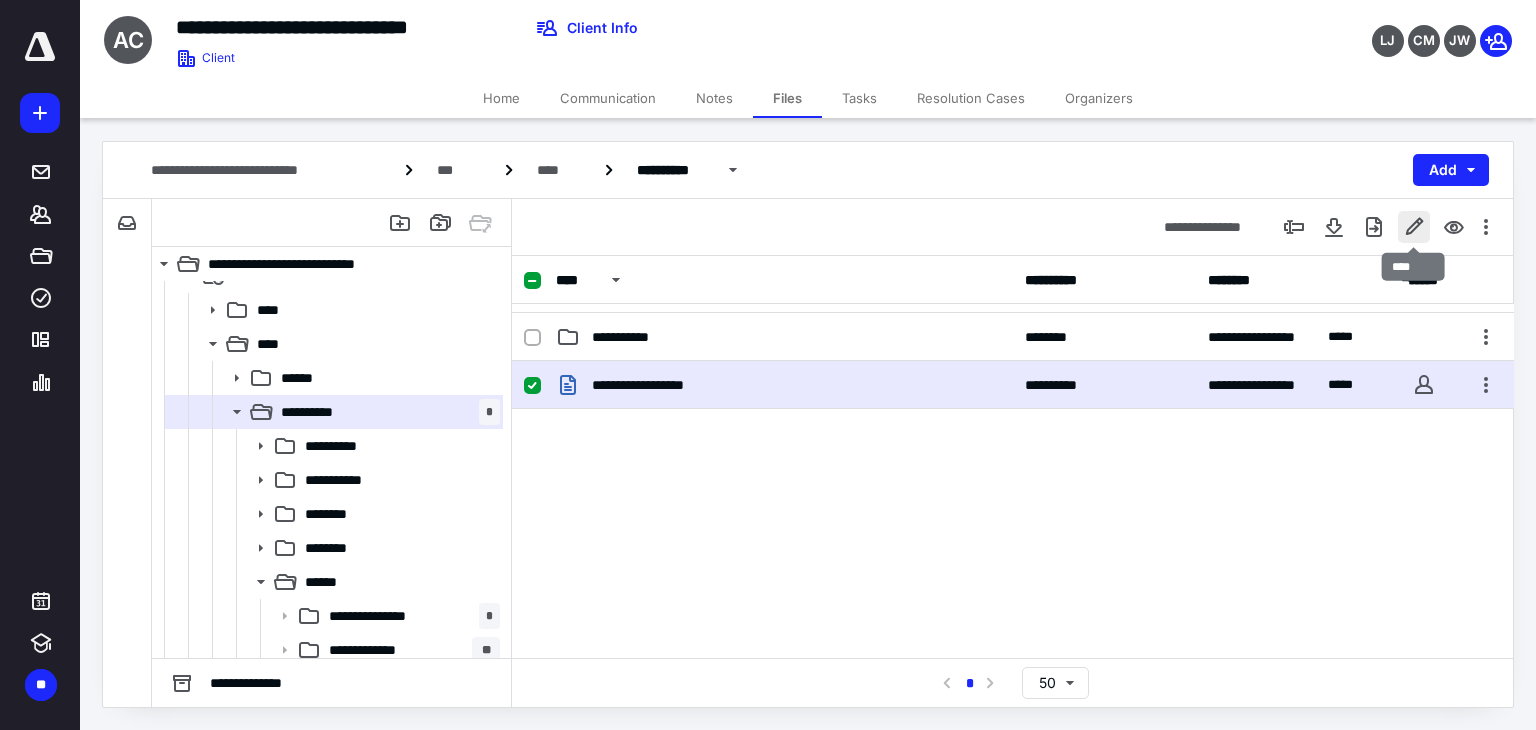 click at bounding box center (1414, 227) 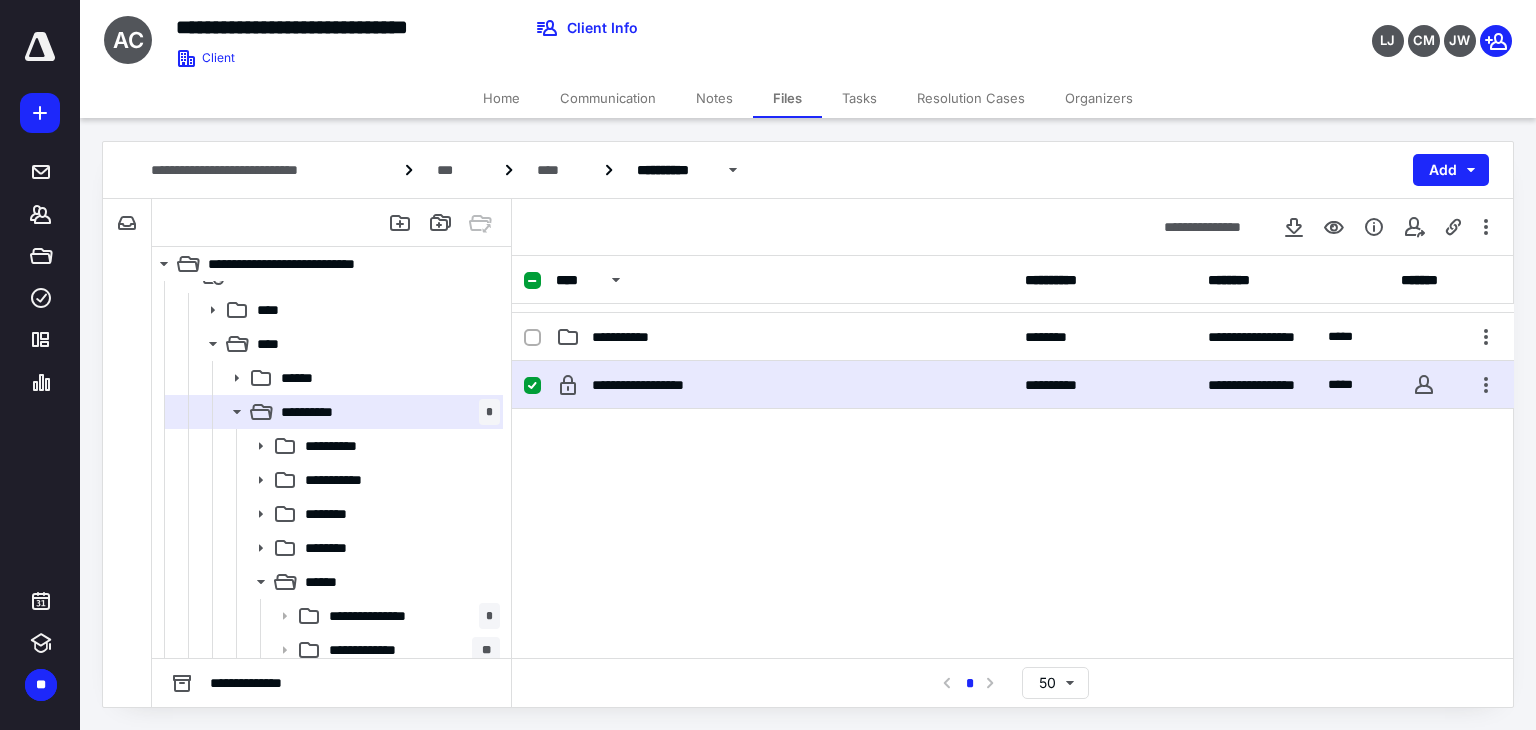 click on "**********" at bounding box center (1013, 511) 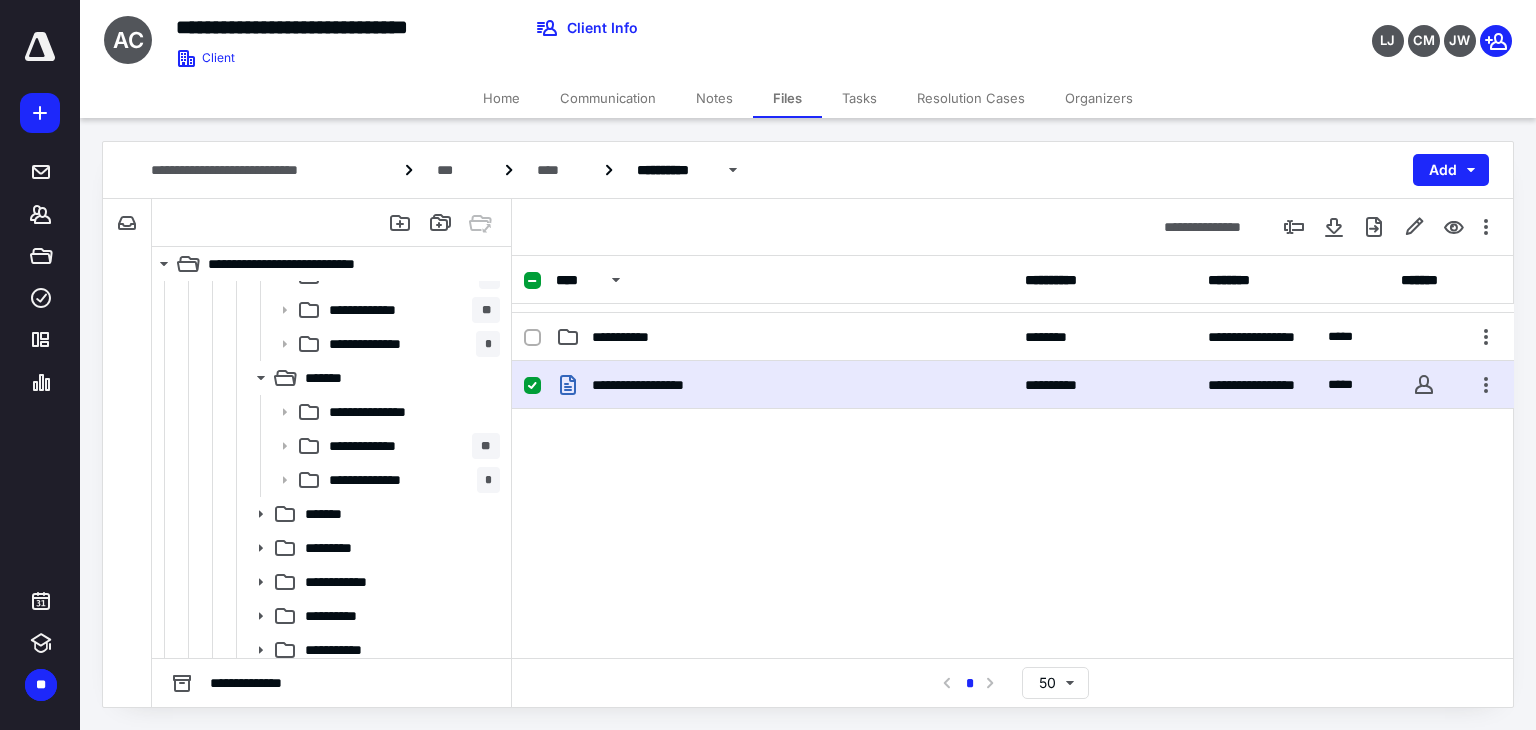 scroll, scrollTop: 370, scrollLeft: 0, axis: vertical 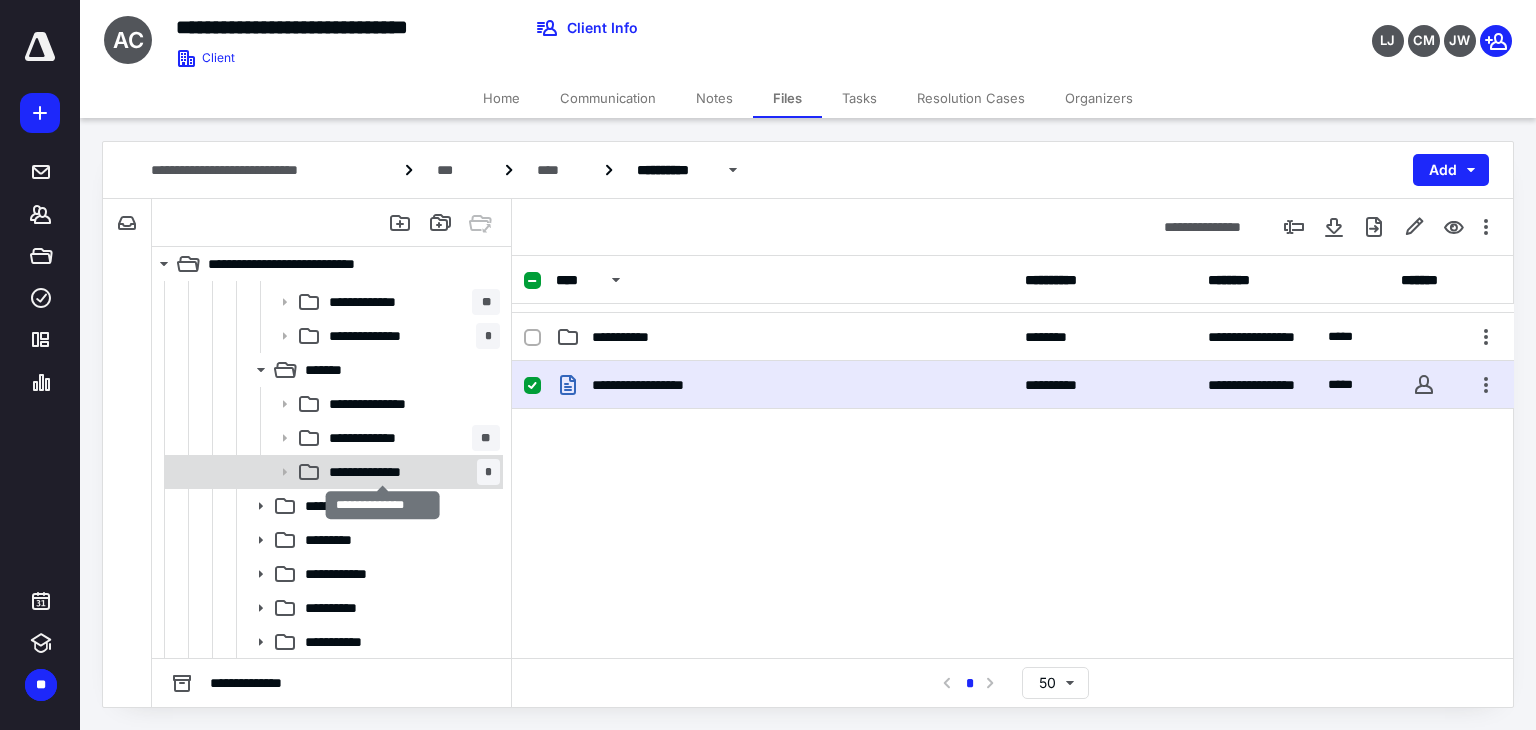 click on "**********" at bounding box center [383, 472] 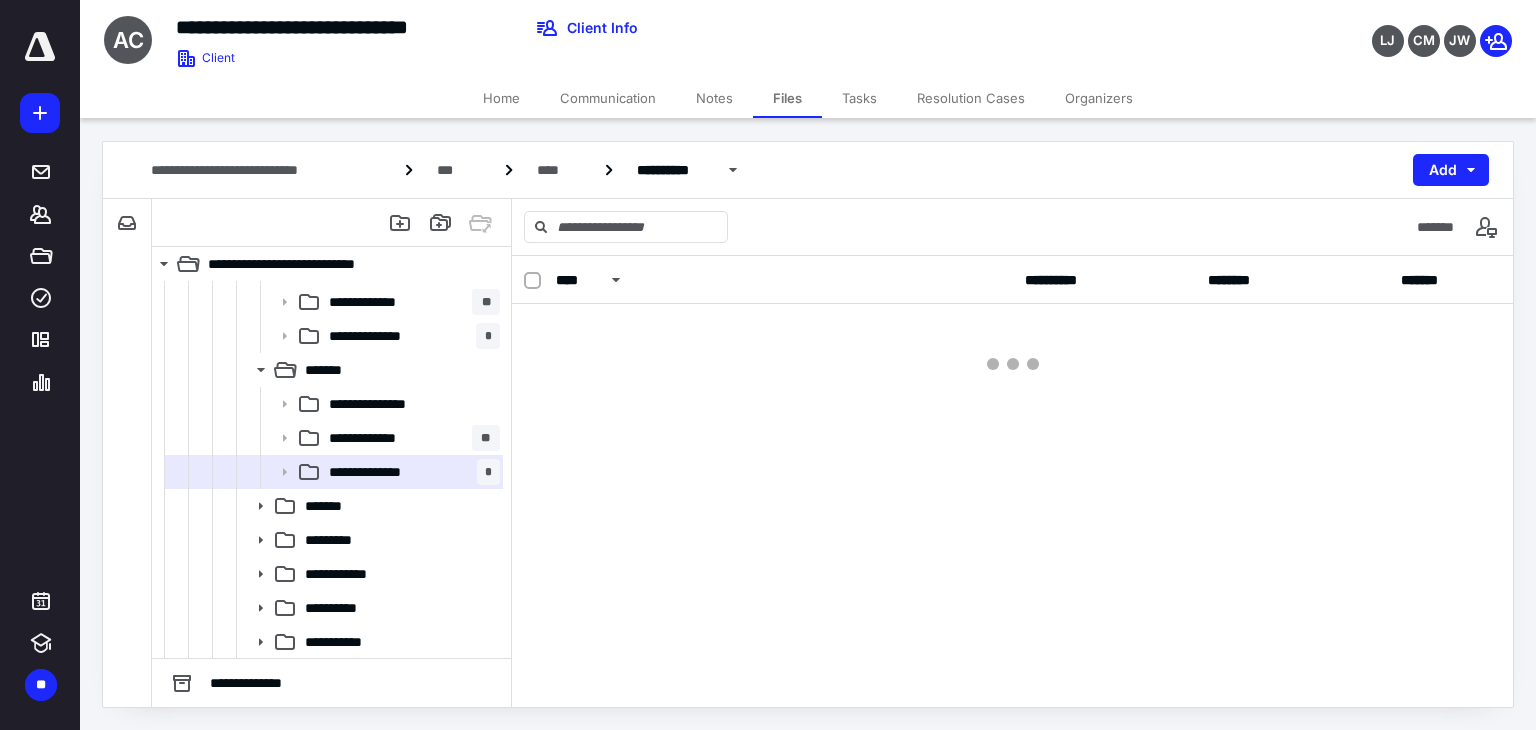 scroll, scrollTop: 0, scrollLeft: 0, axis: both 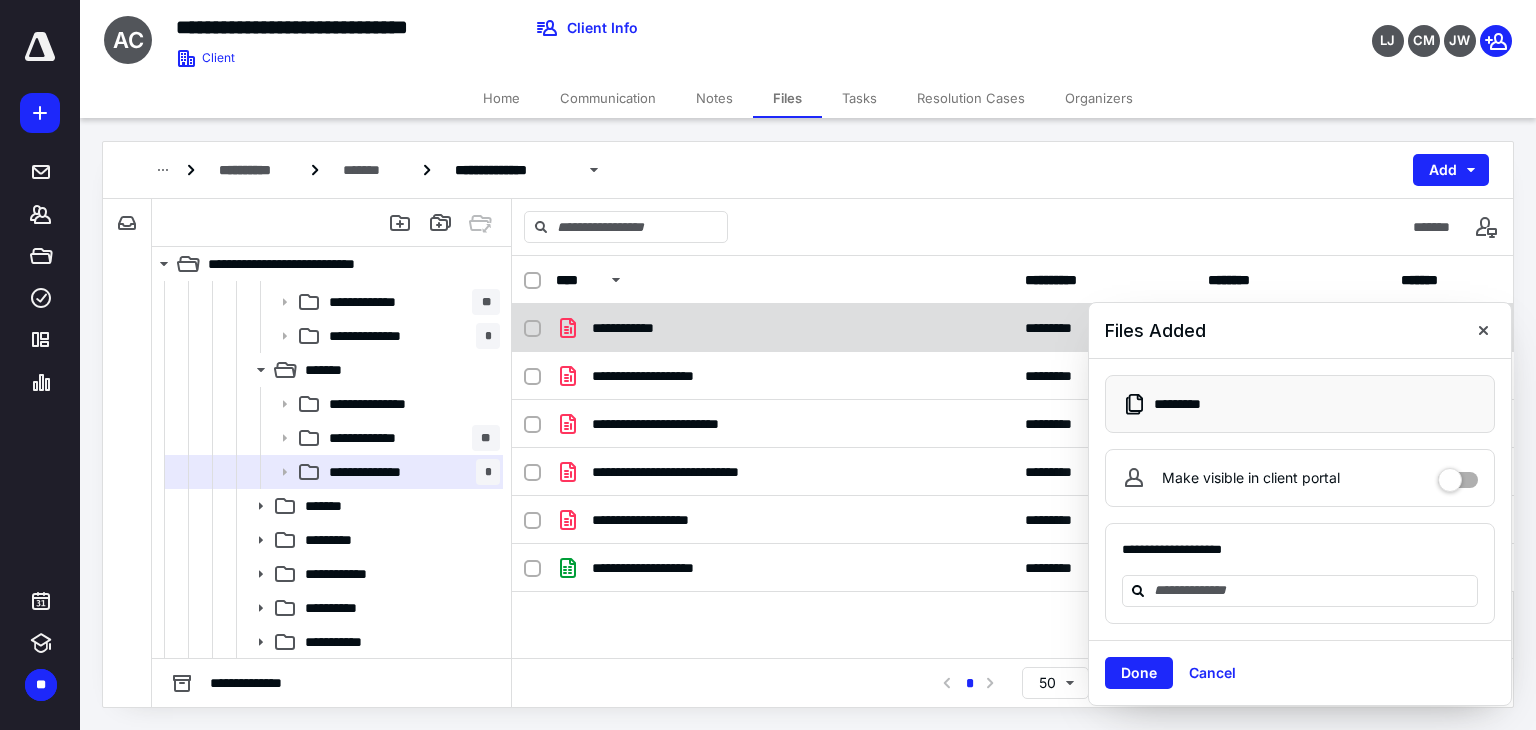 click at bounding box center (532, 329) 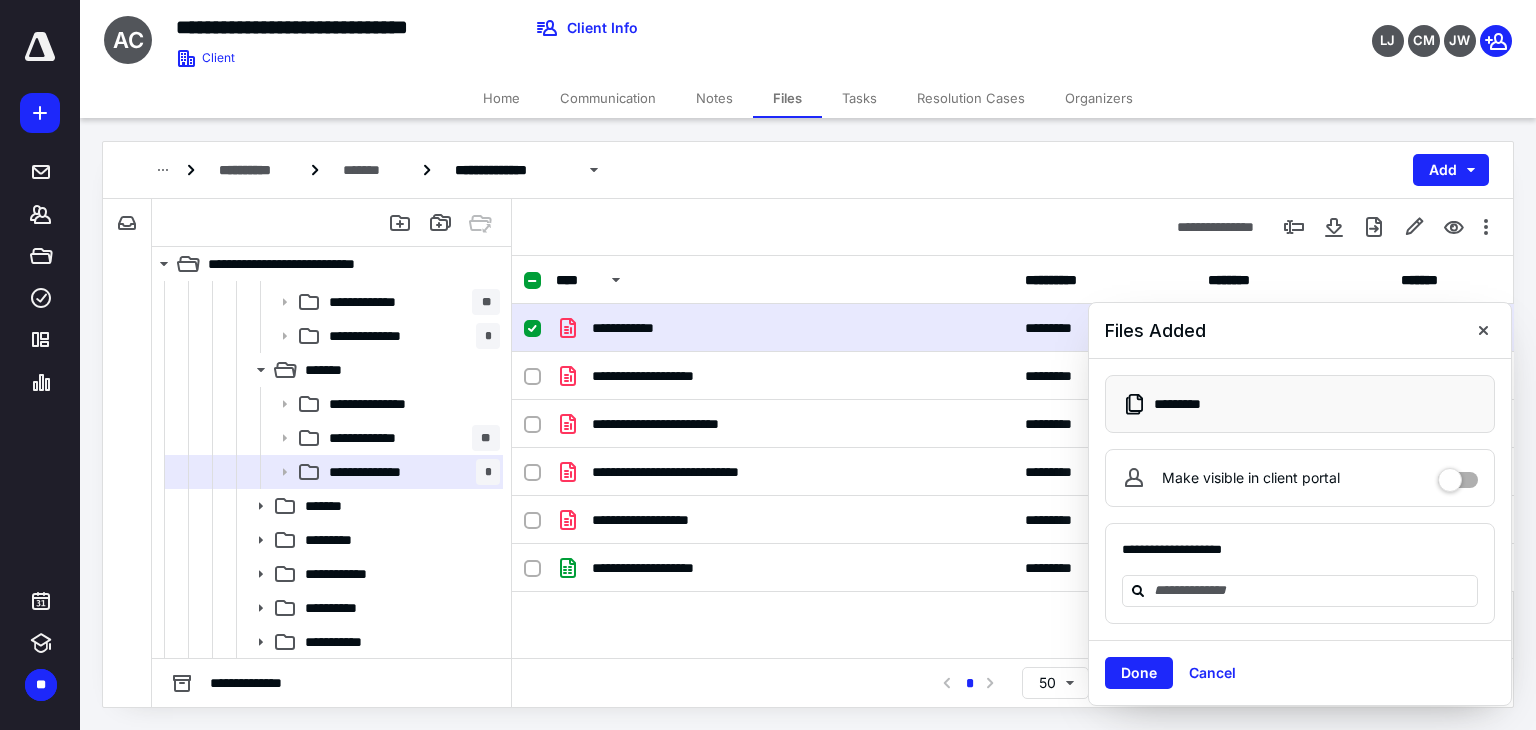checkbox on "false" 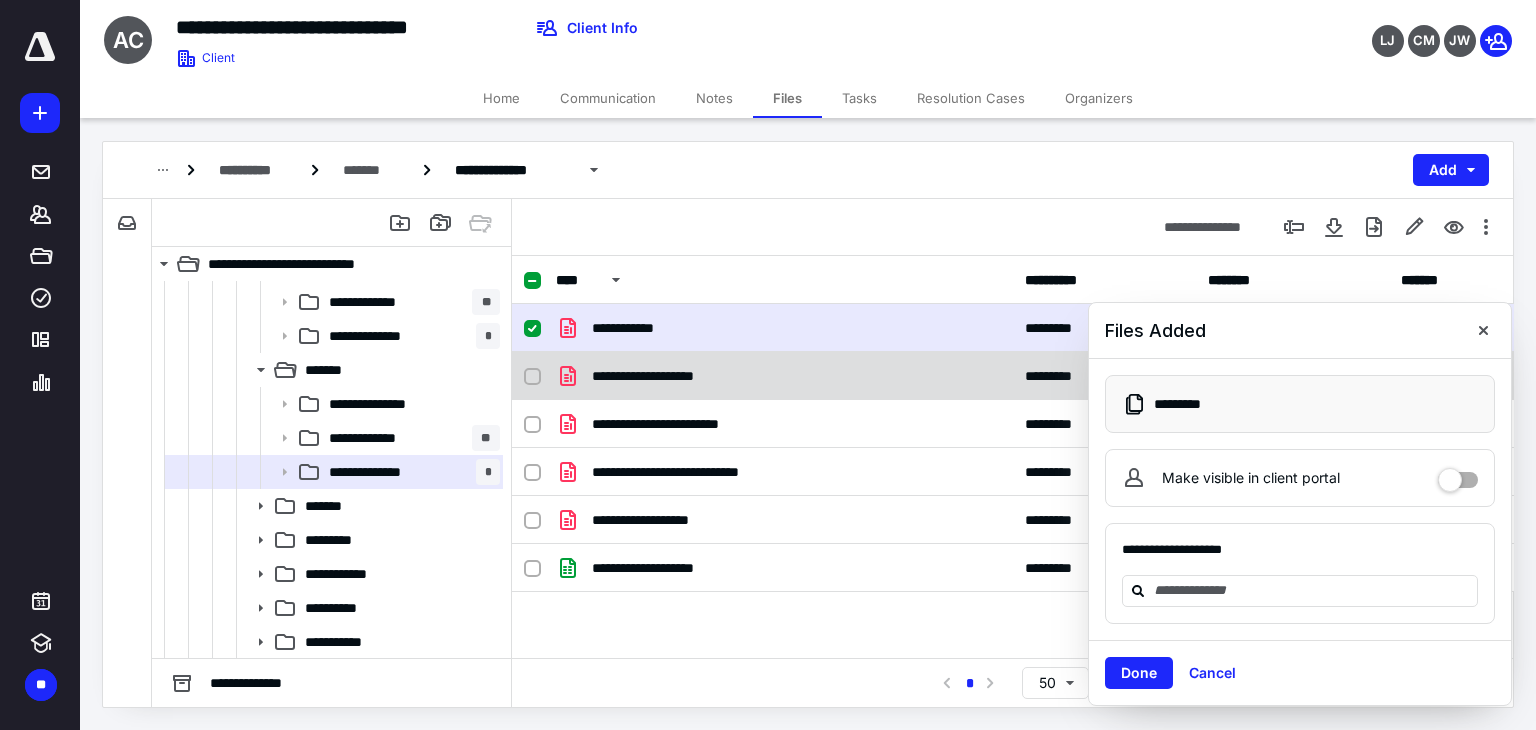 click at bounding box center [532, 377] 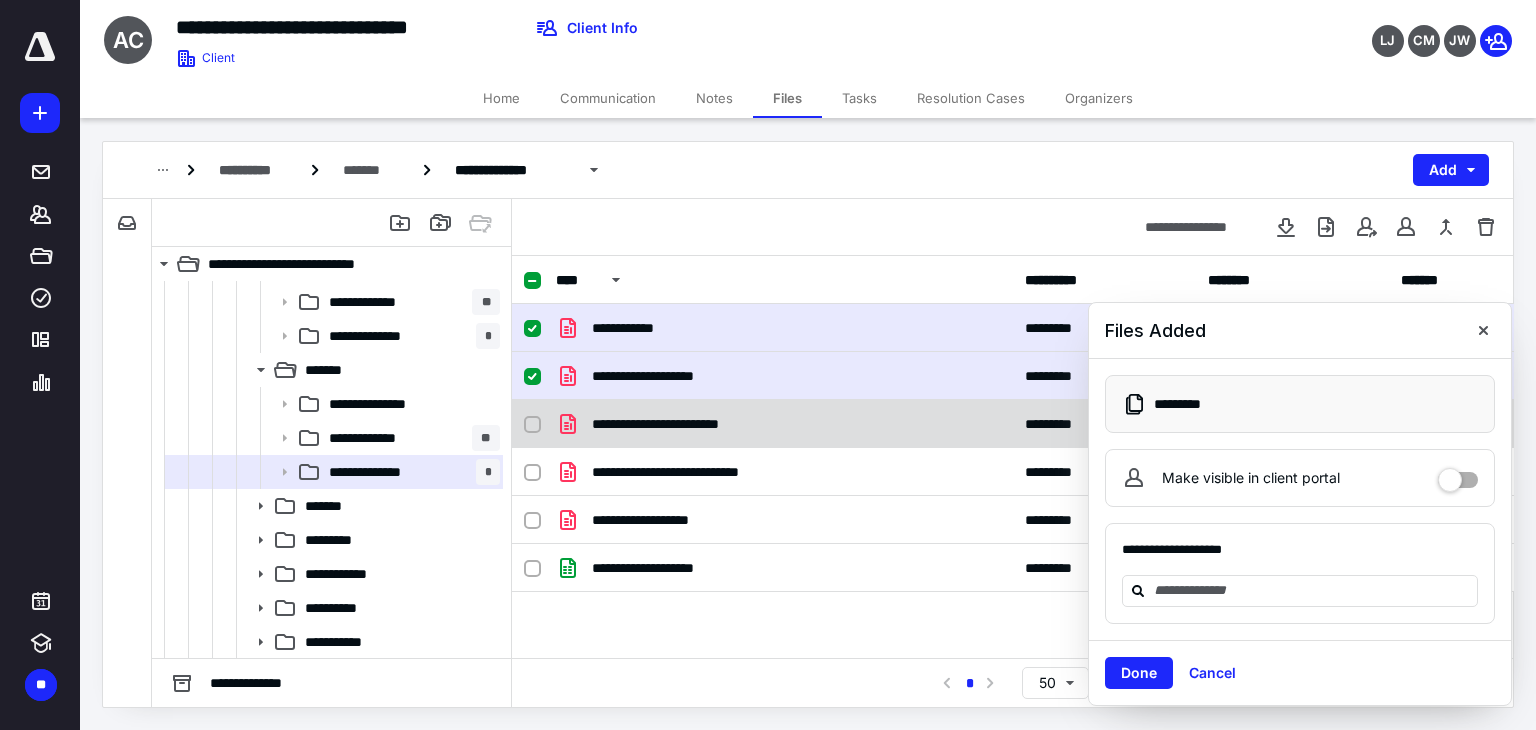 click on "**********" at bounding box center [1013, 424] 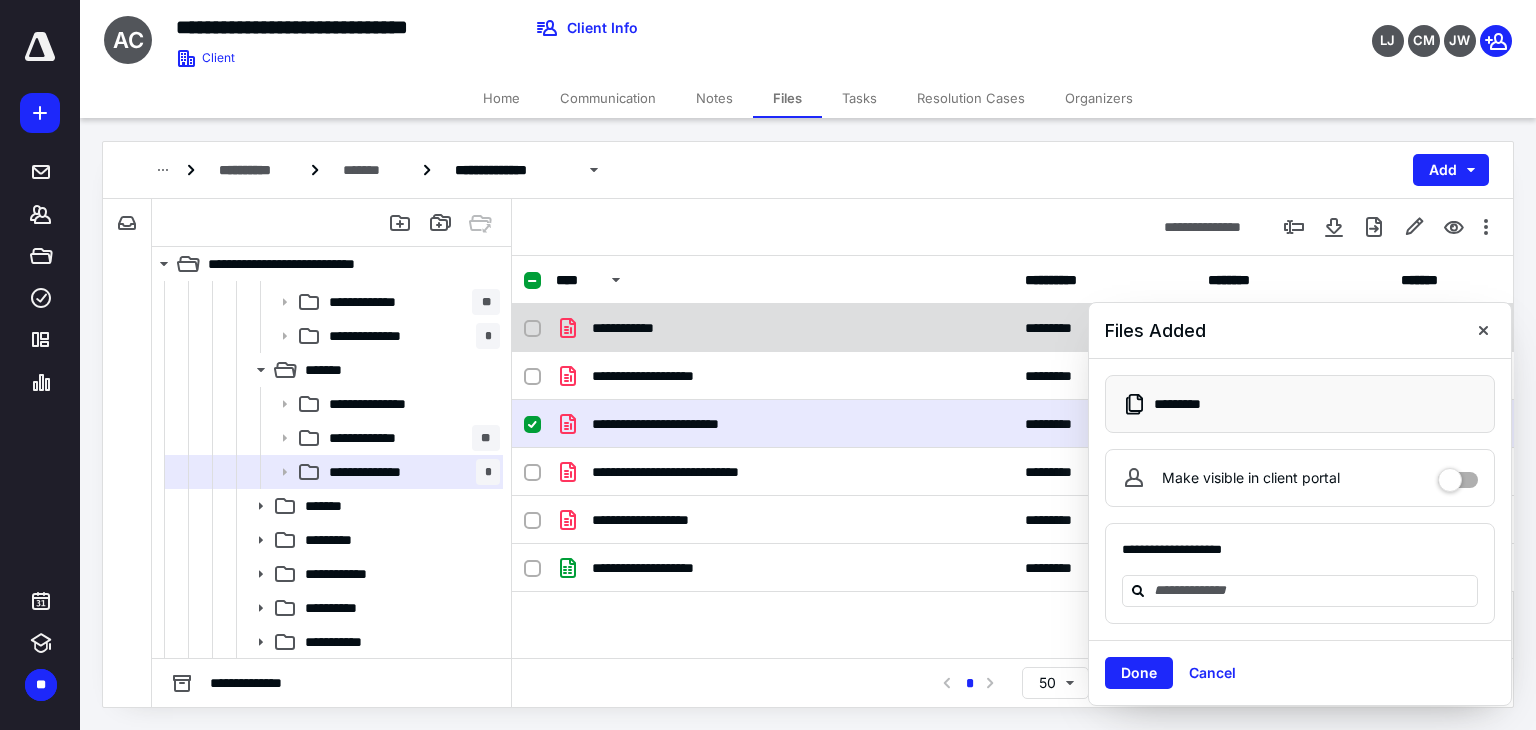 click at bounding box center (532, 329) 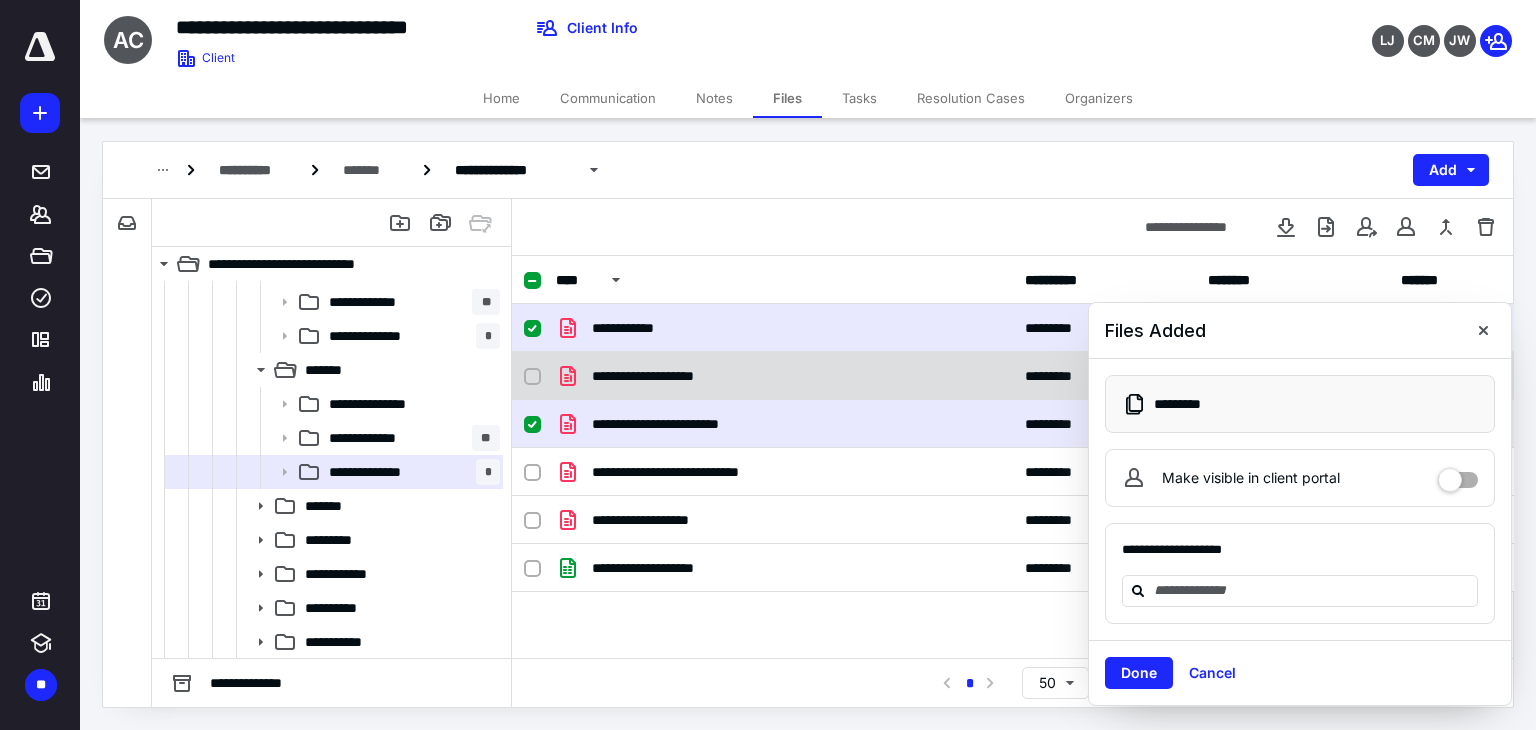 click at bounding box center (532, 377) 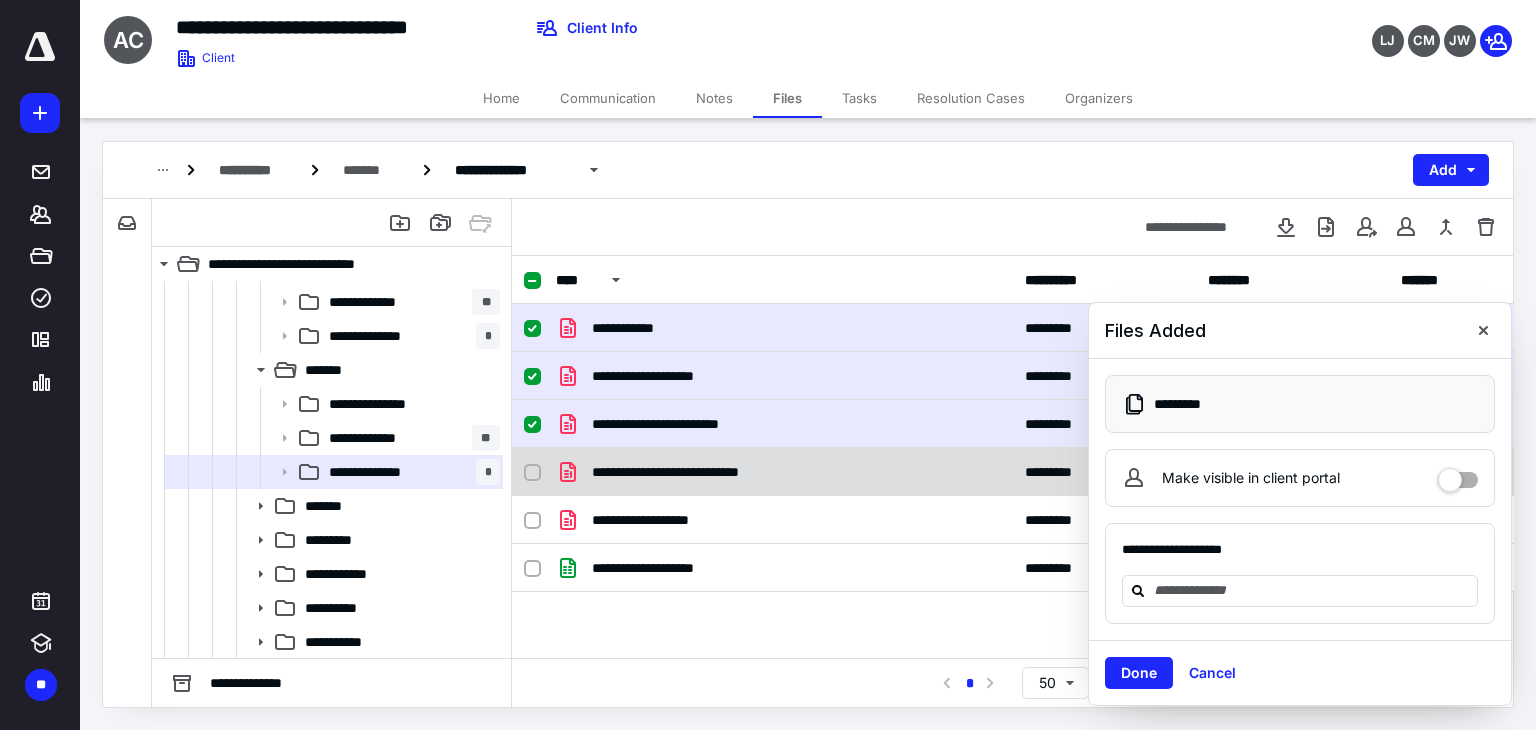 click on "**********" at bounding box center (1013, 472) 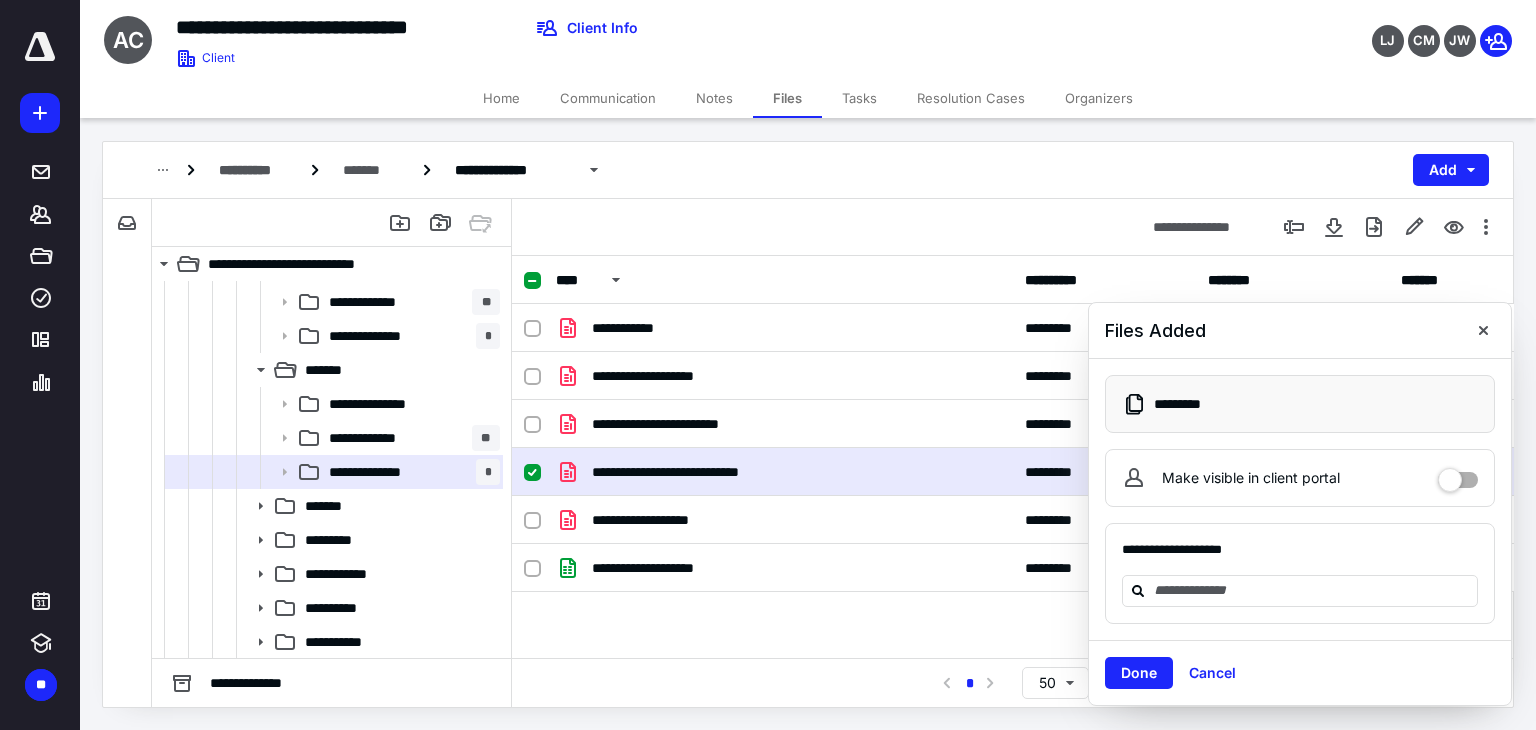 checkbox on "false" 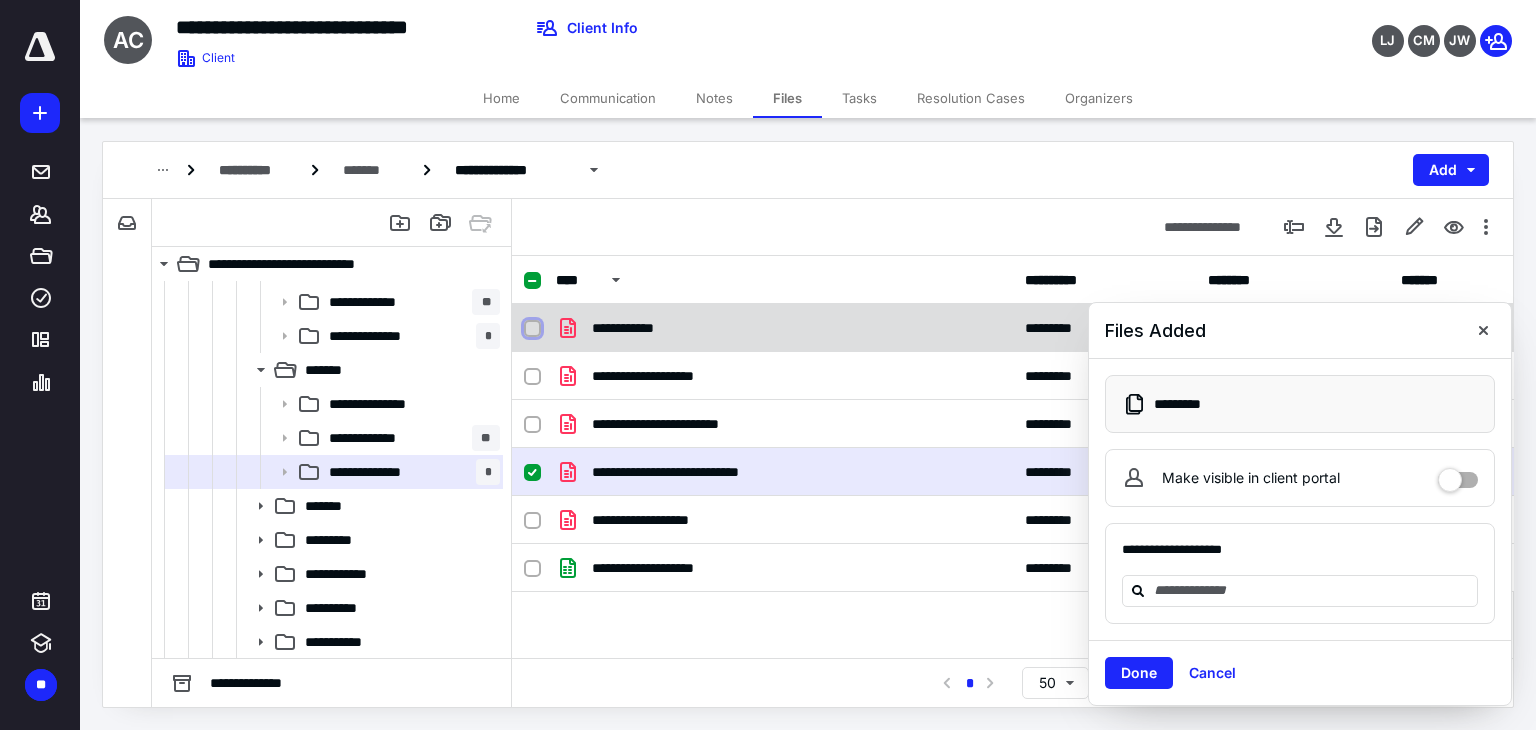 click at bounding box center [532, 329] 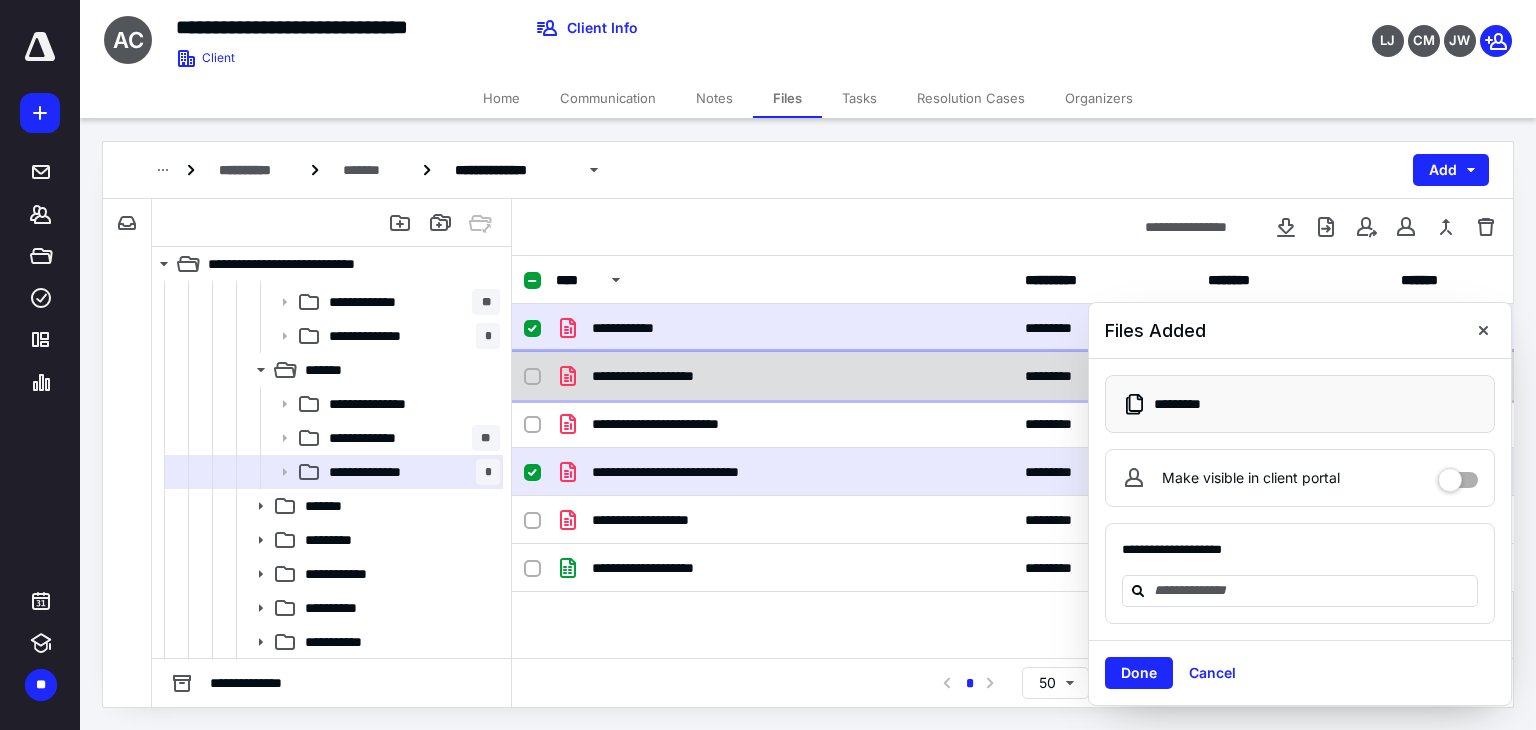 click on "**********" at bounding box center [1013, 376] 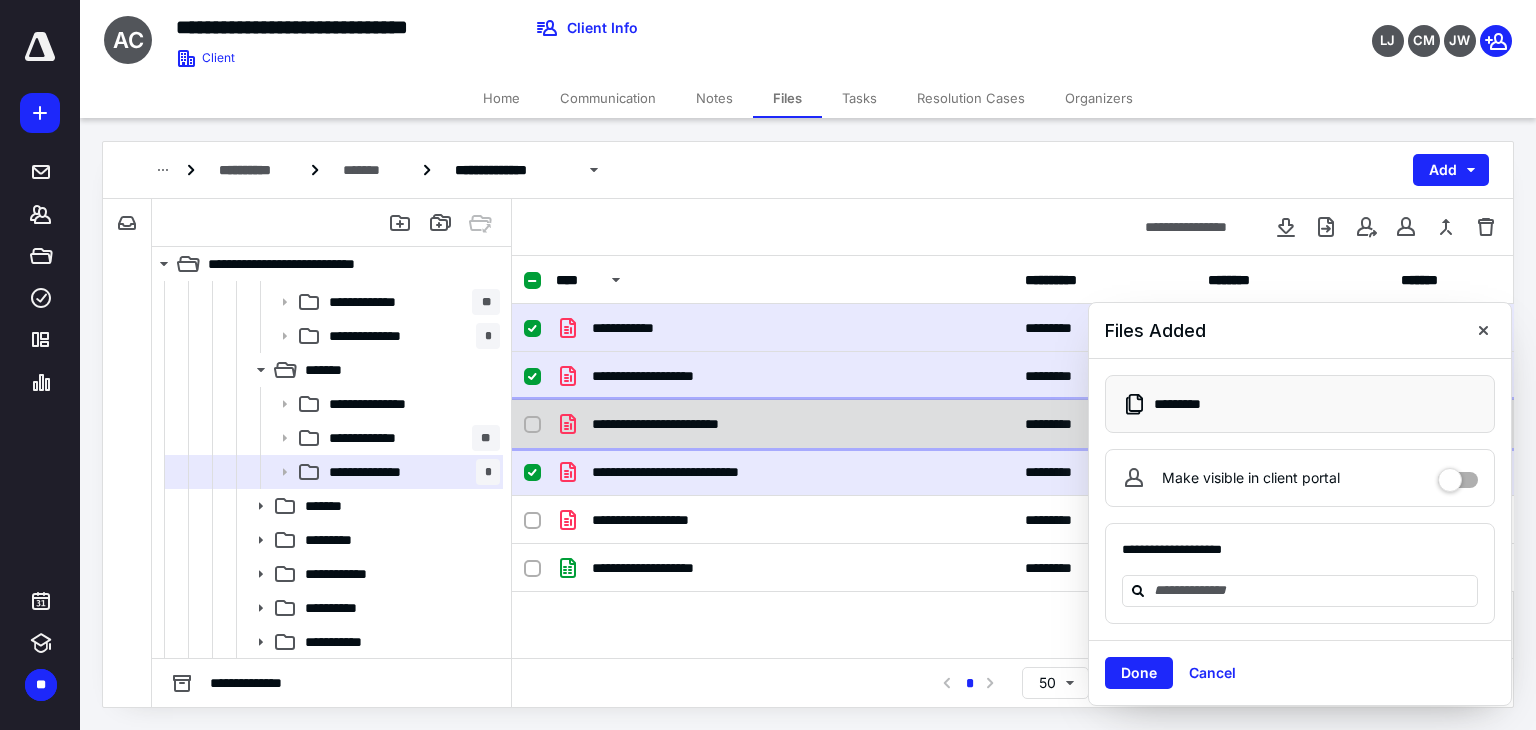 click 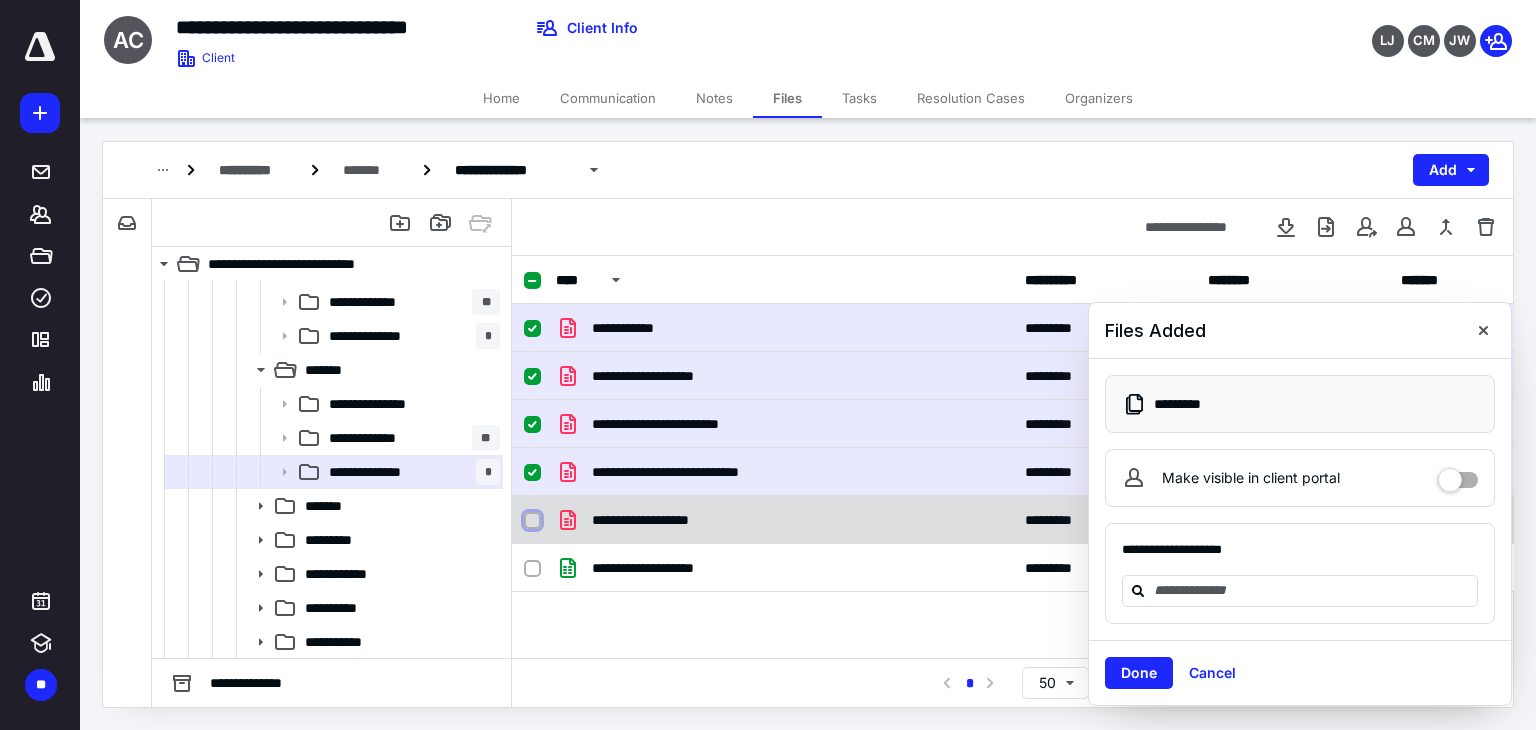 click at bounding box center (532, 521) 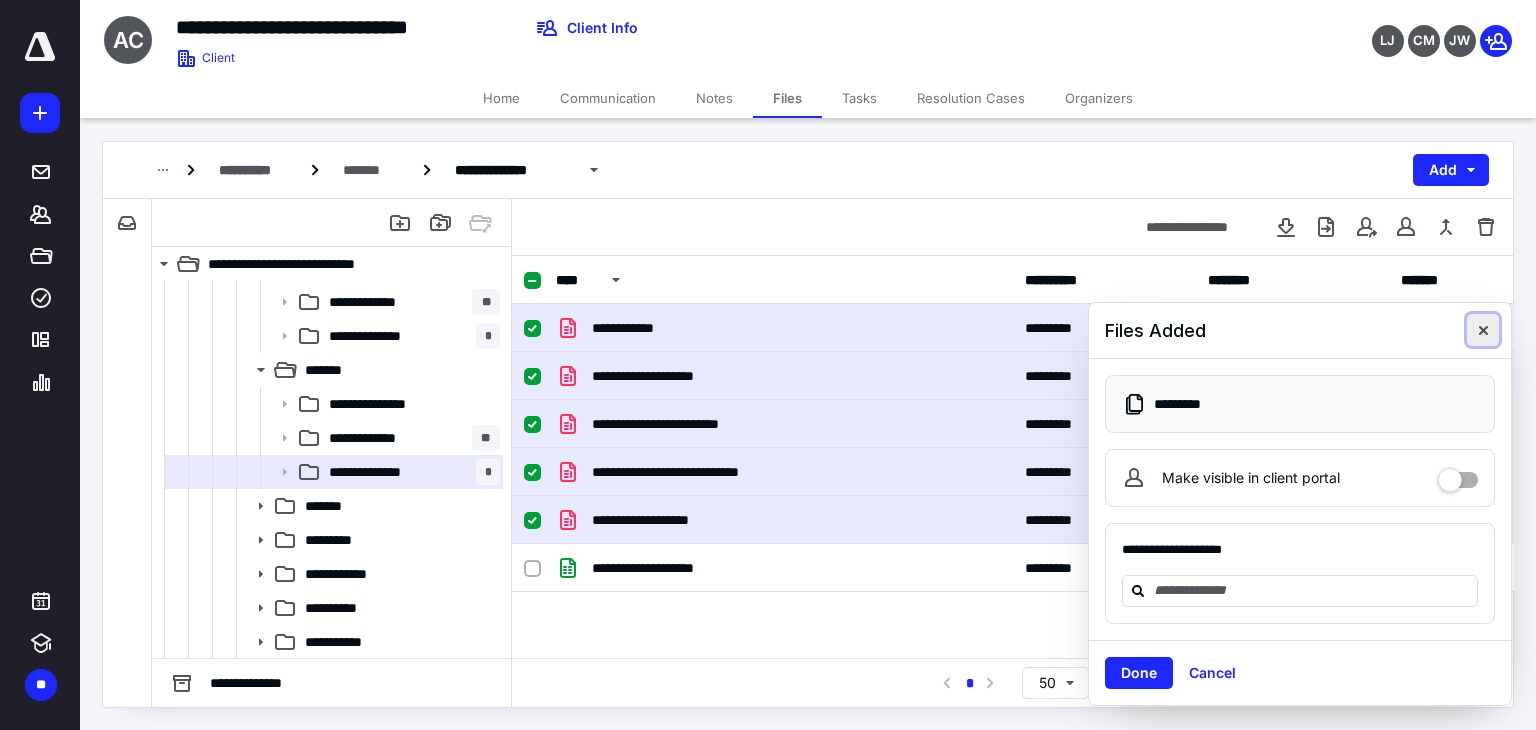 click at bounding box center [1483, 330] 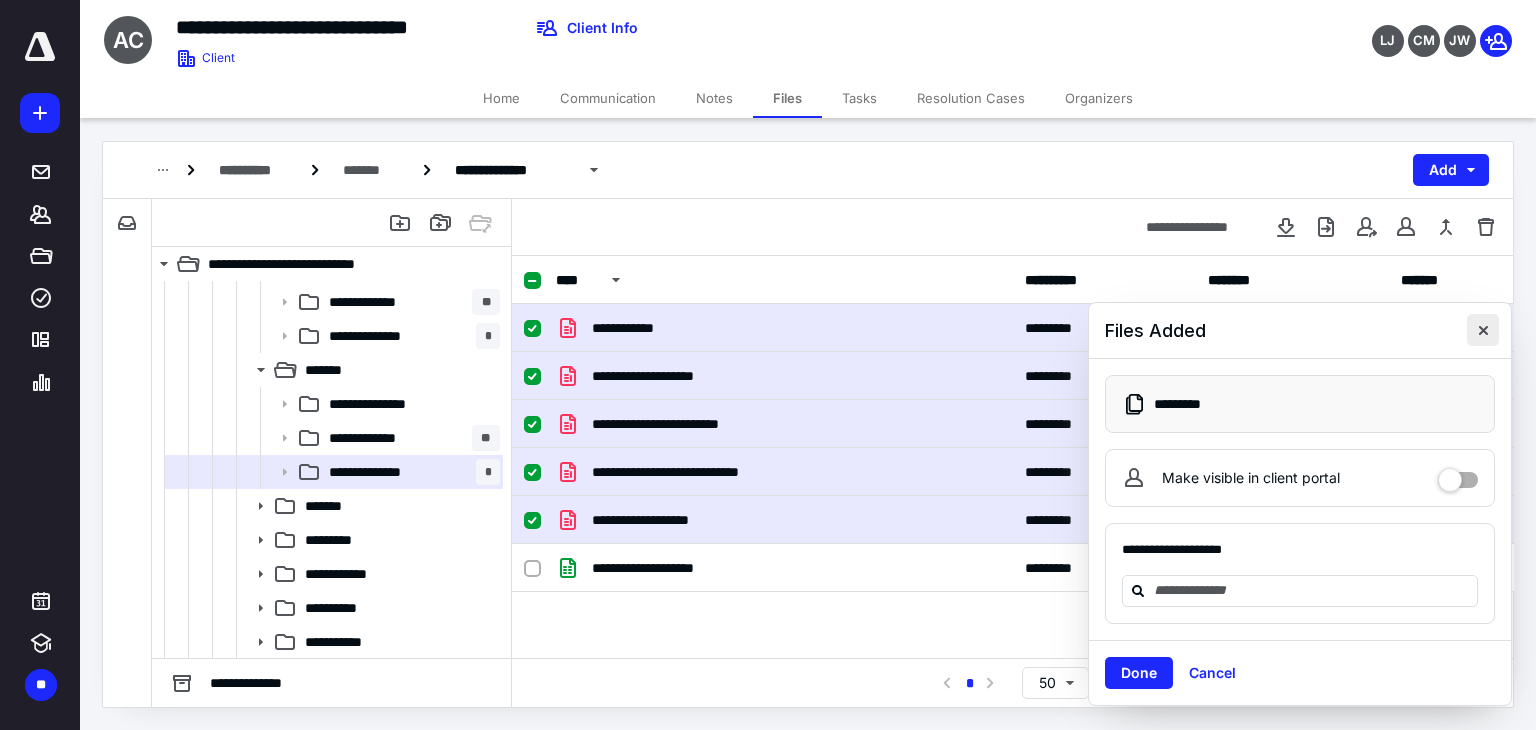checkbox on "true" 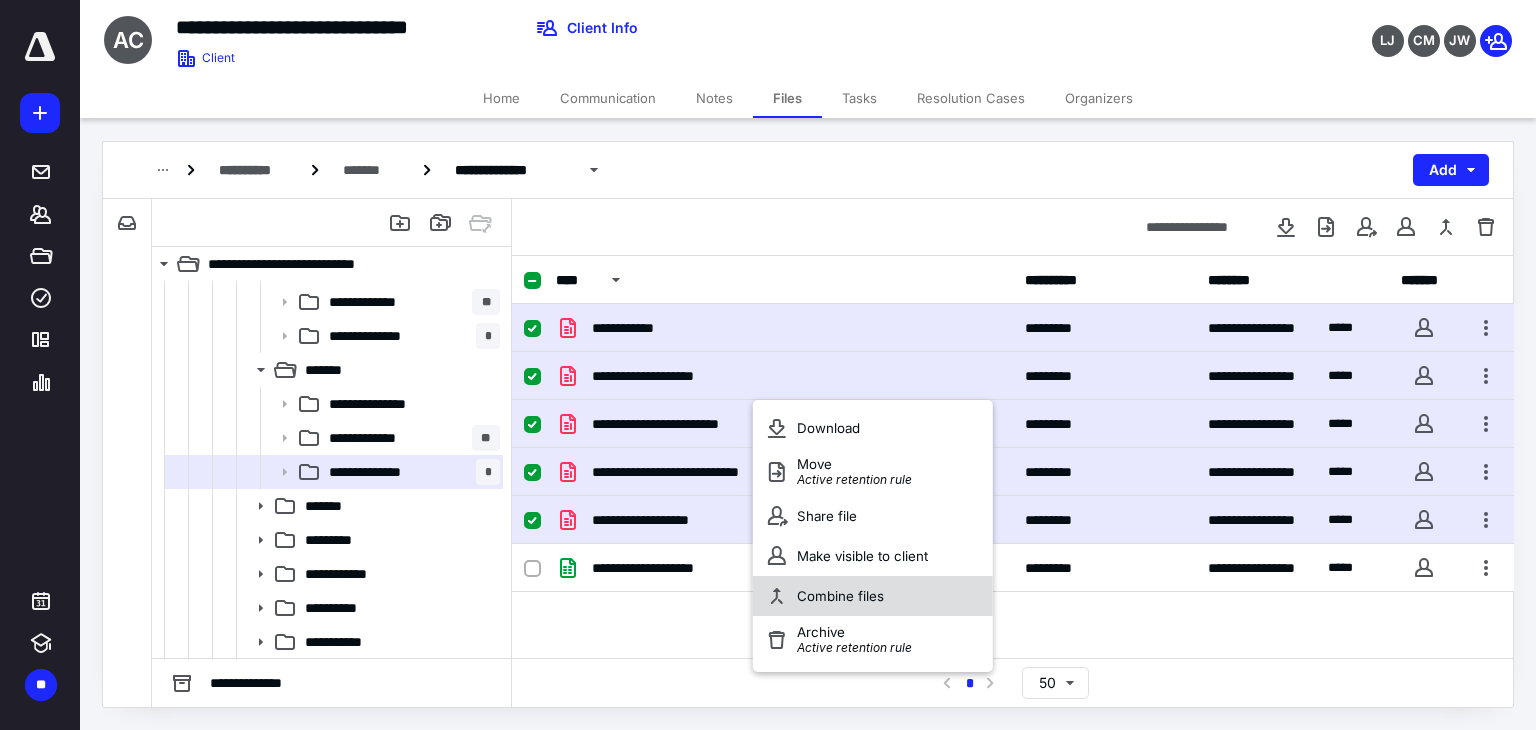 click on "Combine files" at bounding box center [840, 596] 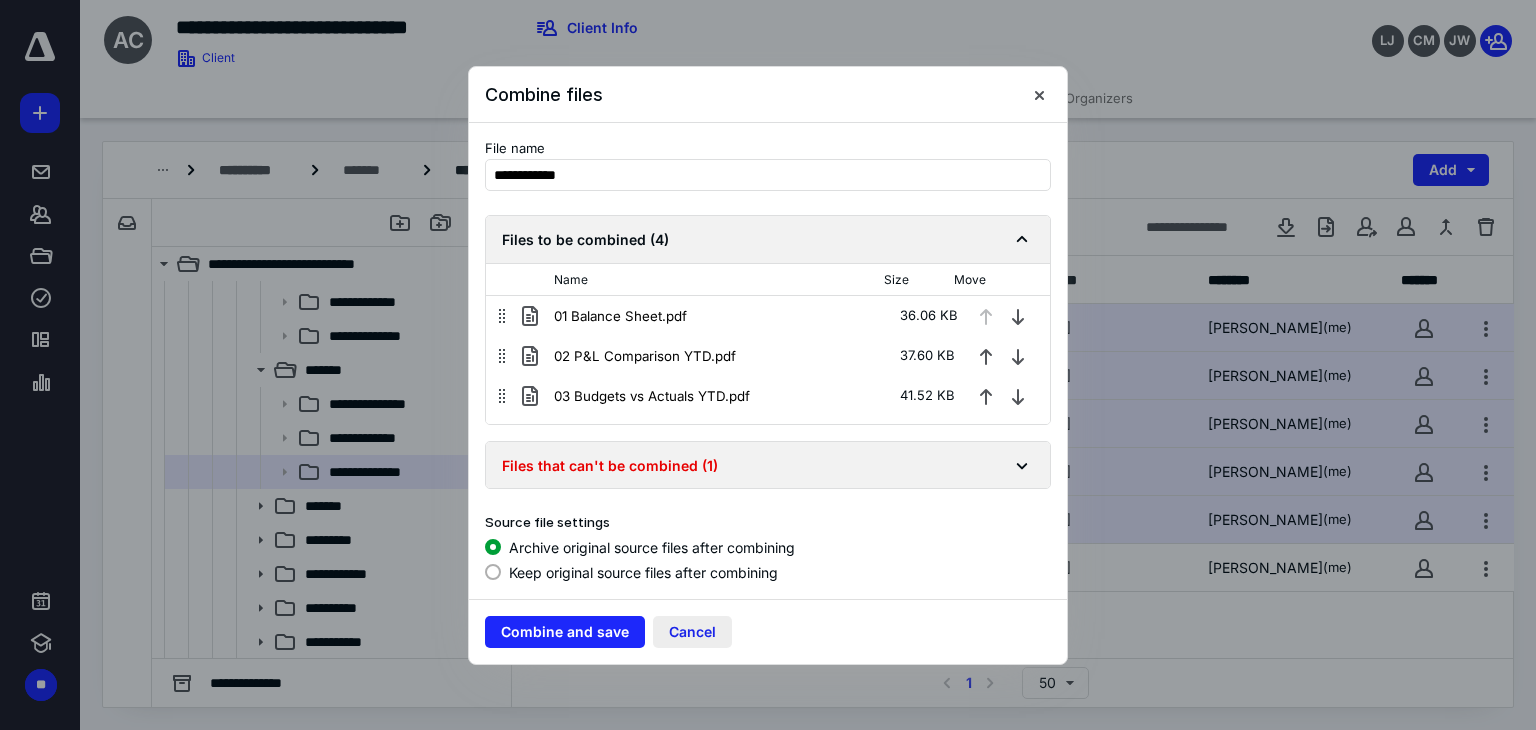 click on "Cancel" at bounding box center [692, 632] 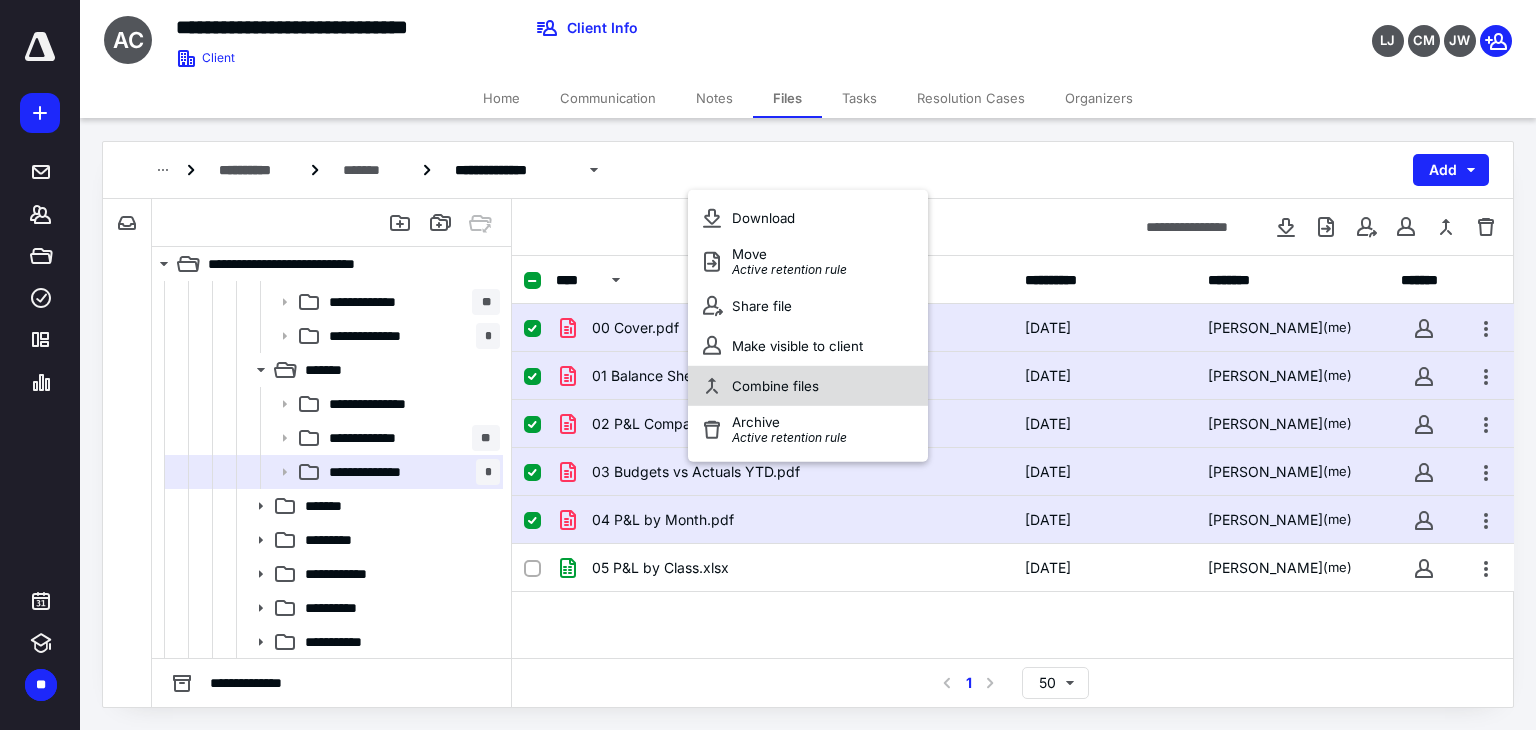 click on "Combine files" at bounding box center (775, 385) 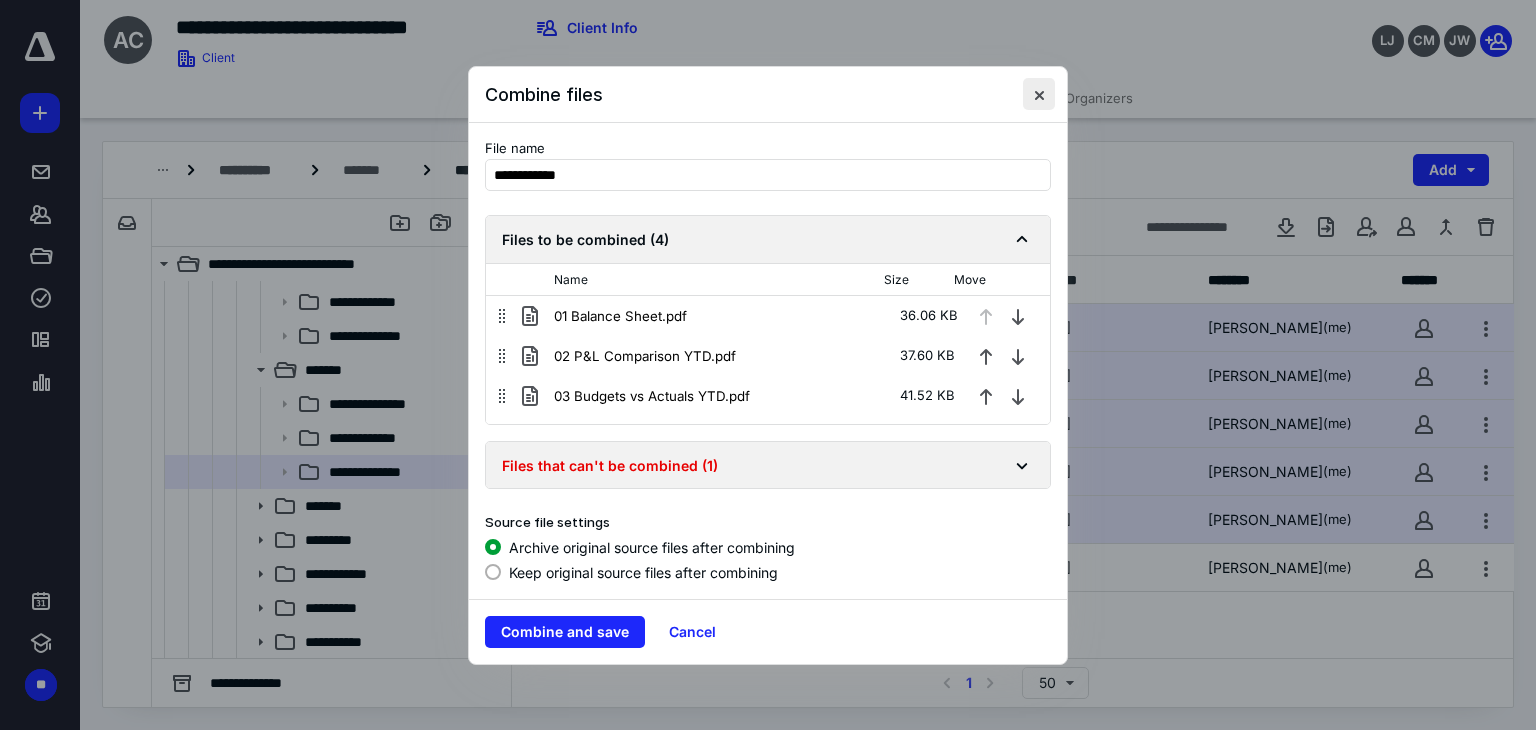 click at bounding box center [1039, 94] 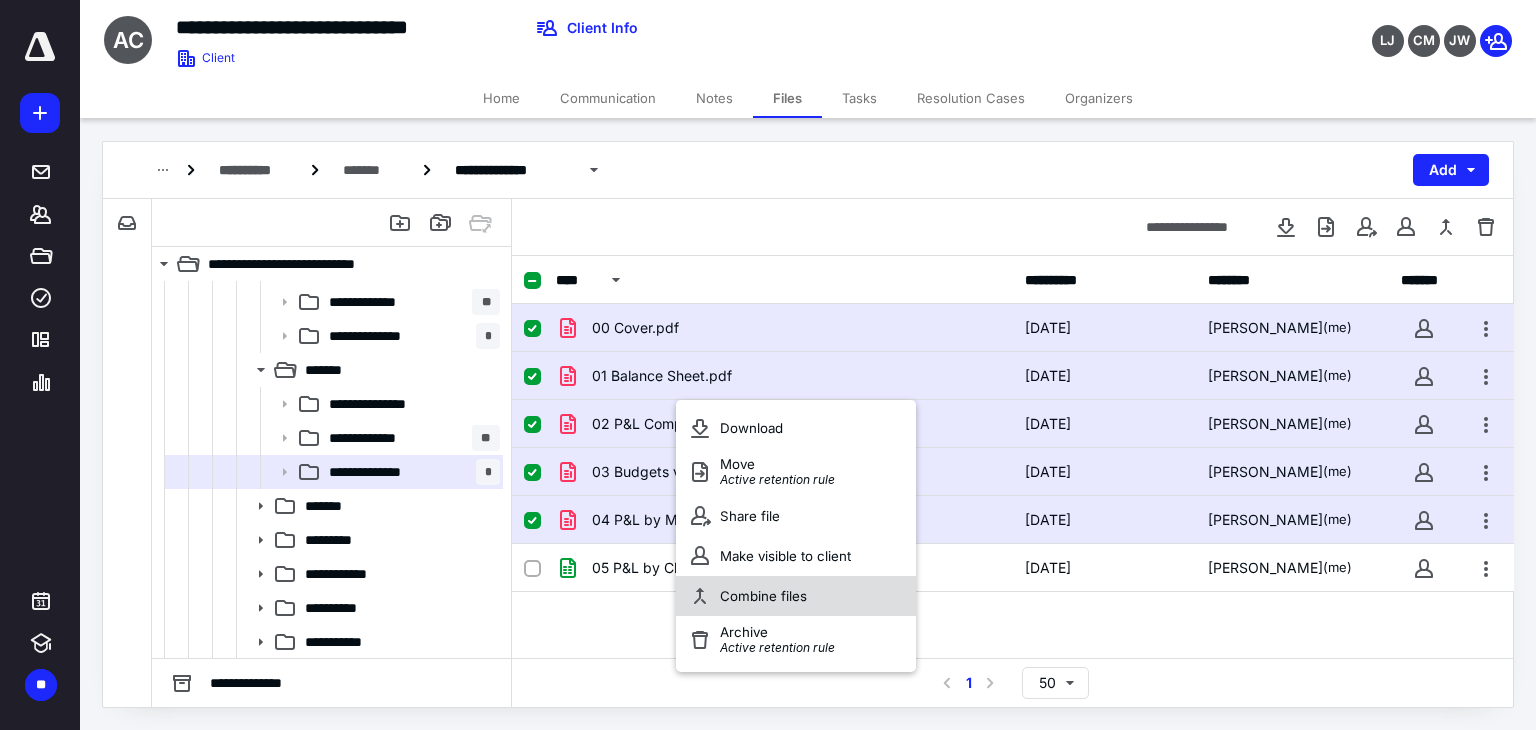 click on "Combine files" at bounding box center [763, 596] 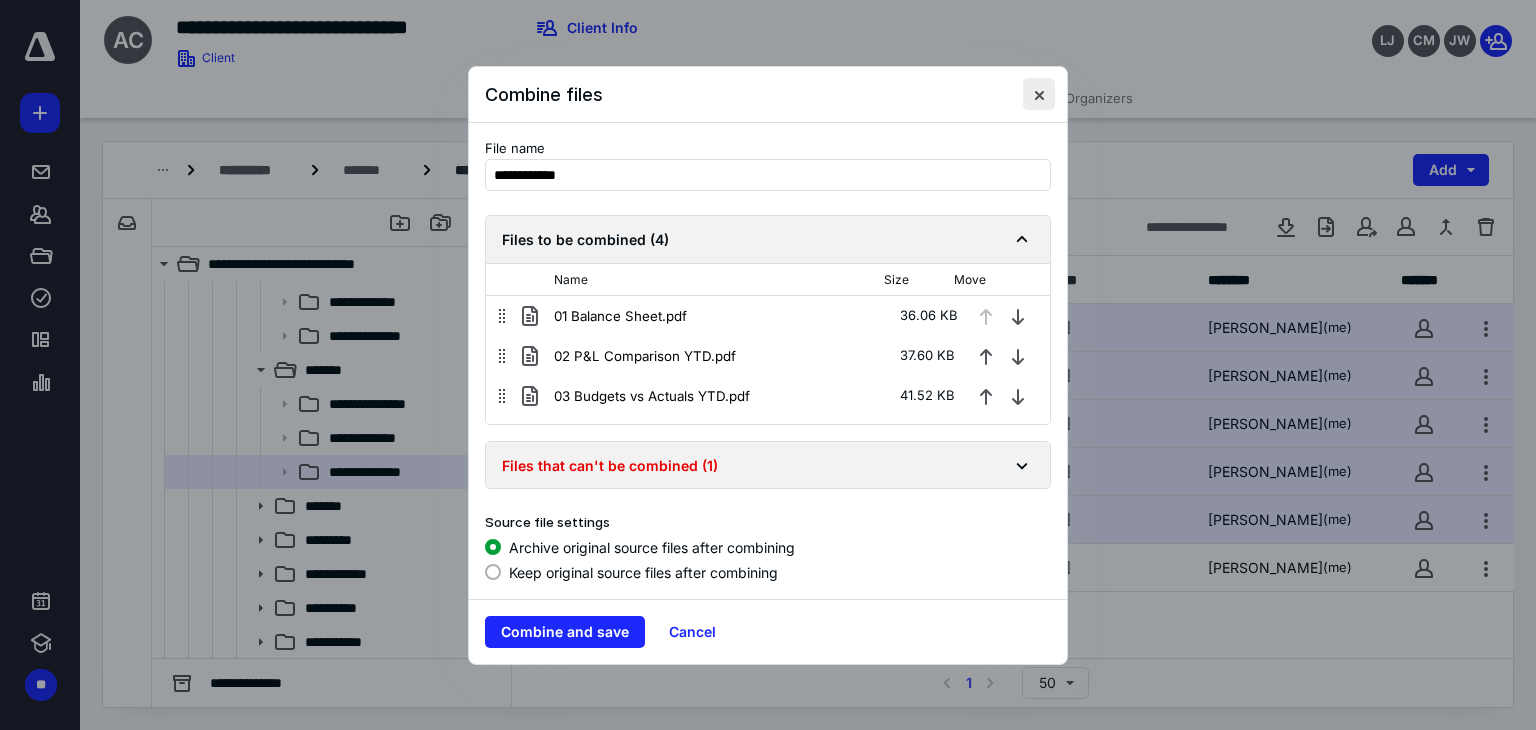 click at bounding box center (1039, 94) 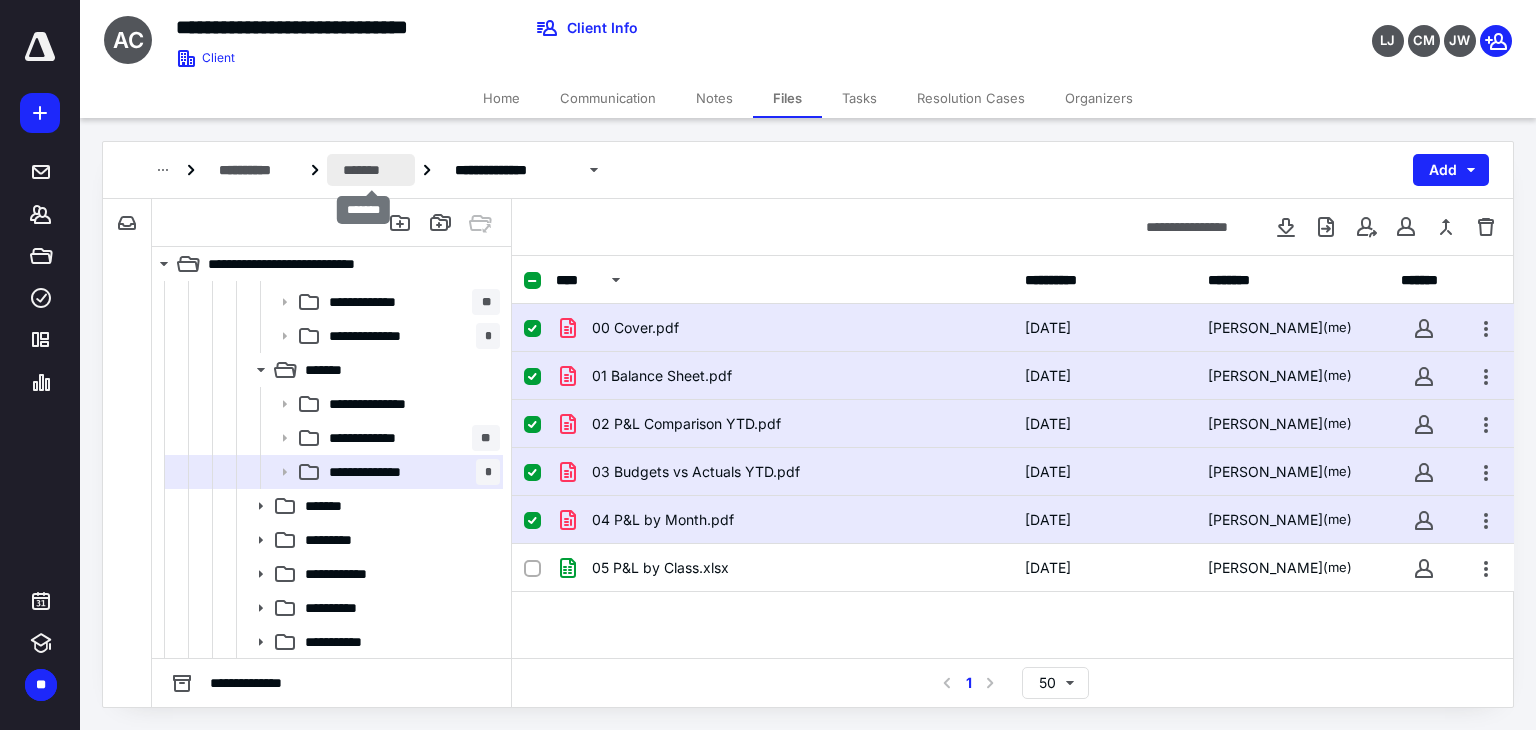 click on "*******" at bounding box center (371, 170) 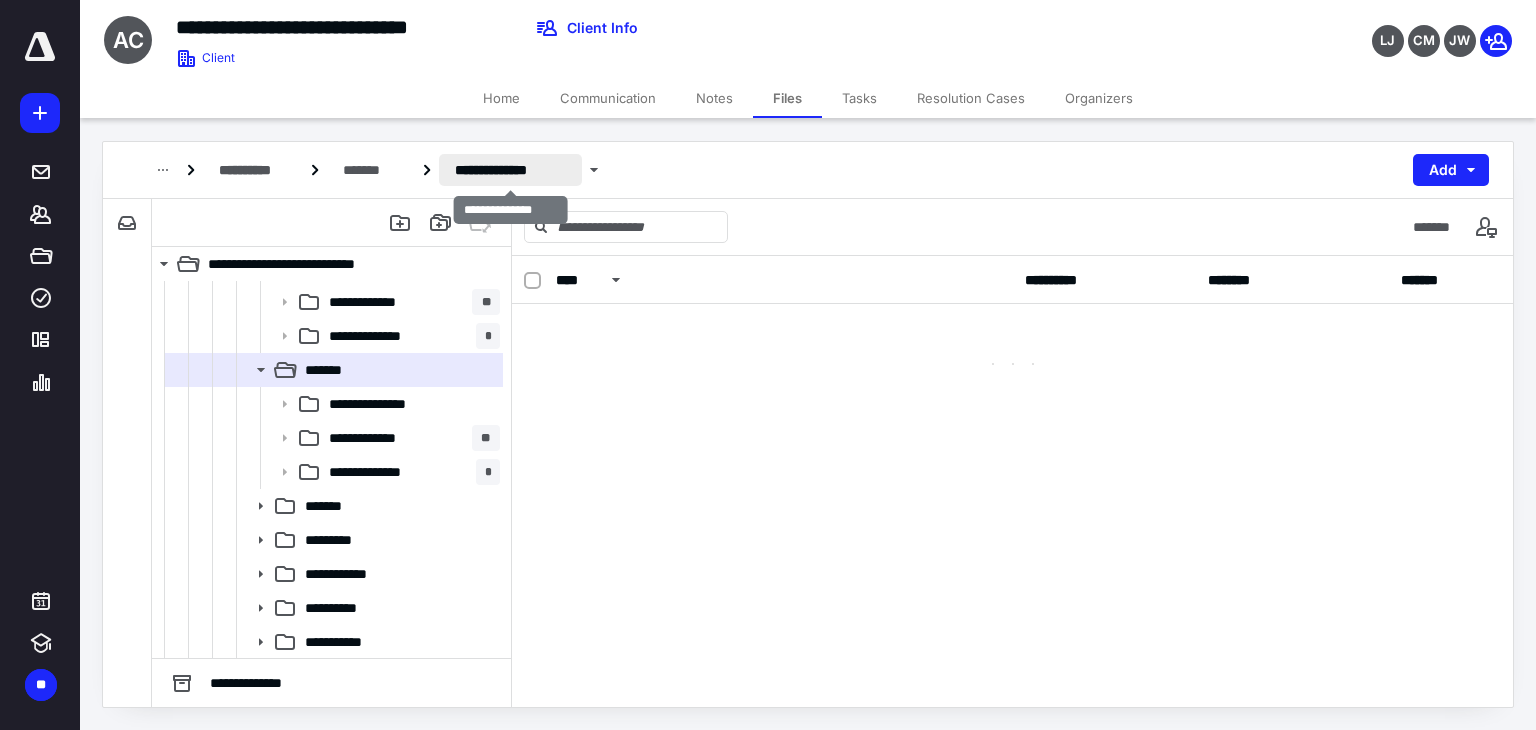 click on "**********" at bounding box center [510, 170] 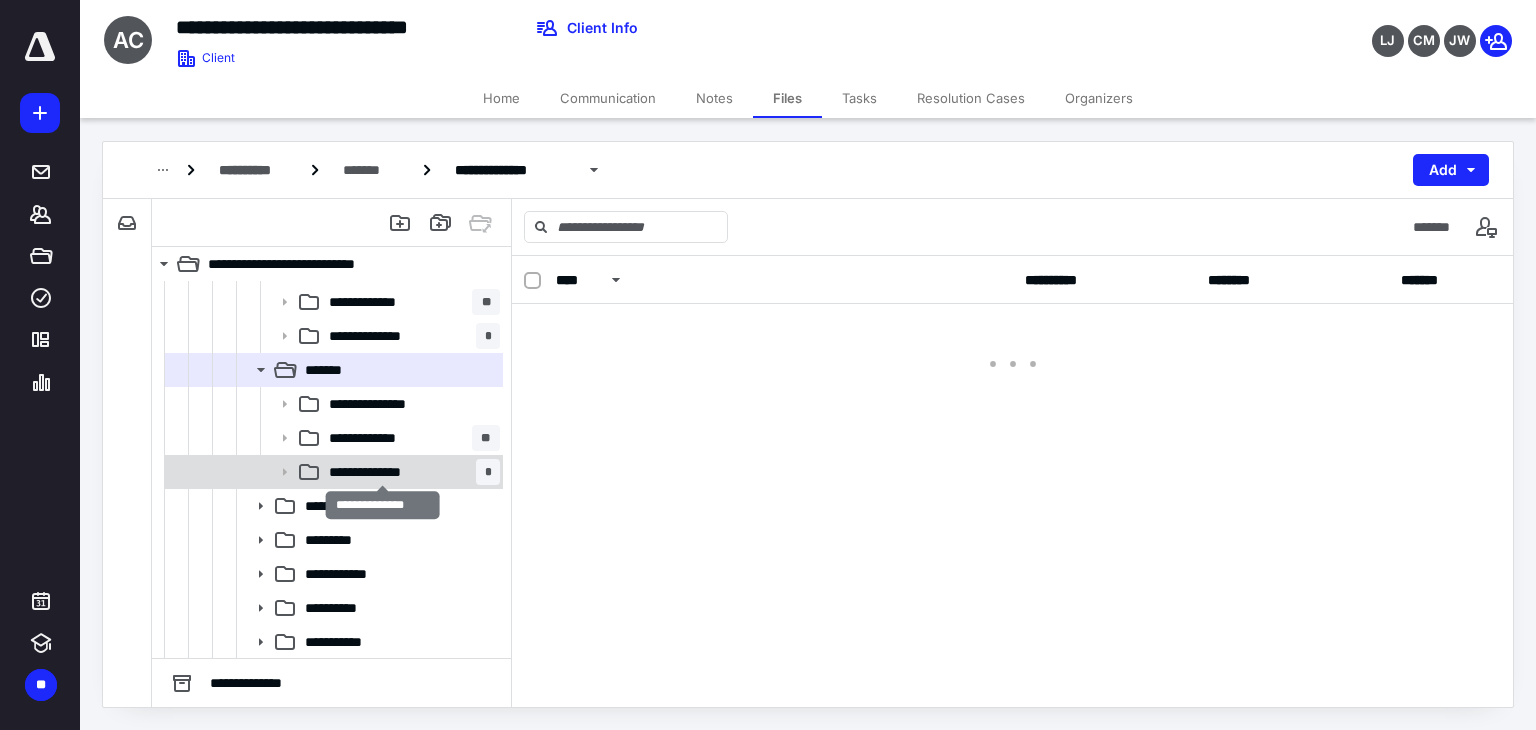 click on "**********" at bounding box center (383, 472) 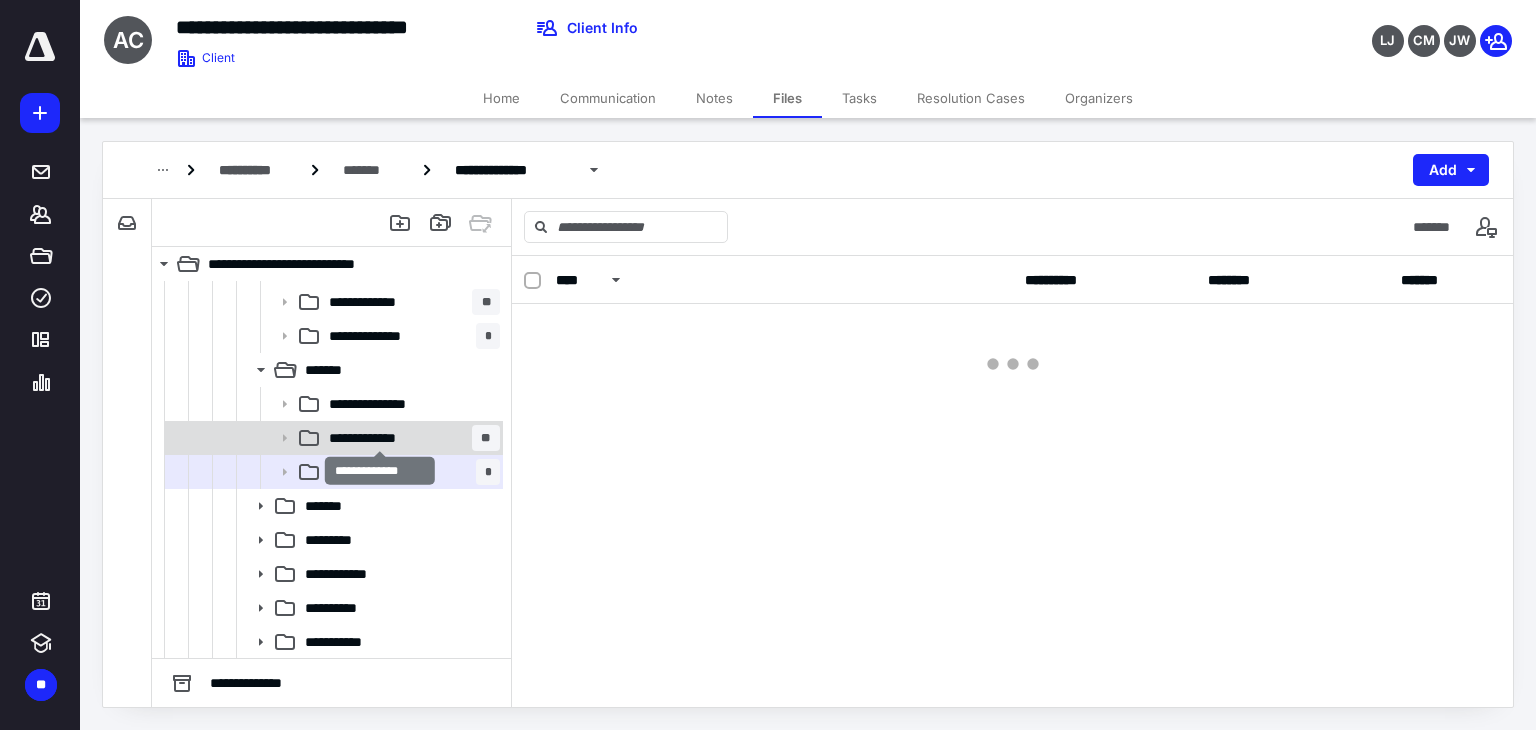 click on "**********" at bounding box center (381, 438) 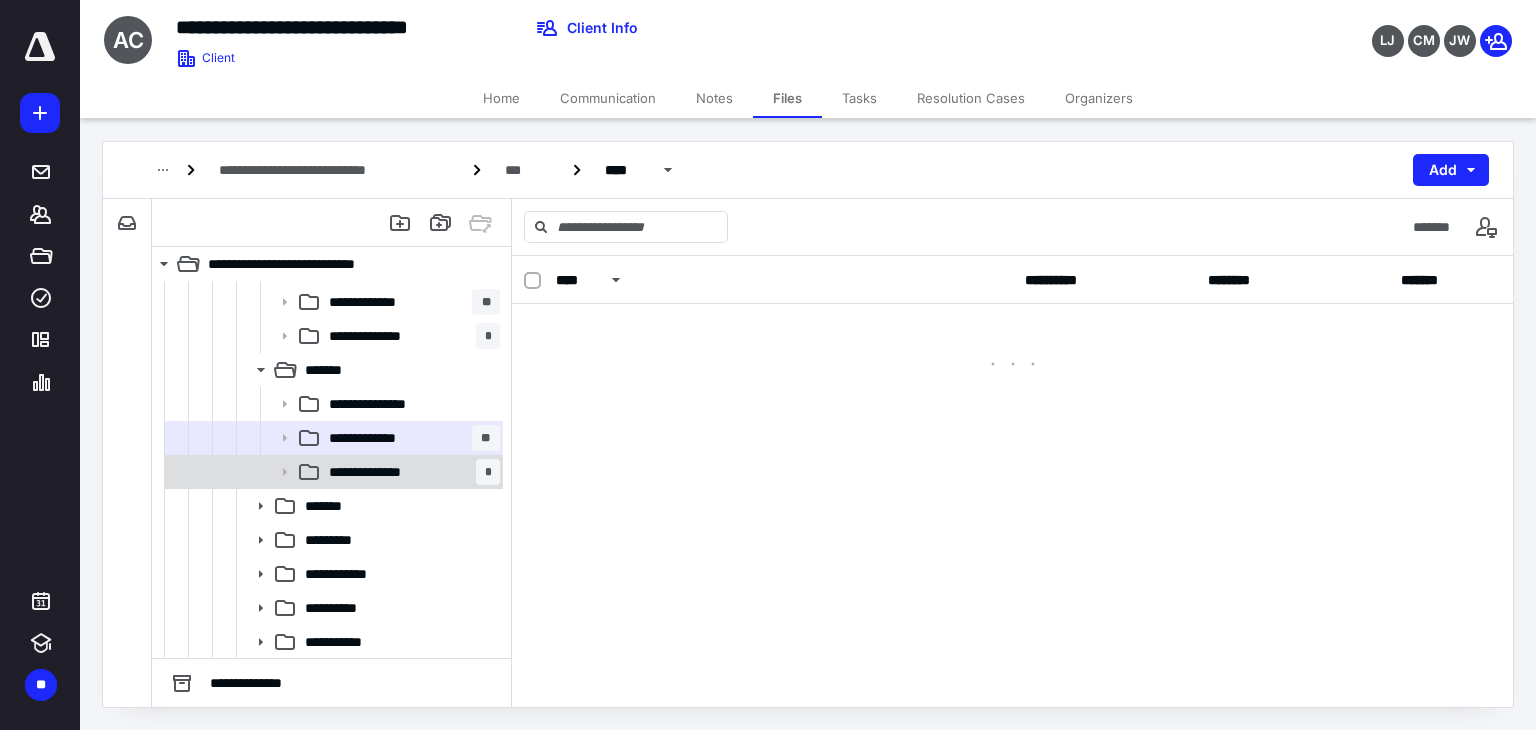 click on "**********" at bounding box center [410, 472] 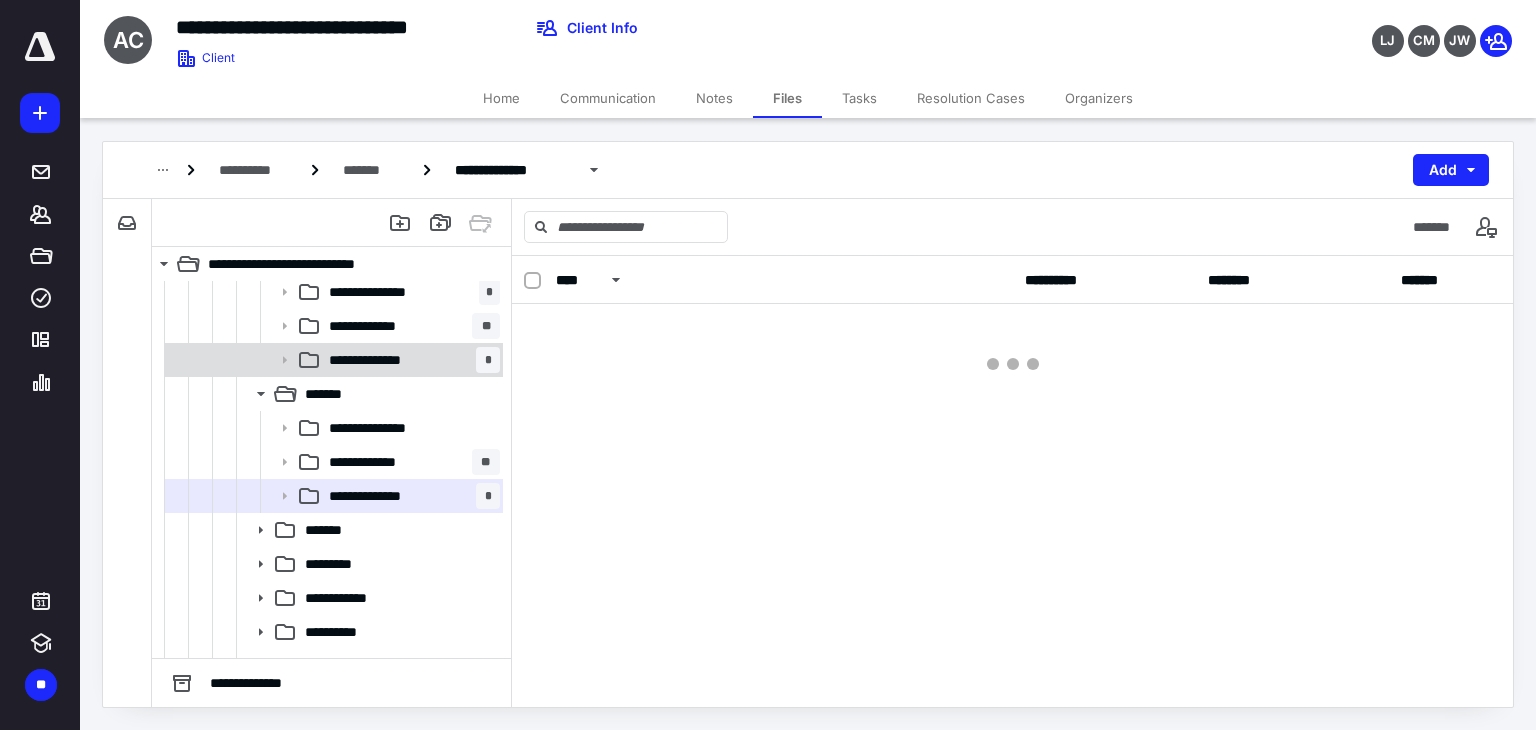 scroll, scrollTop: 347, scrollLeft: 0, axis: vertical 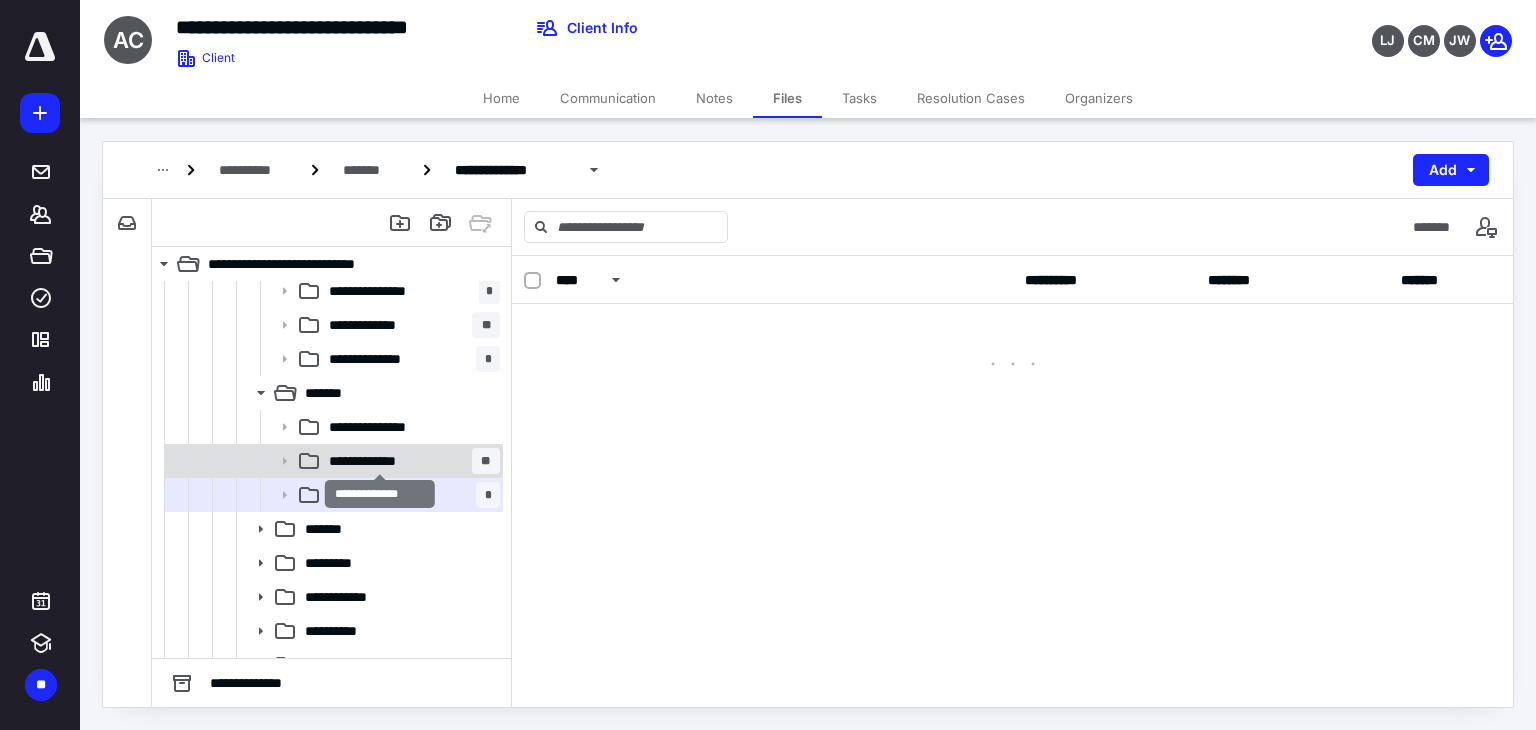 click on "**********" at bounding box center (381, 461) 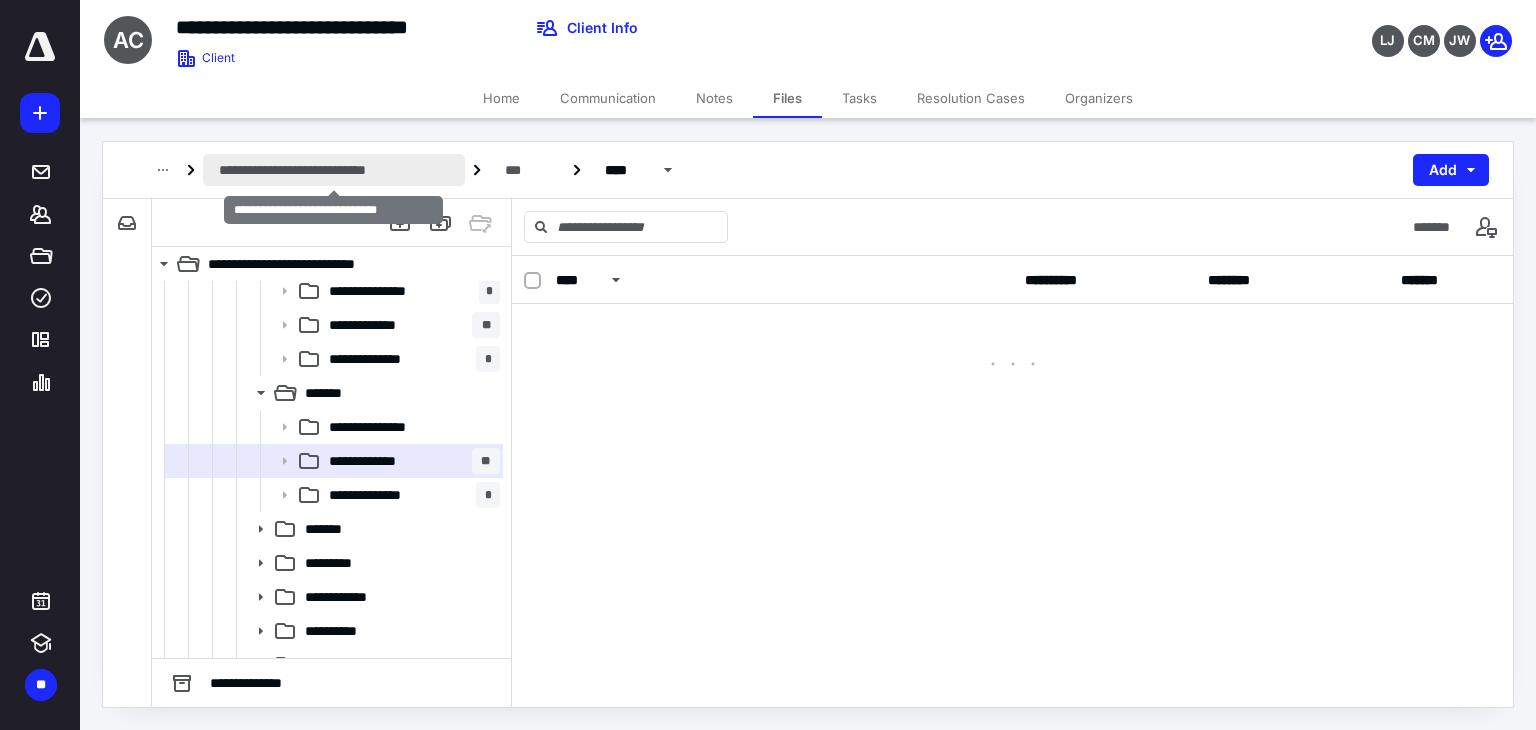 click on "**********" at bounding box center (334, 170) 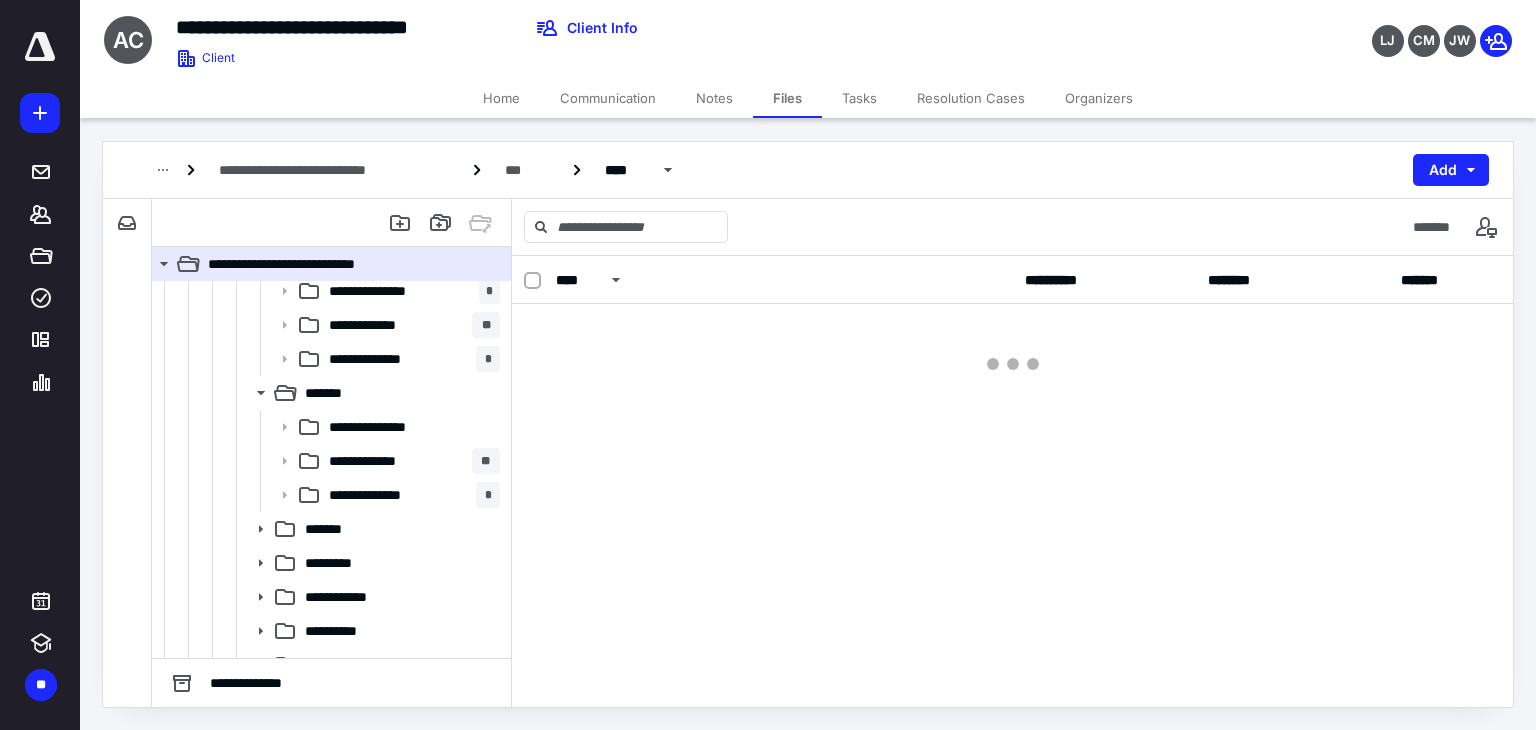 click on "**********" at bounding box center (808, 424) 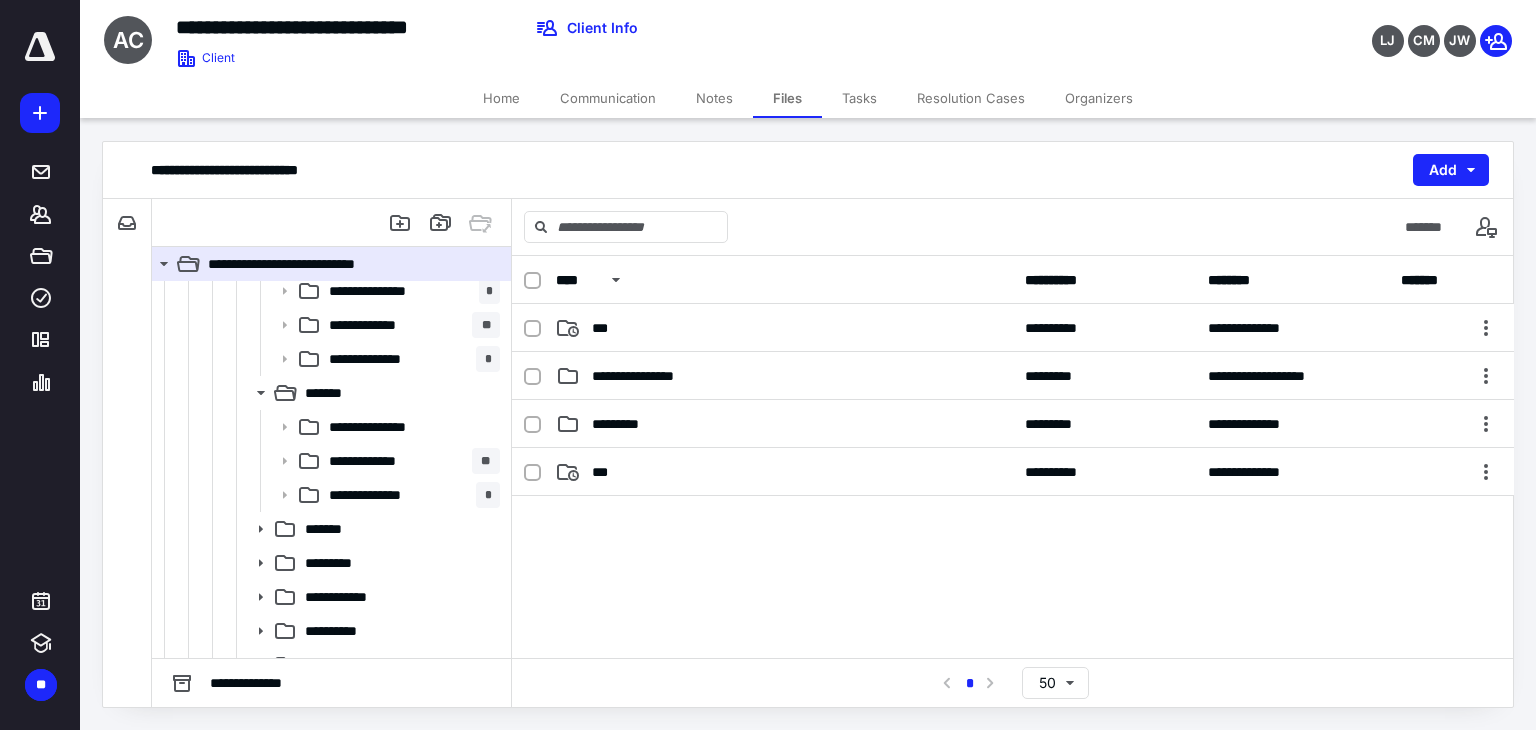 click on "**********" at bounding box center [808, 170] 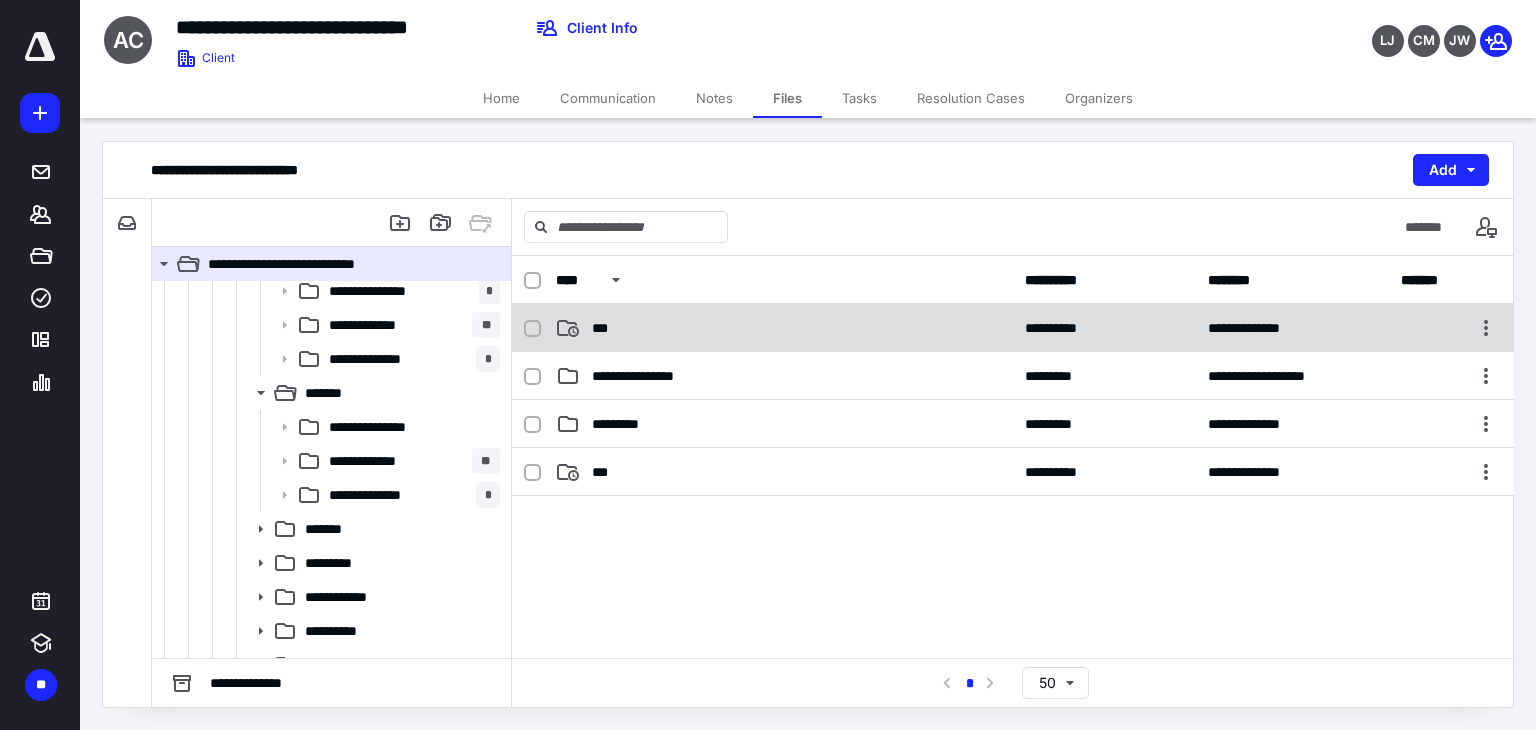 click on "***" at bounding box center (606, 328) 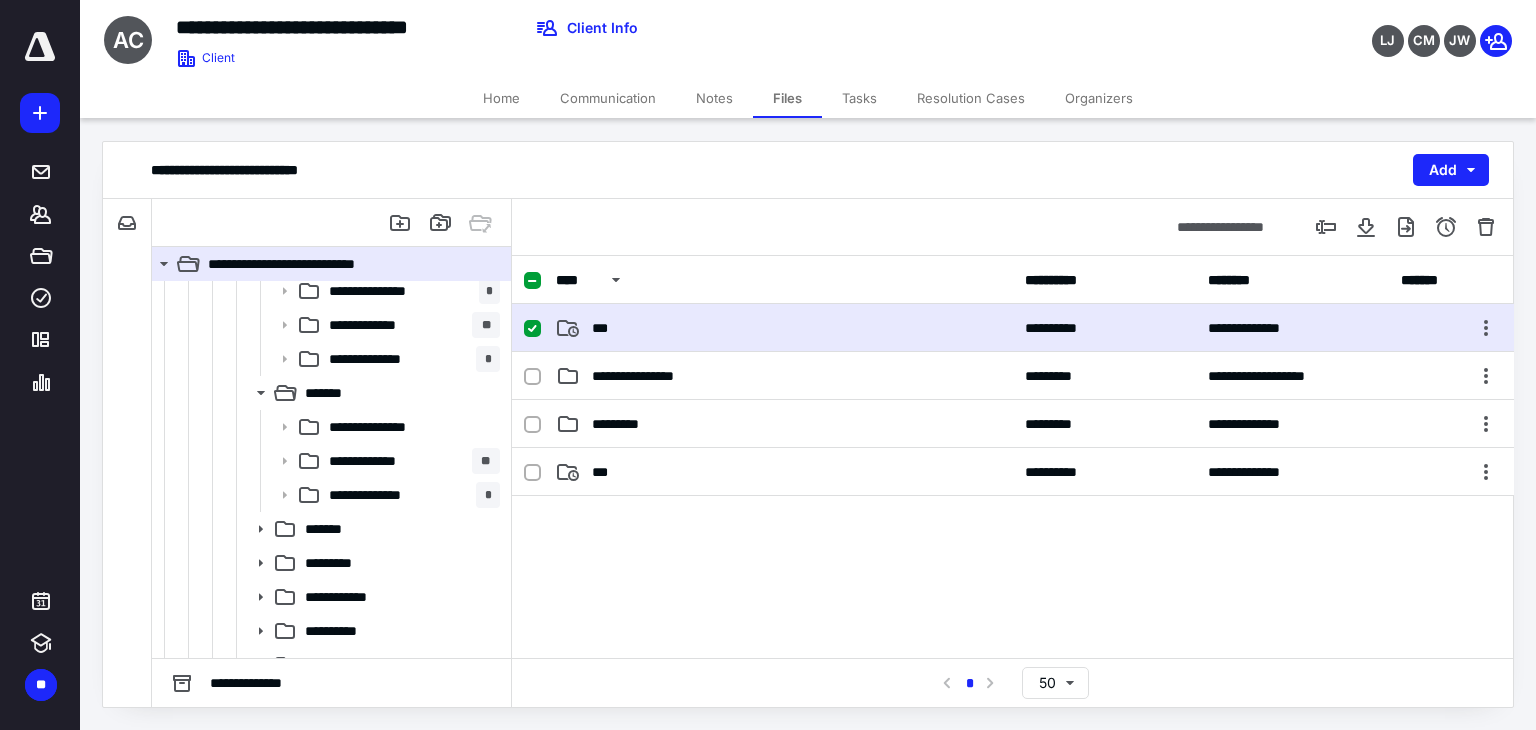 click on "***" at bounding box center (606, 328) 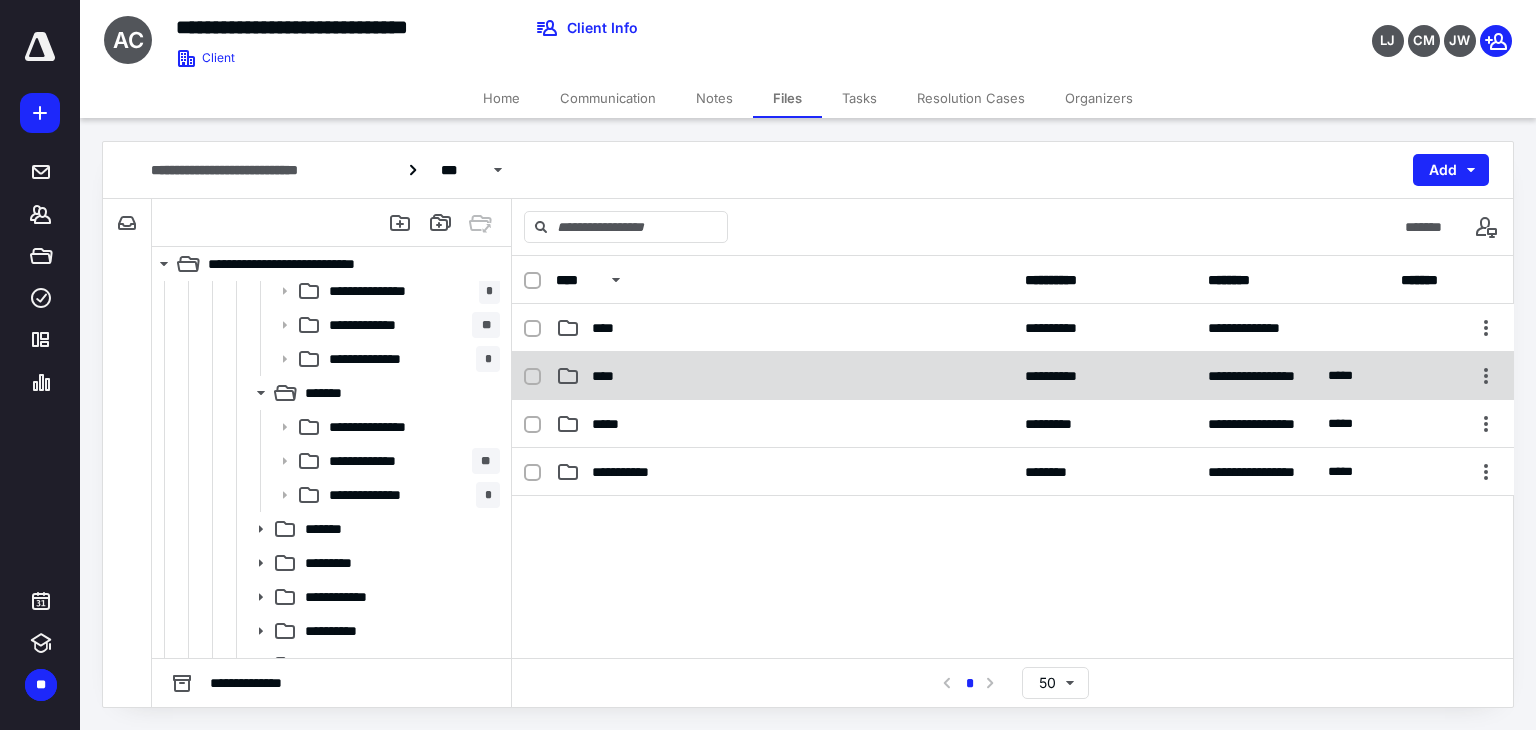 click on "****" at bounding box center (784, 376) 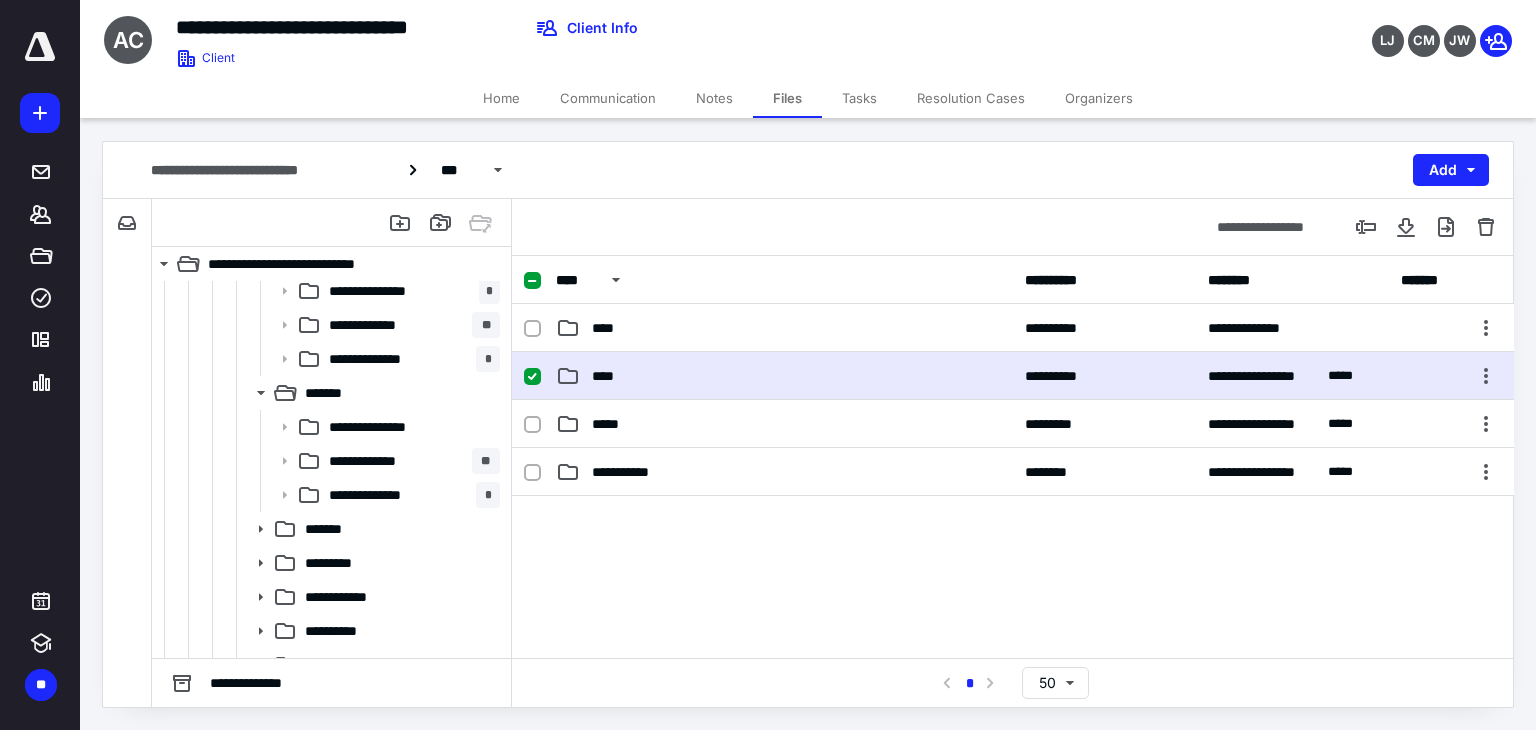 click on "****" at bounding box center (784, 376) 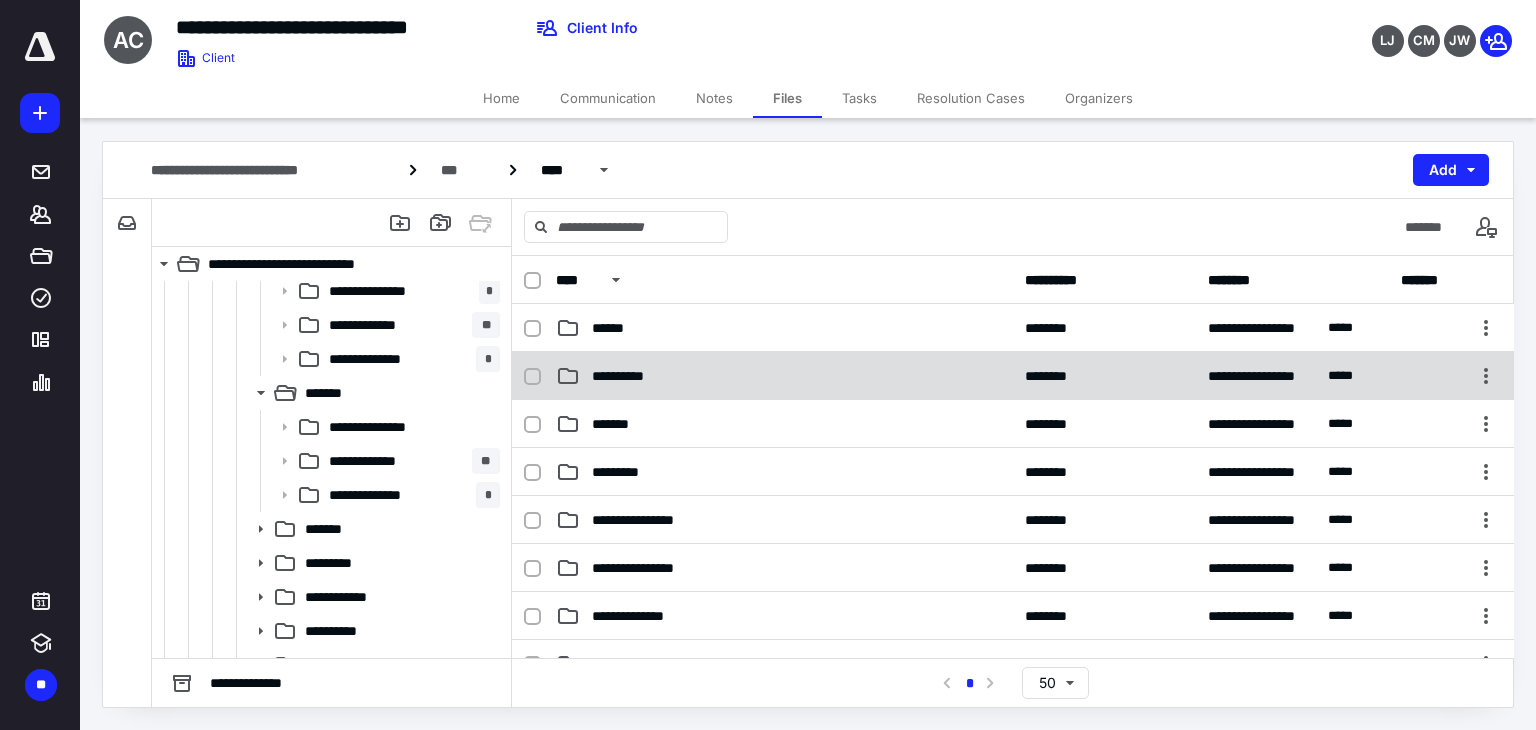 click on "**********" at bounding box center [625, 376] 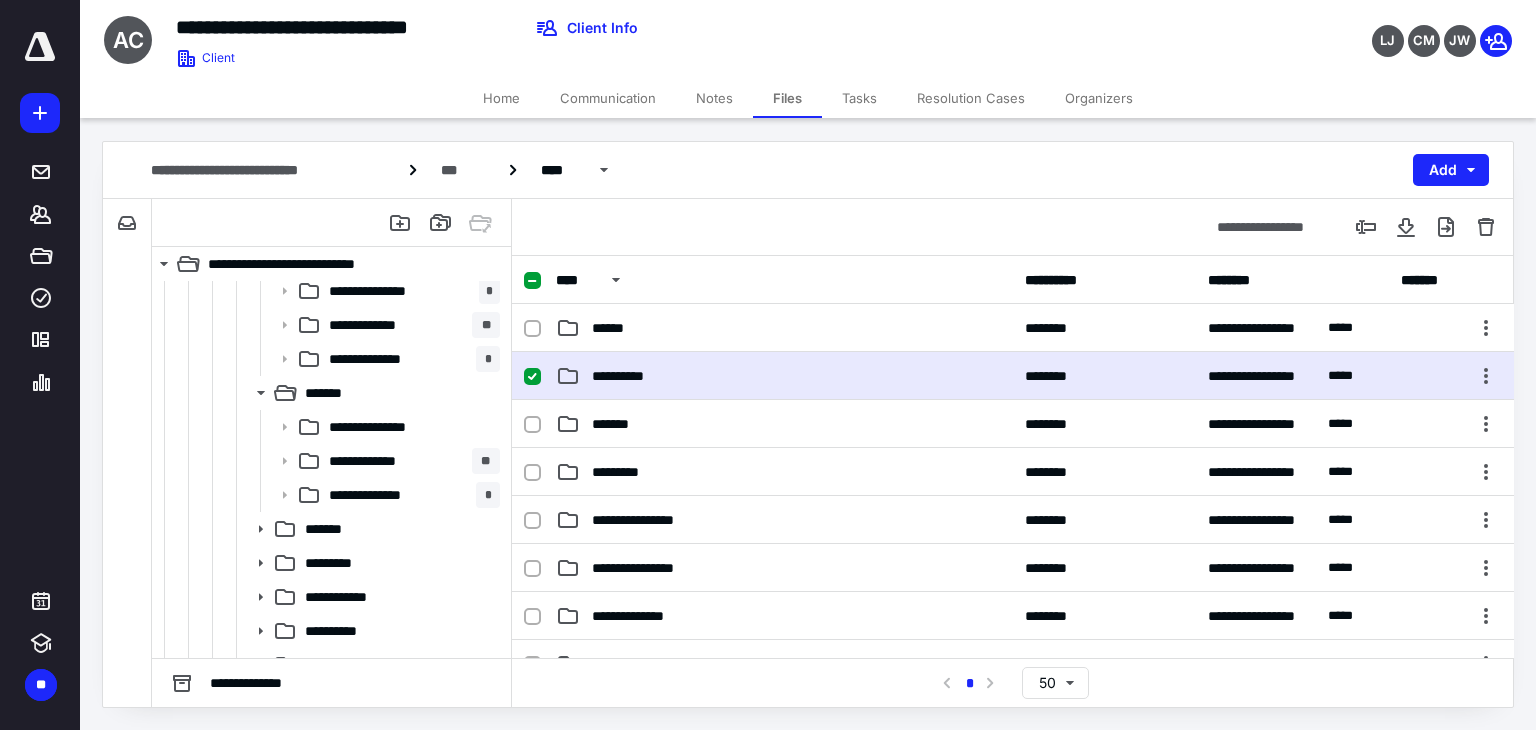click on "**********" at bounding box center (625, 376) 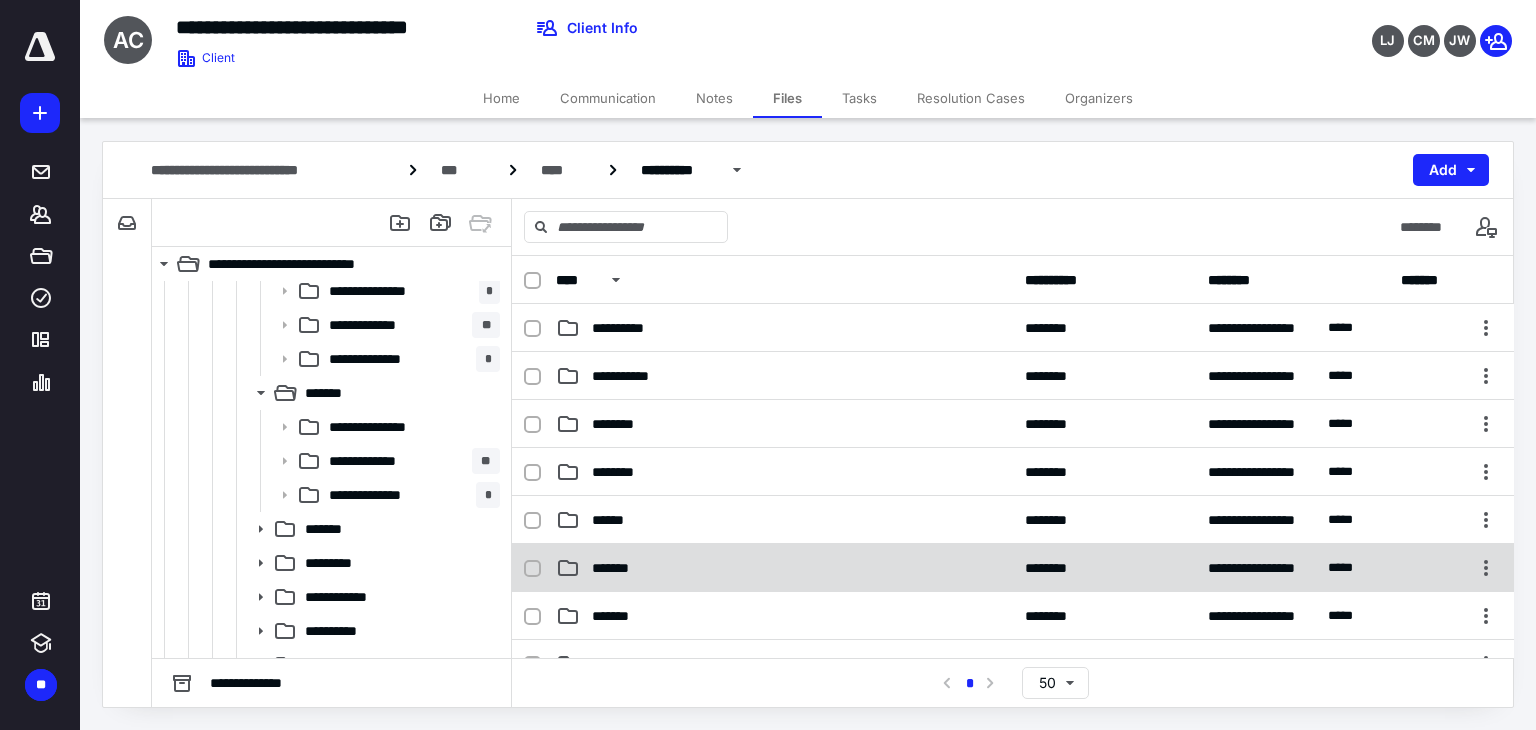click on "*******" at bounding box center (620, 568) 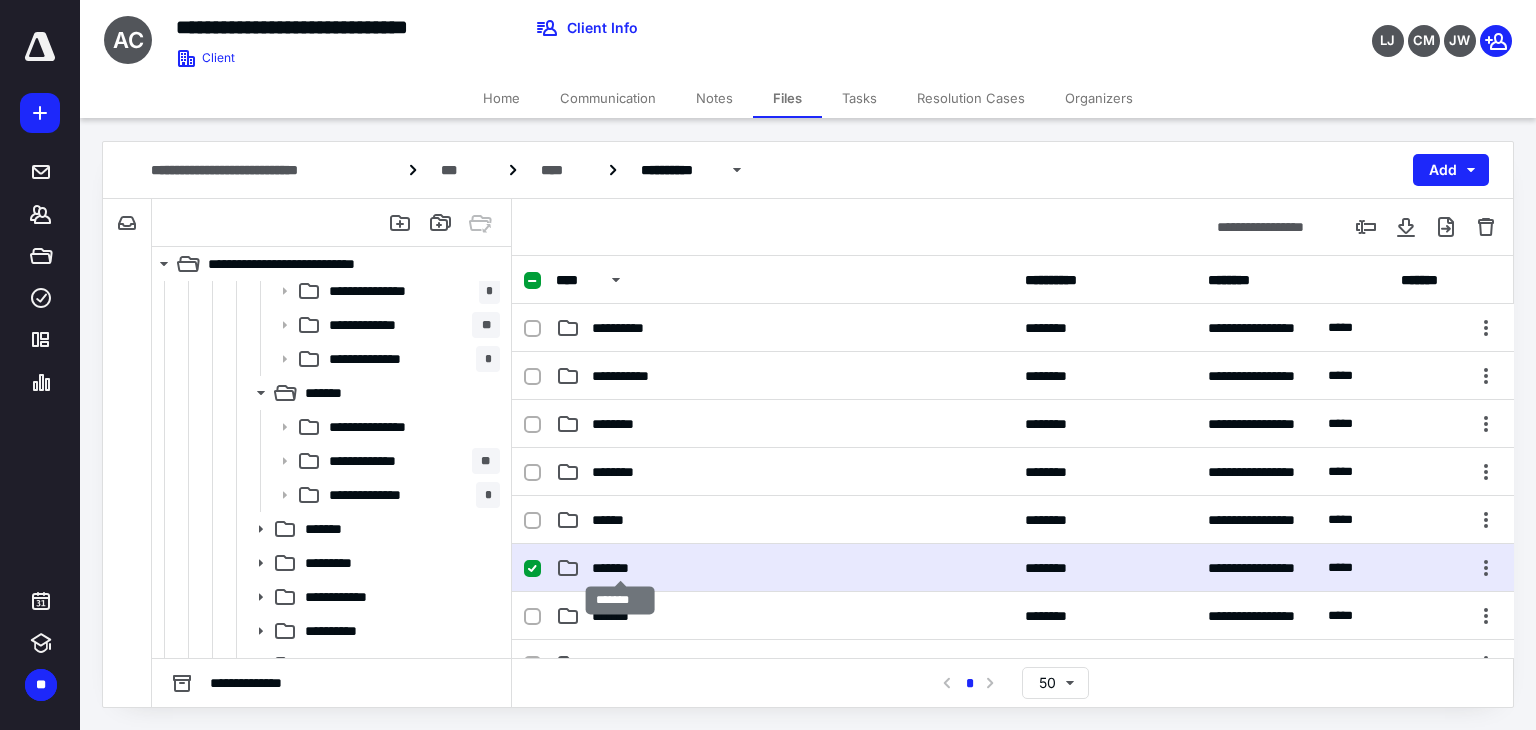 click on "*******" at bounding box center [620, 568] 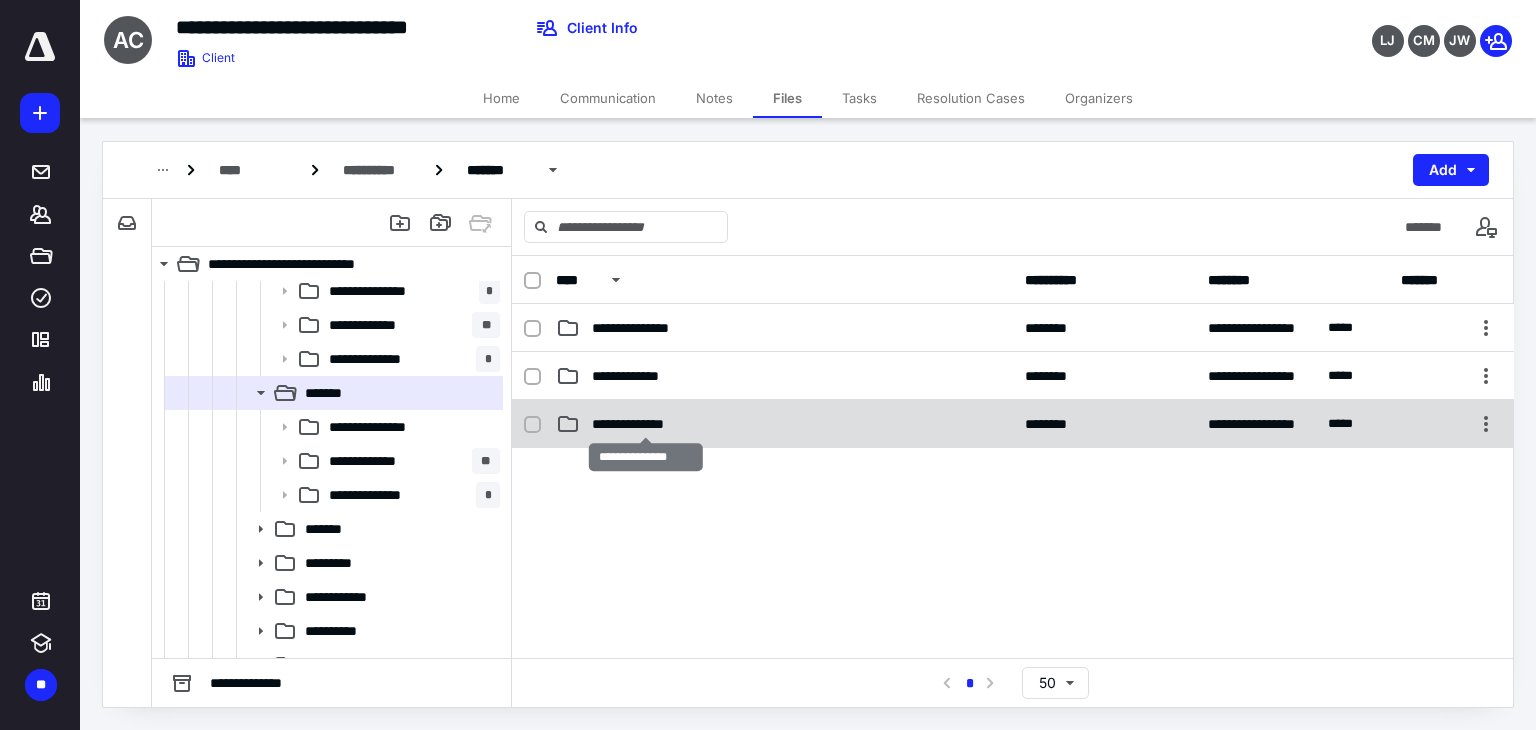 click on "**********" at bounding box center [646, 424] 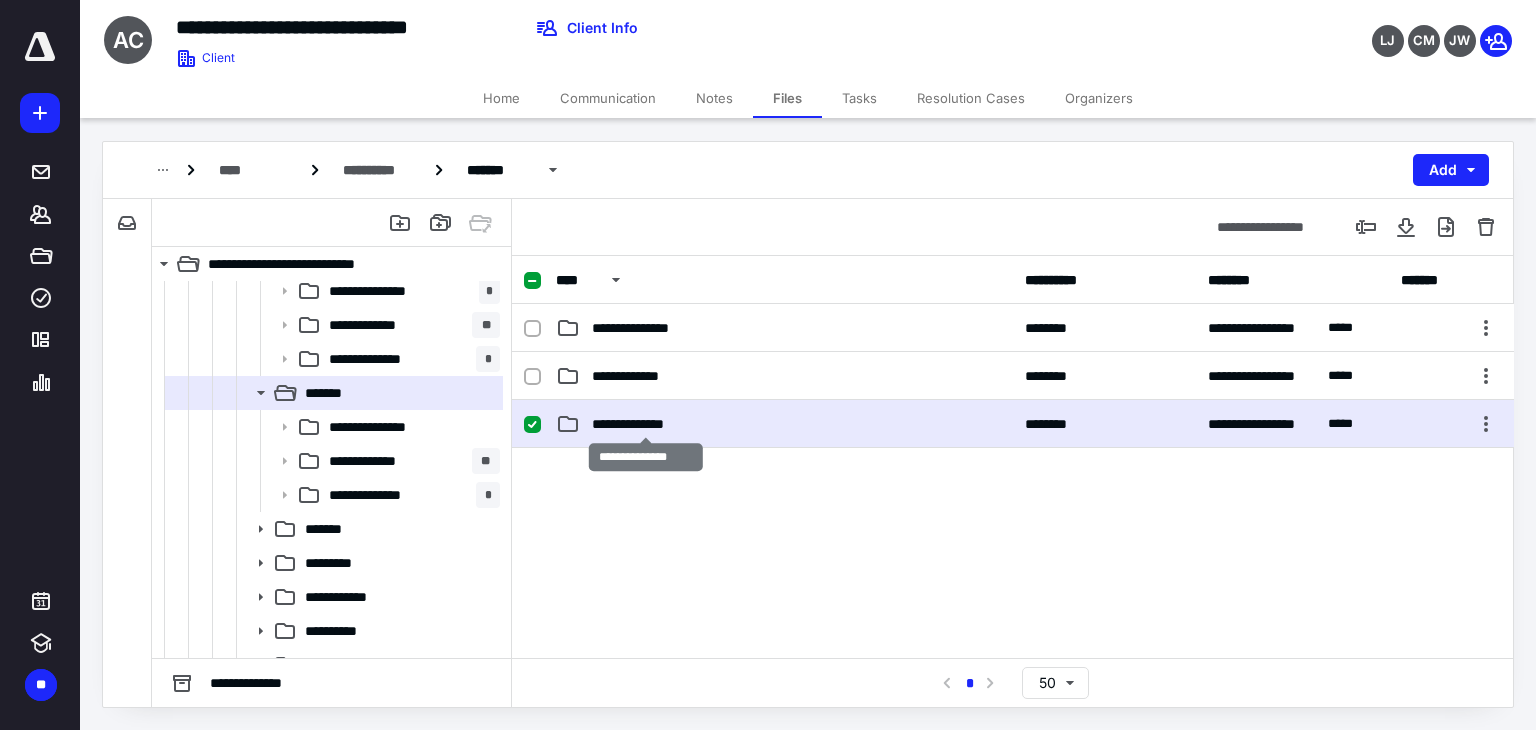 click on "**********" at bounding box center [646, 424] 